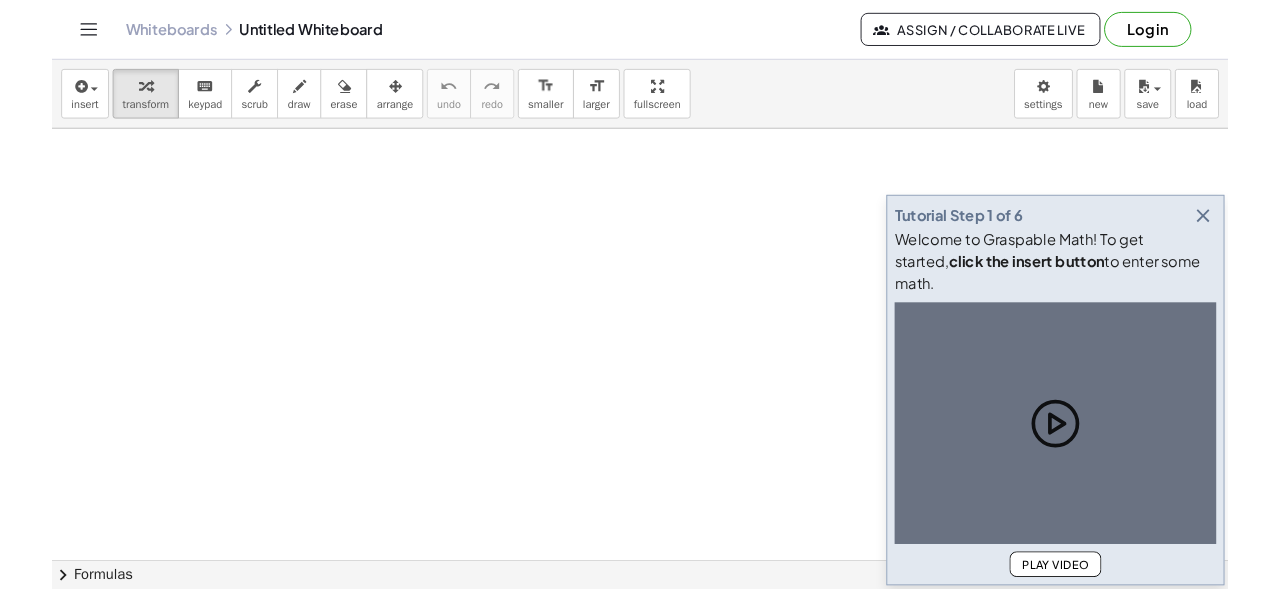 scroll, scrollTop: 0, scrollLeft: 0, axis: both 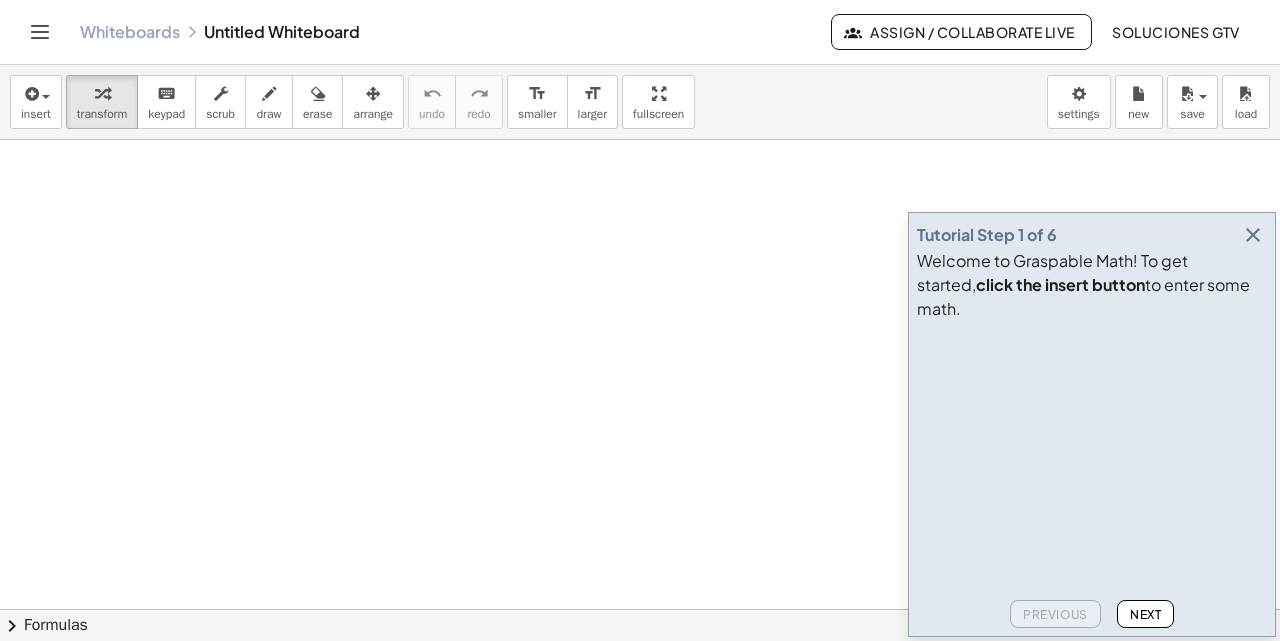 click at bounding box center (1253, 235) 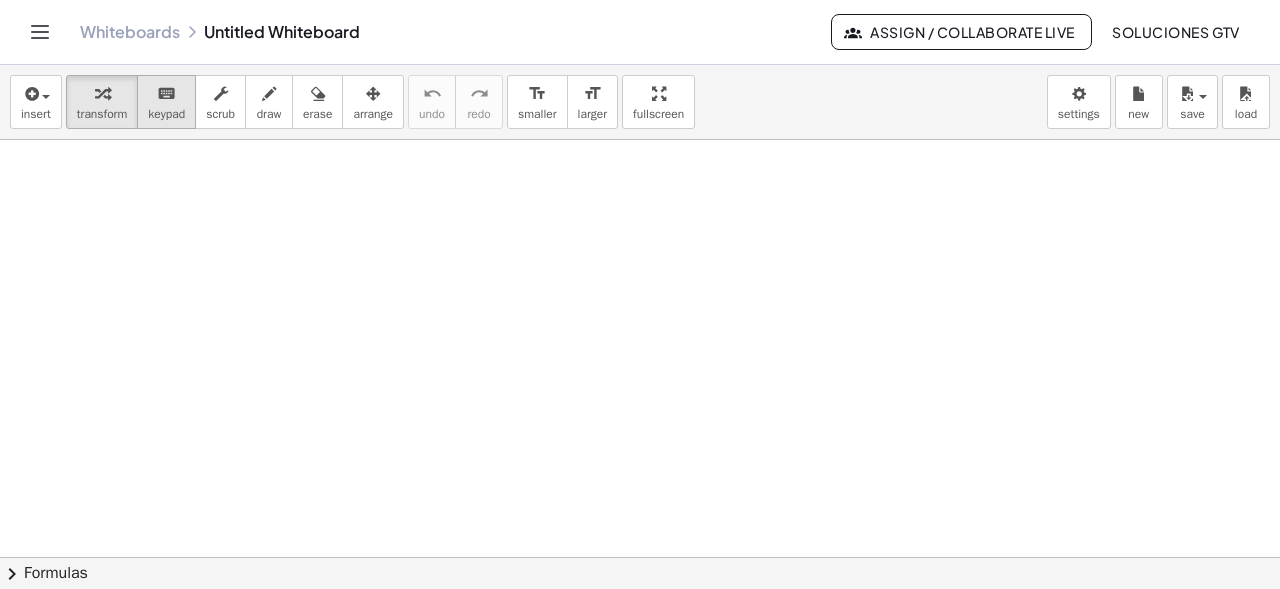 click on "keypad" at bounding box center [166, 114] 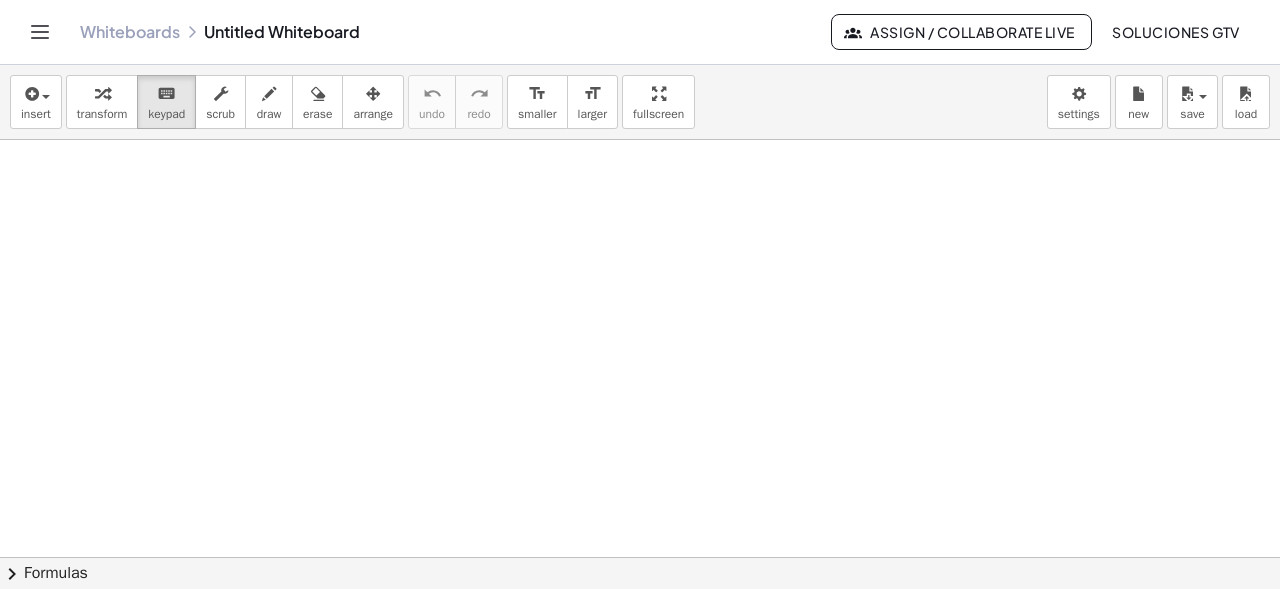 click at bounding box center (640, 674) 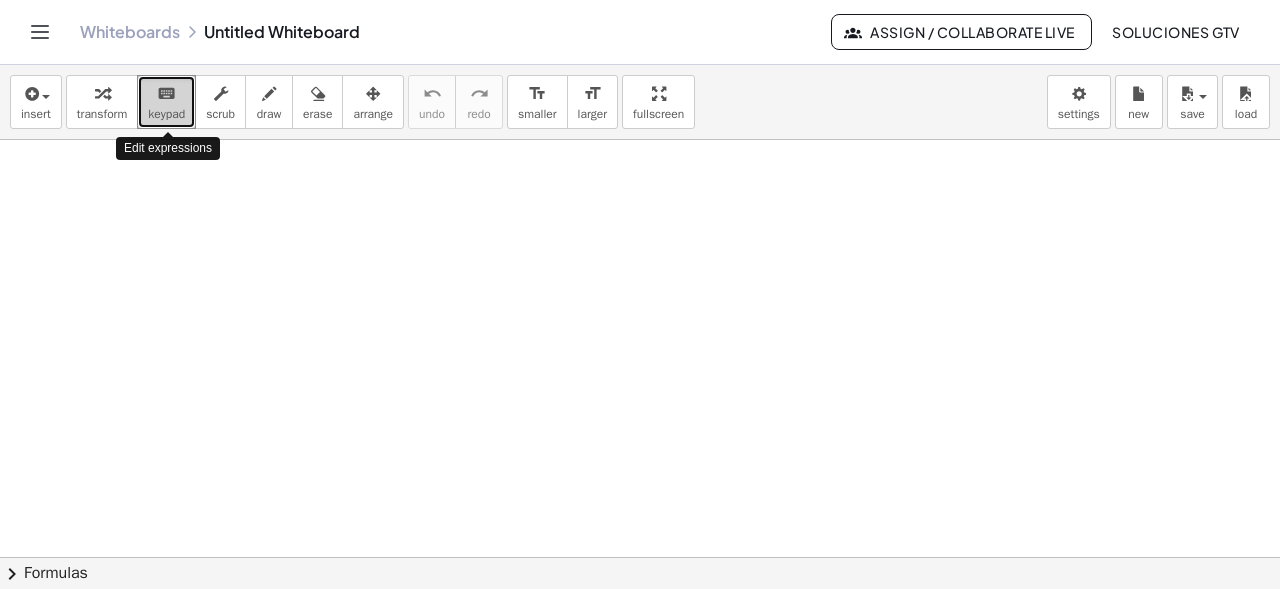 drag, startPoint x: 179, startPoint y: 111, endPoint x: 165, endPoint y: 106, distance: 14.866069 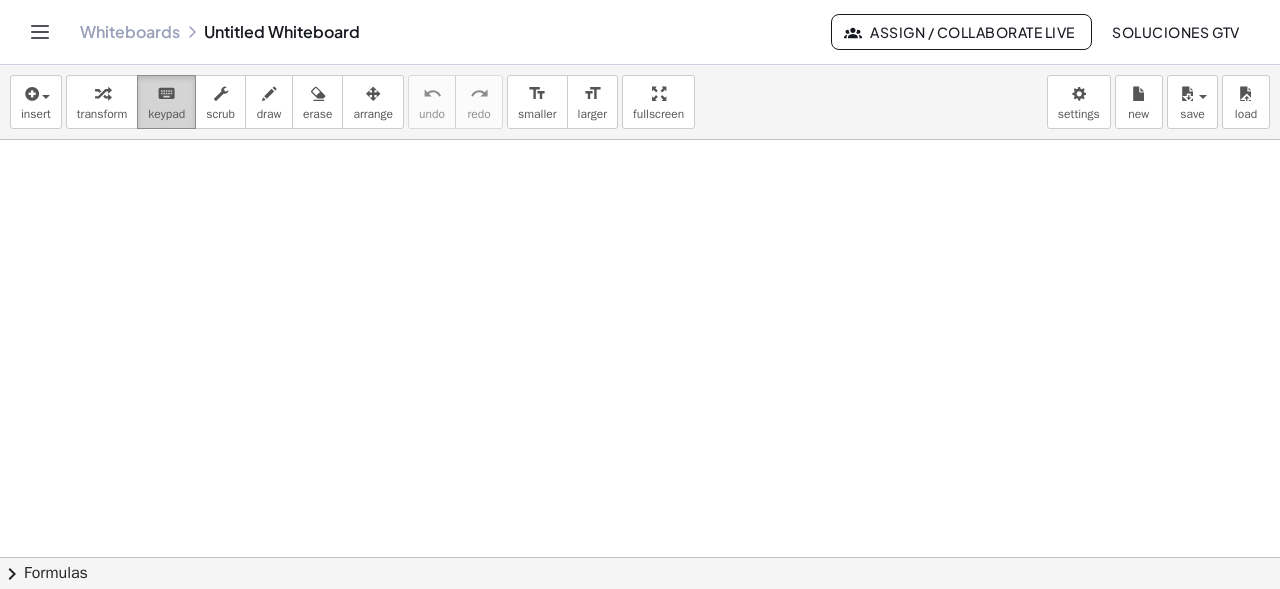click on "keyboard" at bounding box center [166, 94] 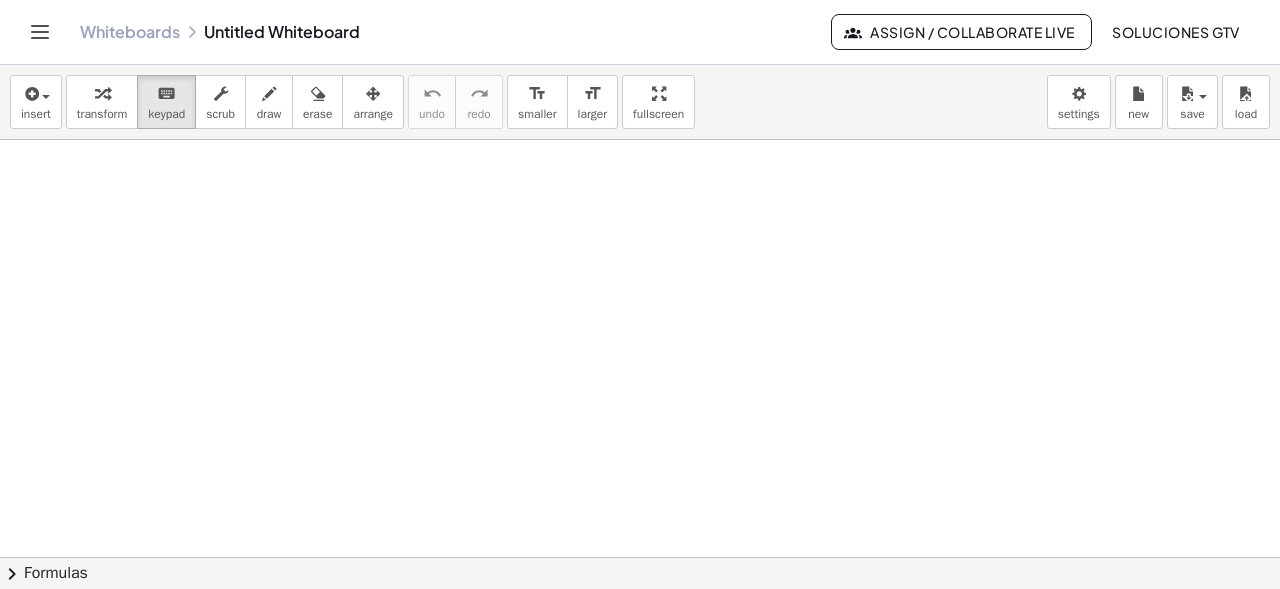 drag, startPoint x: 304, startPoint y: 312, endPoint x: 375, endPoint y: 291, distance: 74.04053 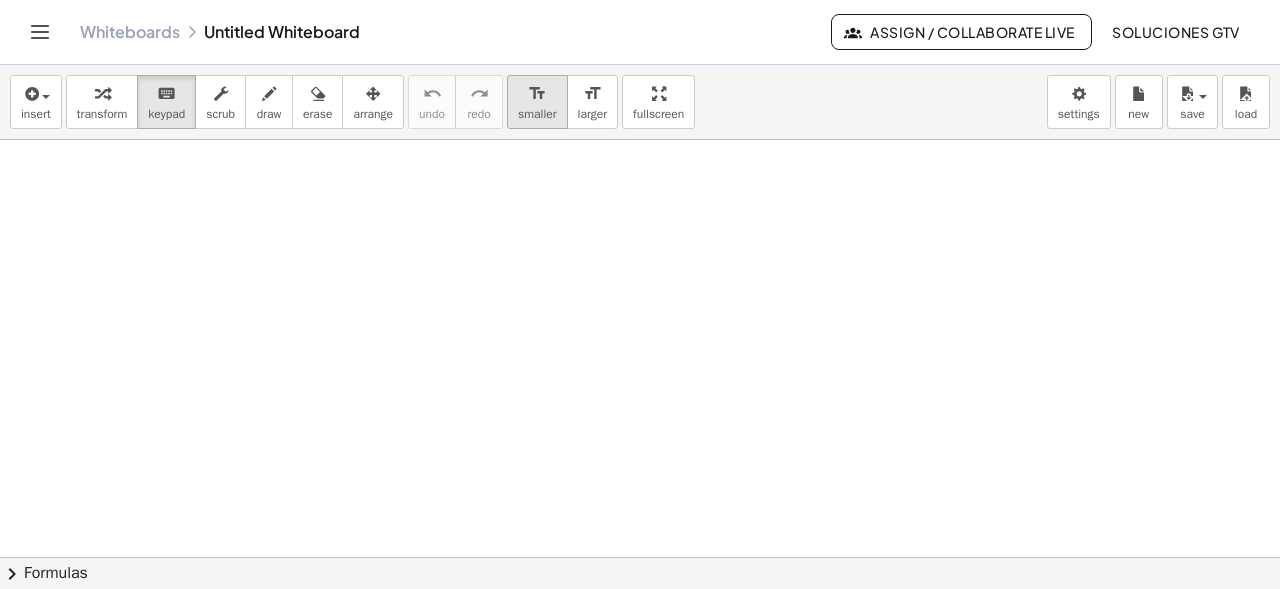 click on "format_size" at bounding box center [537, 94] 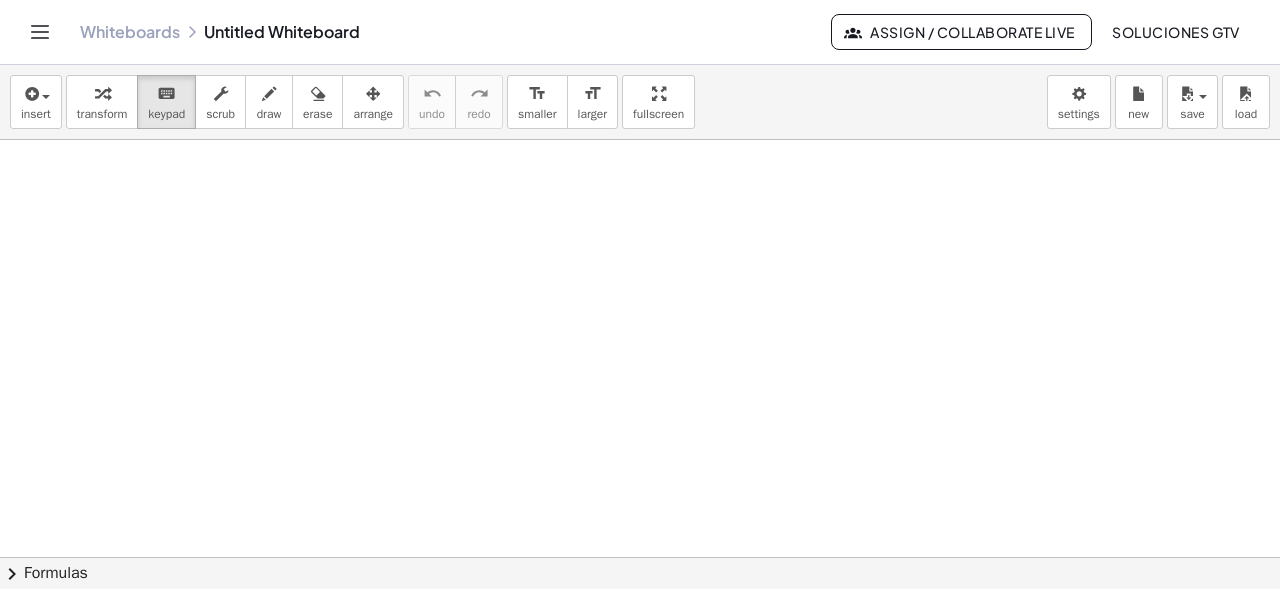 click at bounding box center (640, 674) 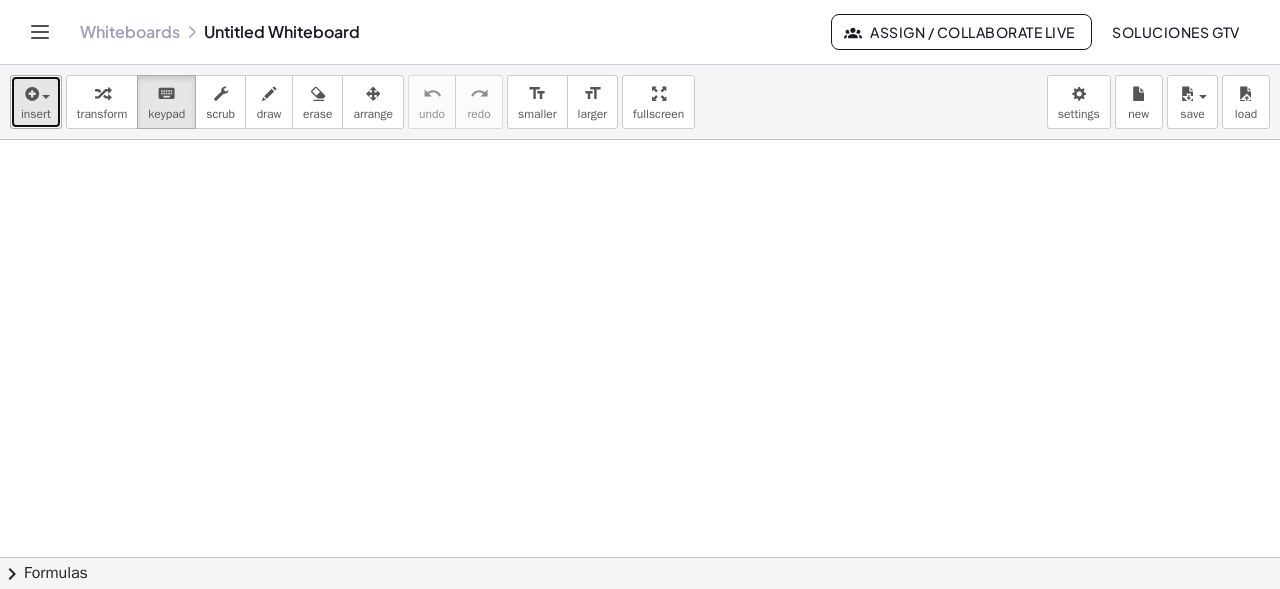 click at bounding box center (30, 94) 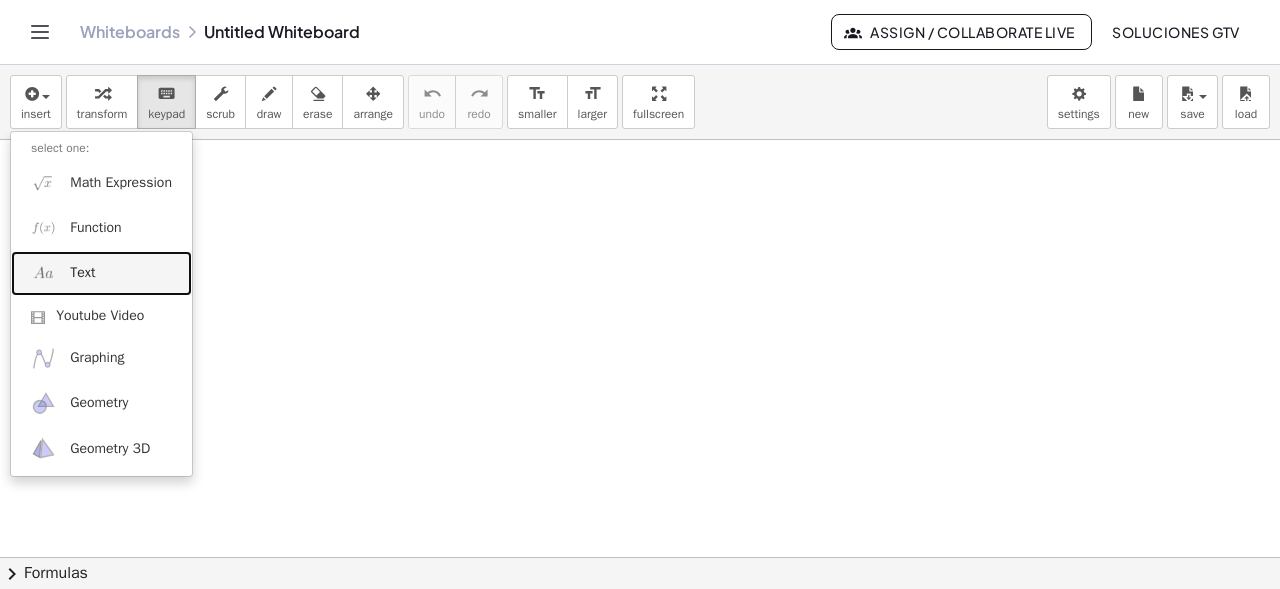 click on "Text" at bounding box center [101, 273] 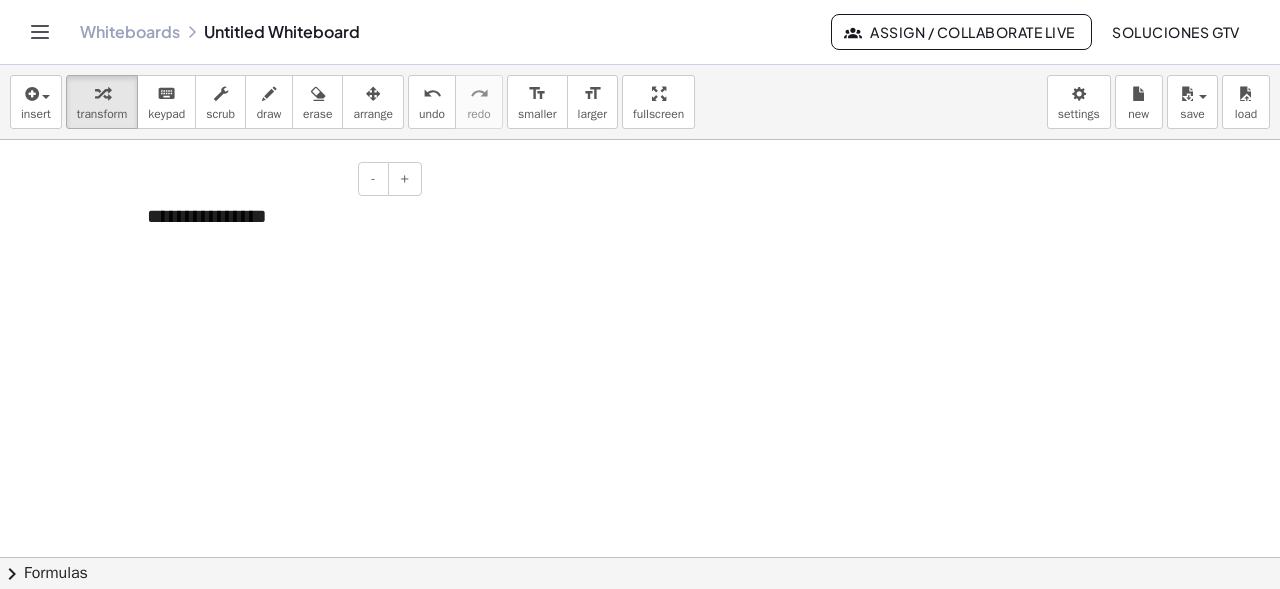 type 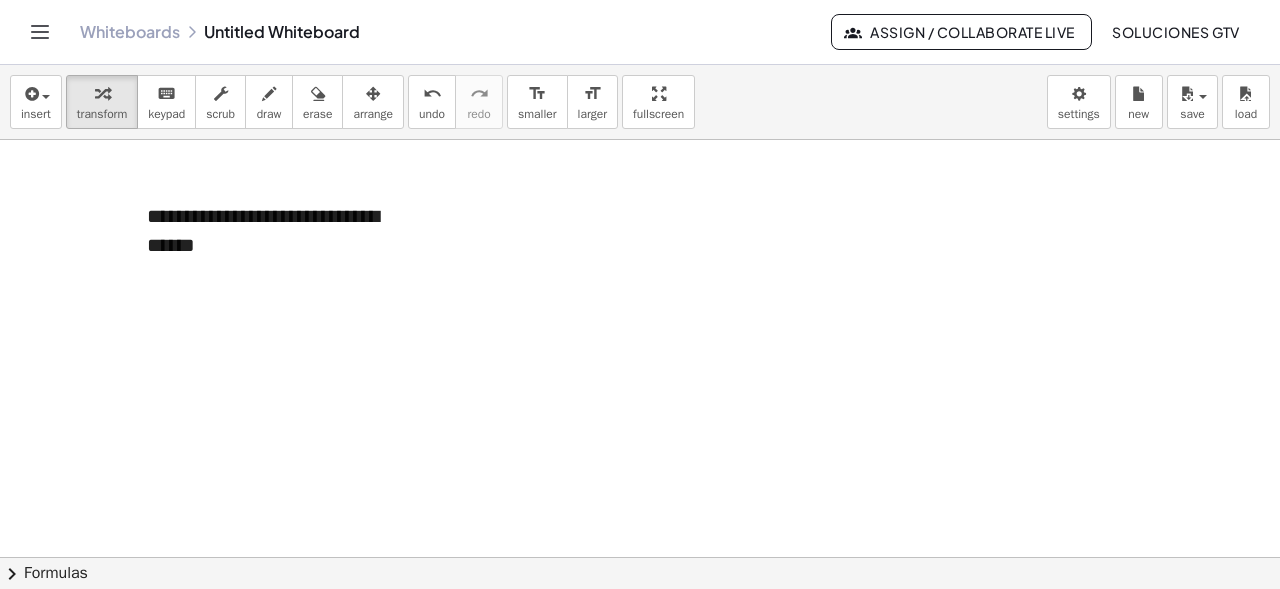 click at bounding box center [640, 674] 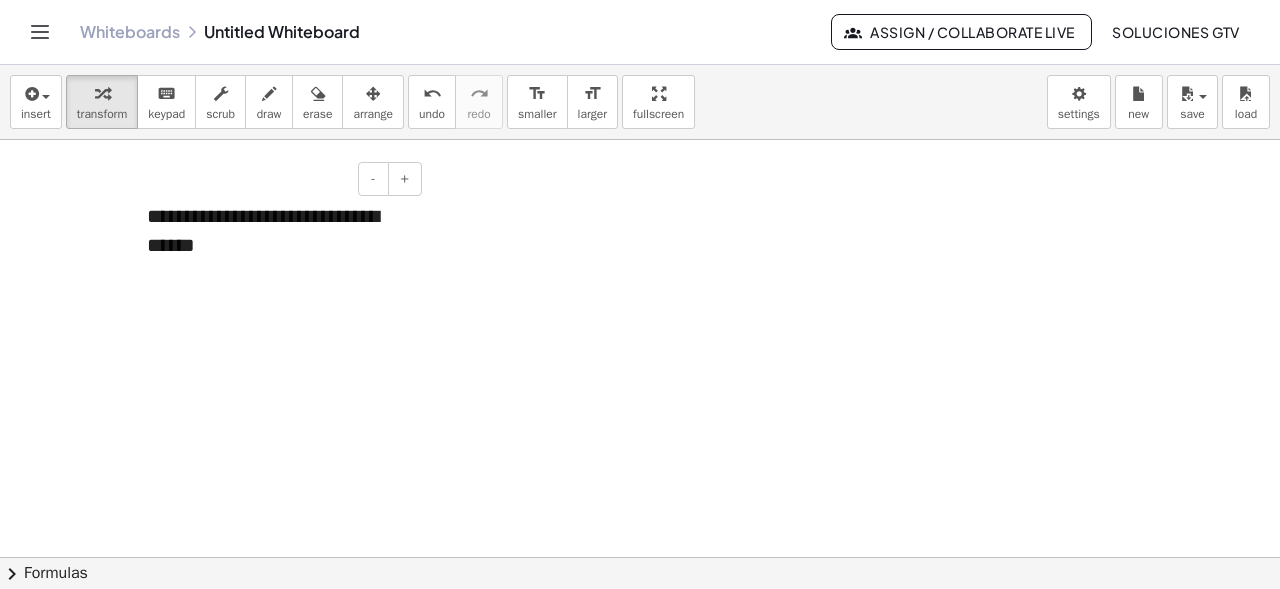 click on "**********" at bounding box center (277, 230) 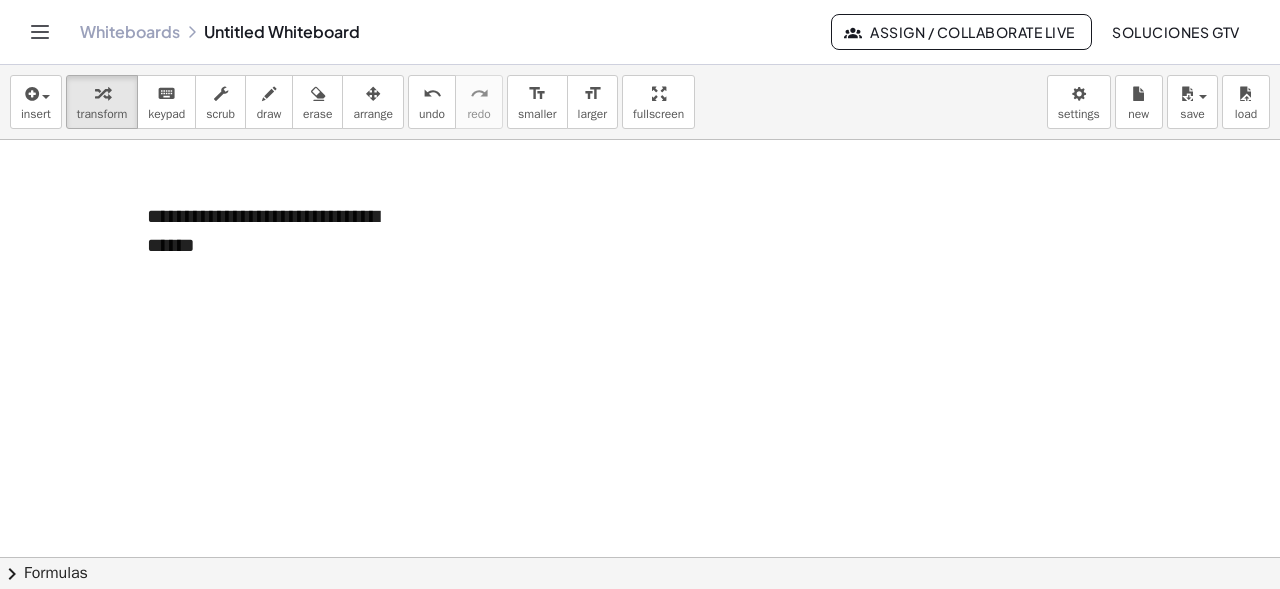 drag, startPoint x: 427, startPoint y: 235, endPoint x: 469, endPoint y: 229, distance: 42.426407 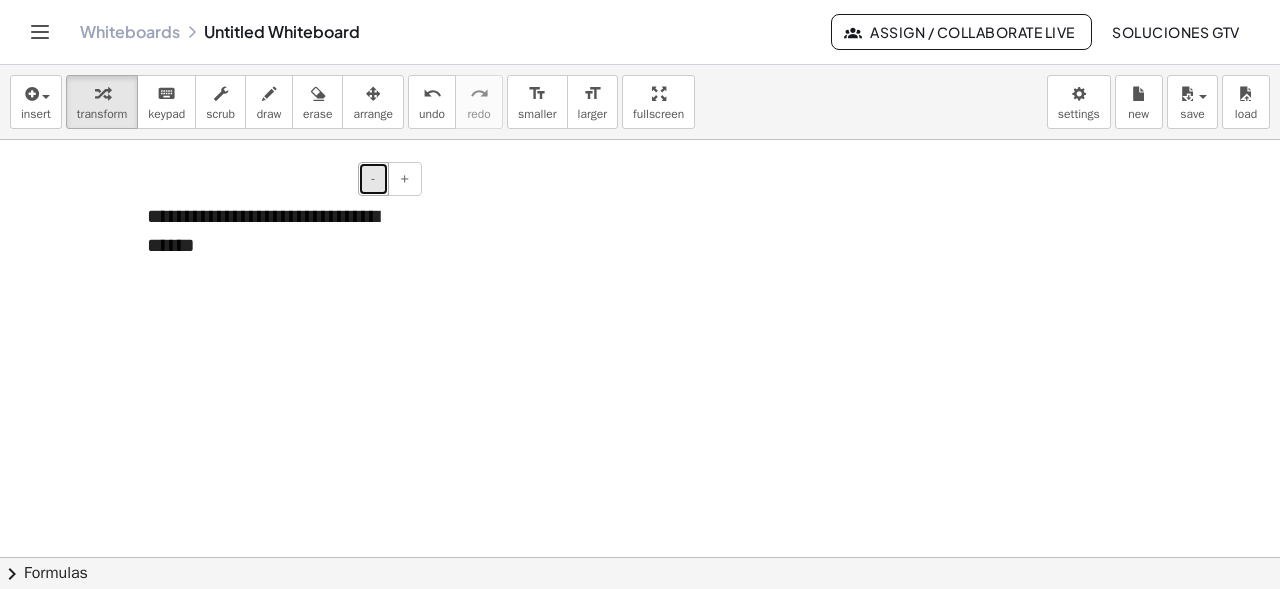 click on "-" at bounding box center [373, 178] 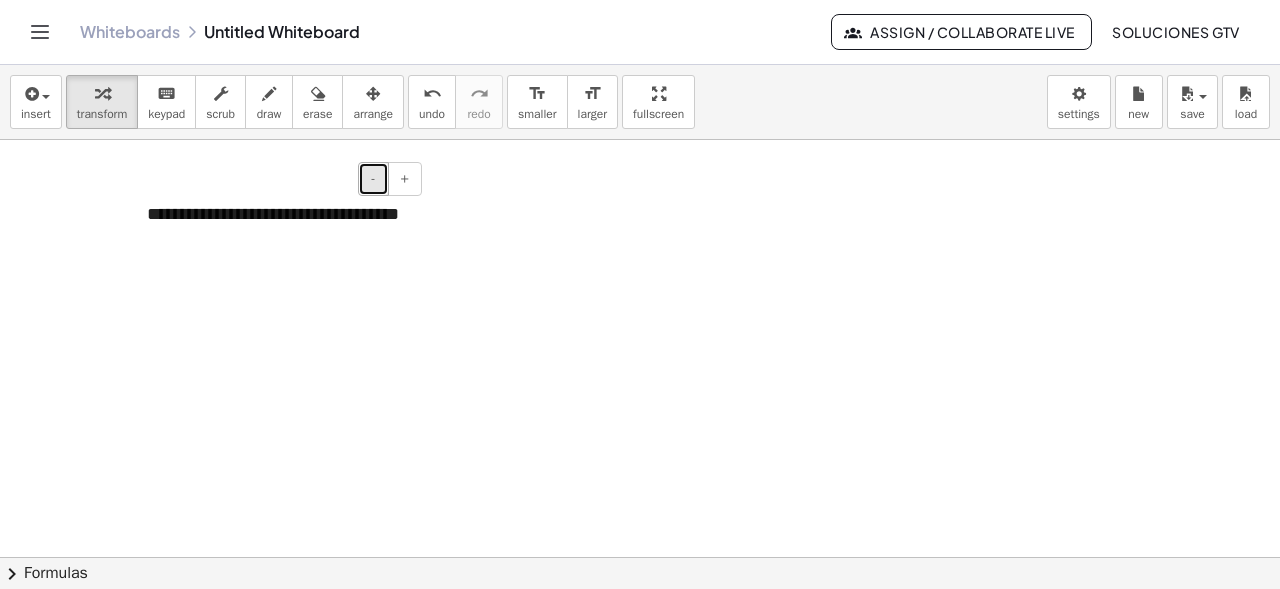 click on "-" at bounding box center (373, 178) 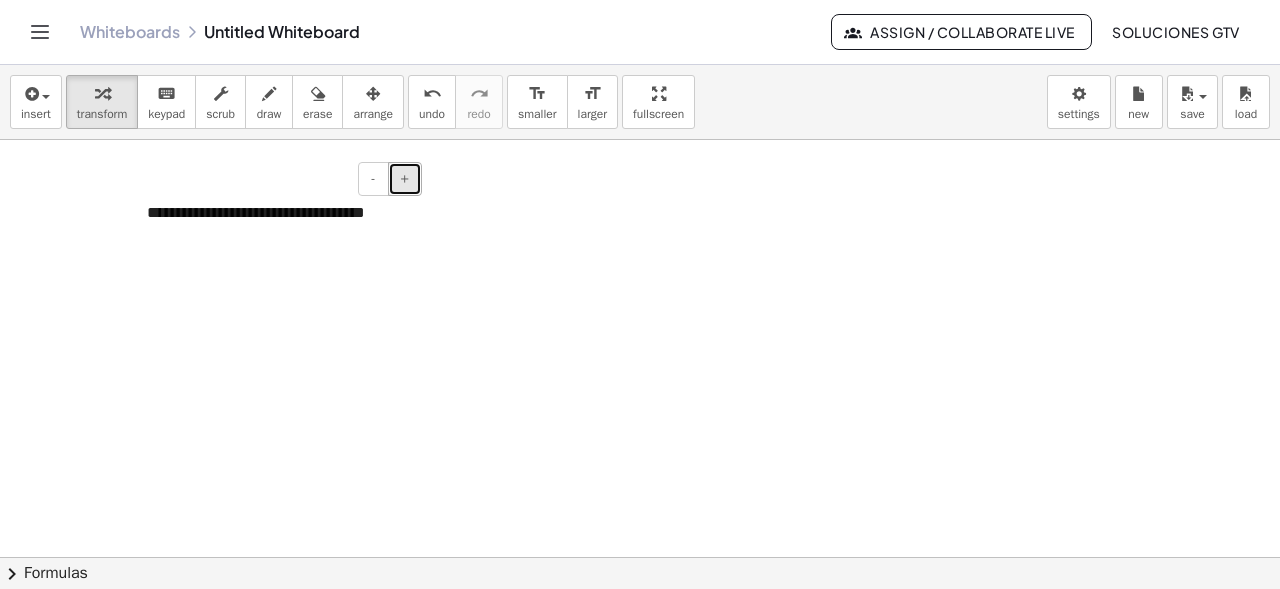 click on "+" at bounding box center [405, 178] 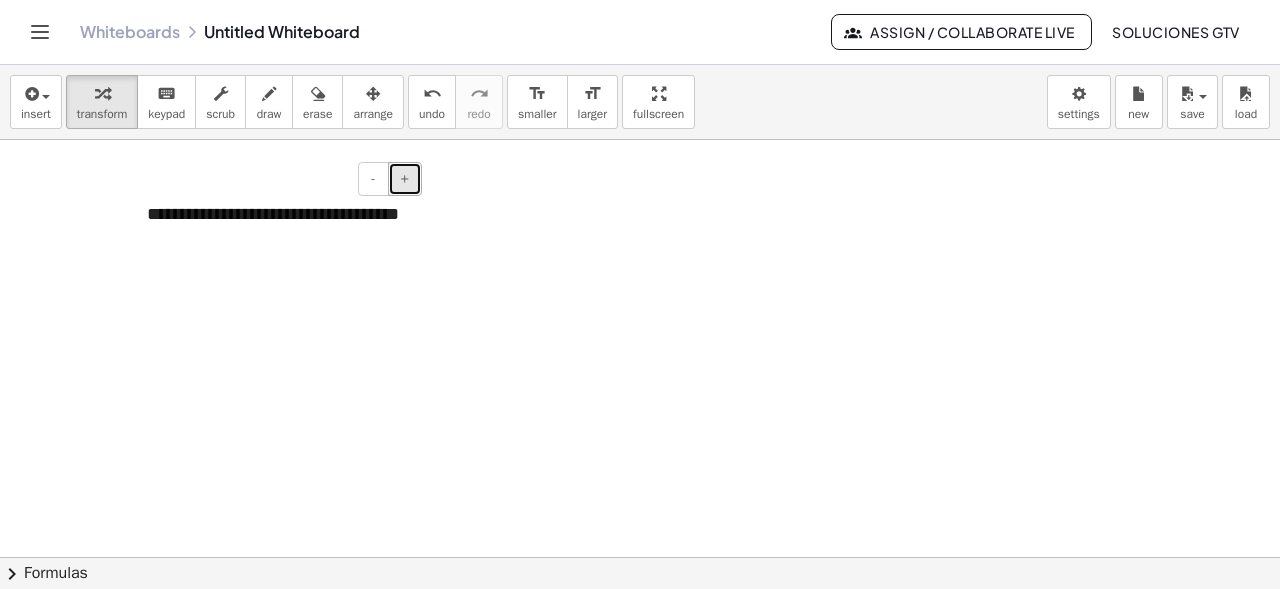 click on "+" at bounding box center (405, 178) 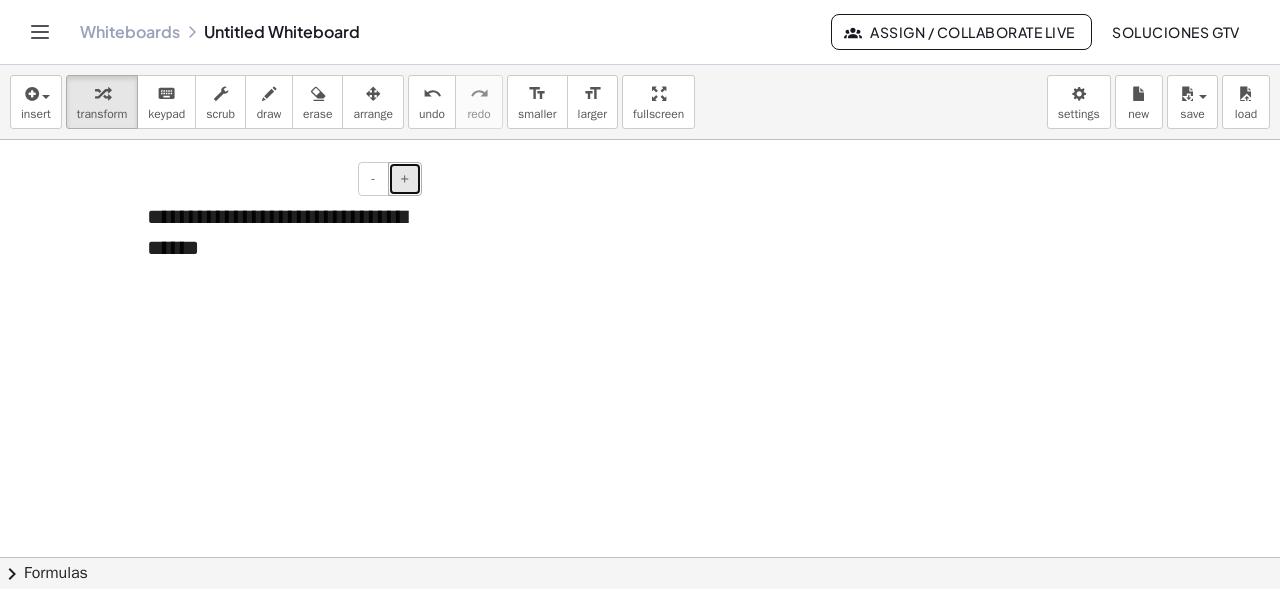 click on "+" at bounding box center (405, 178) 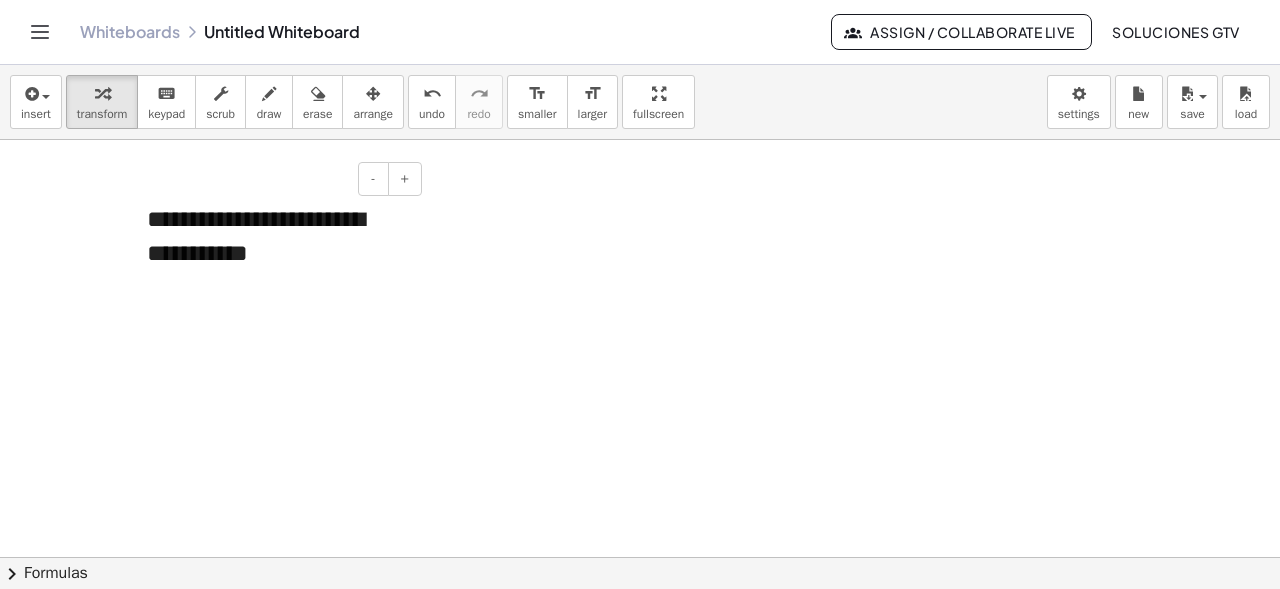 click on "**********" at bounding box center [277, 236] 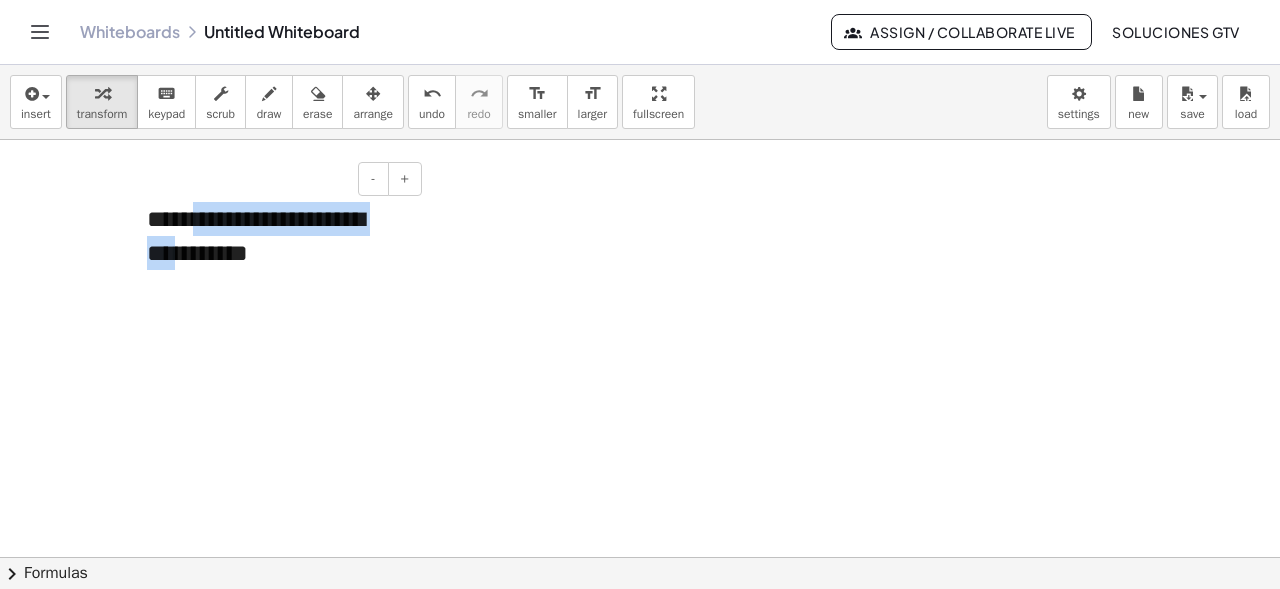 drag, startPoint x: 253, startPoint y: 253, endPoint x: 159, endPoint y: 211, distance: 102.9563 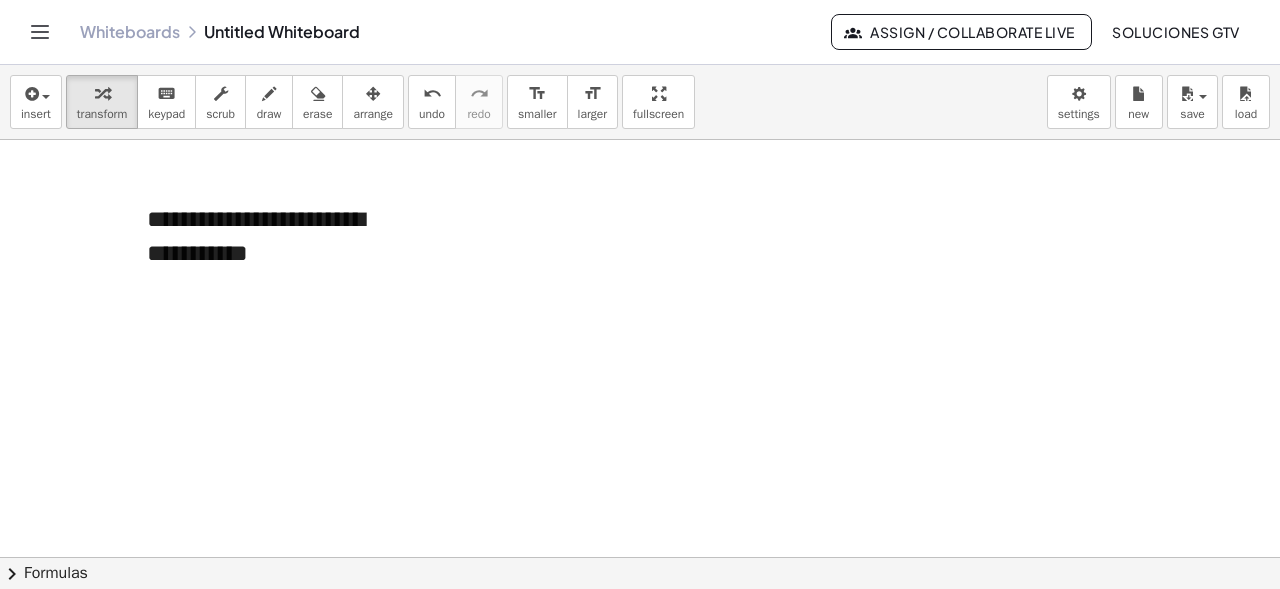 click at bounding box center (640, 674) 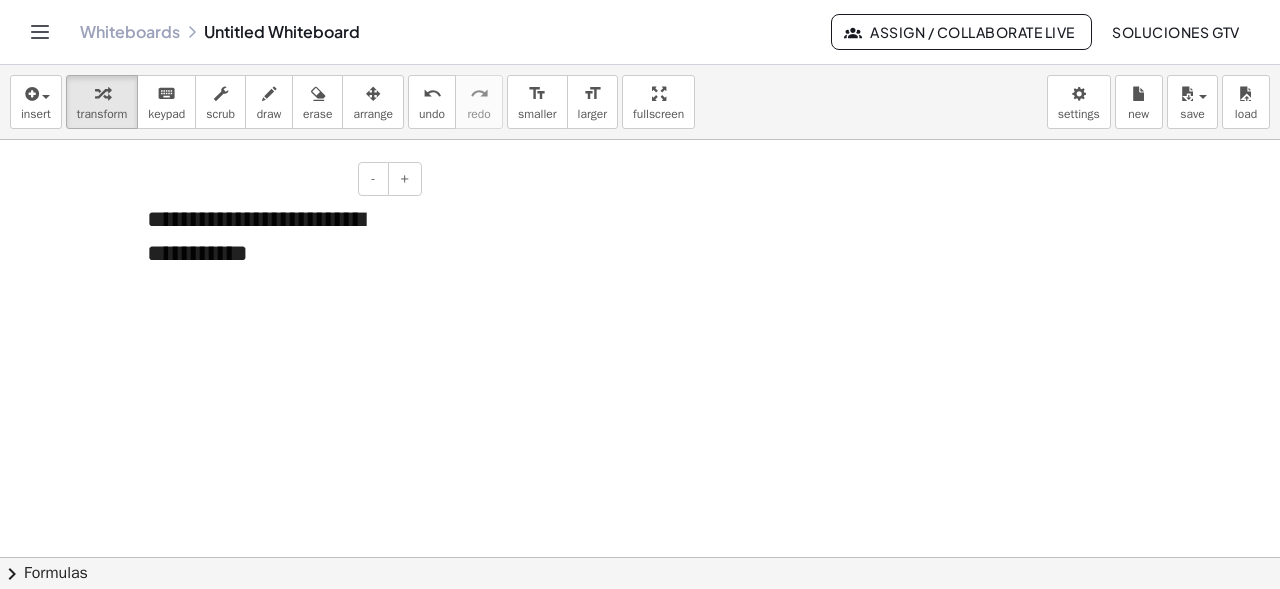 click on "**********" at bounding box center (277, 236) 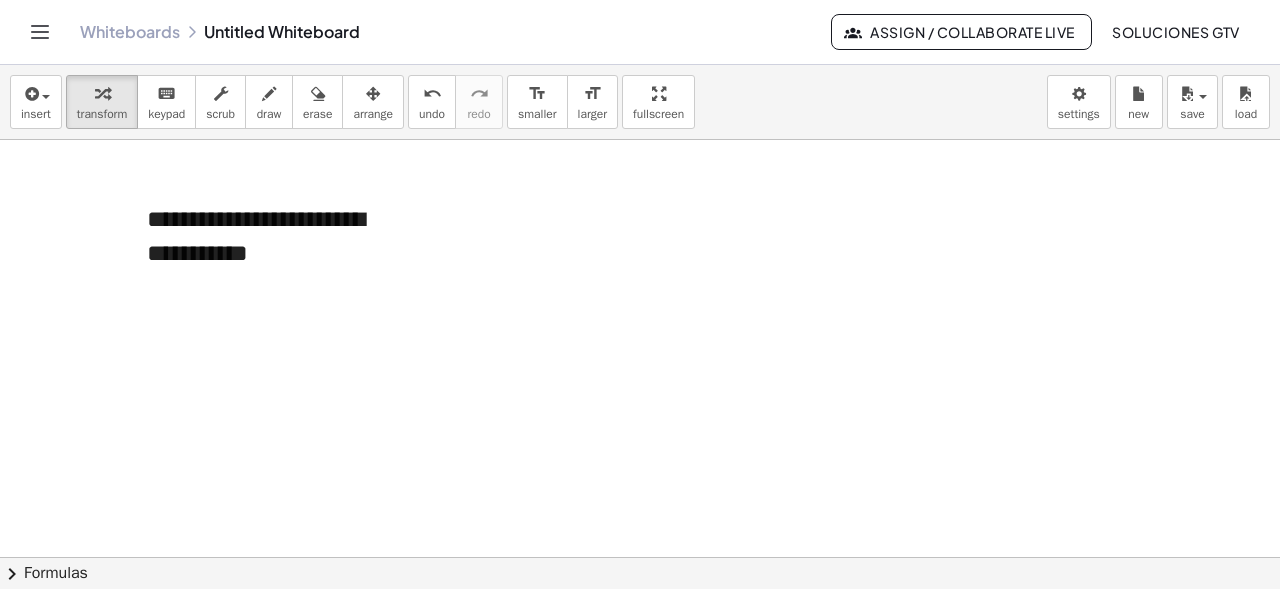 drag, startPoint x: 141, startPoint y: 215, endPoint x: 176, endPoint y: 209, distance: 35.510563 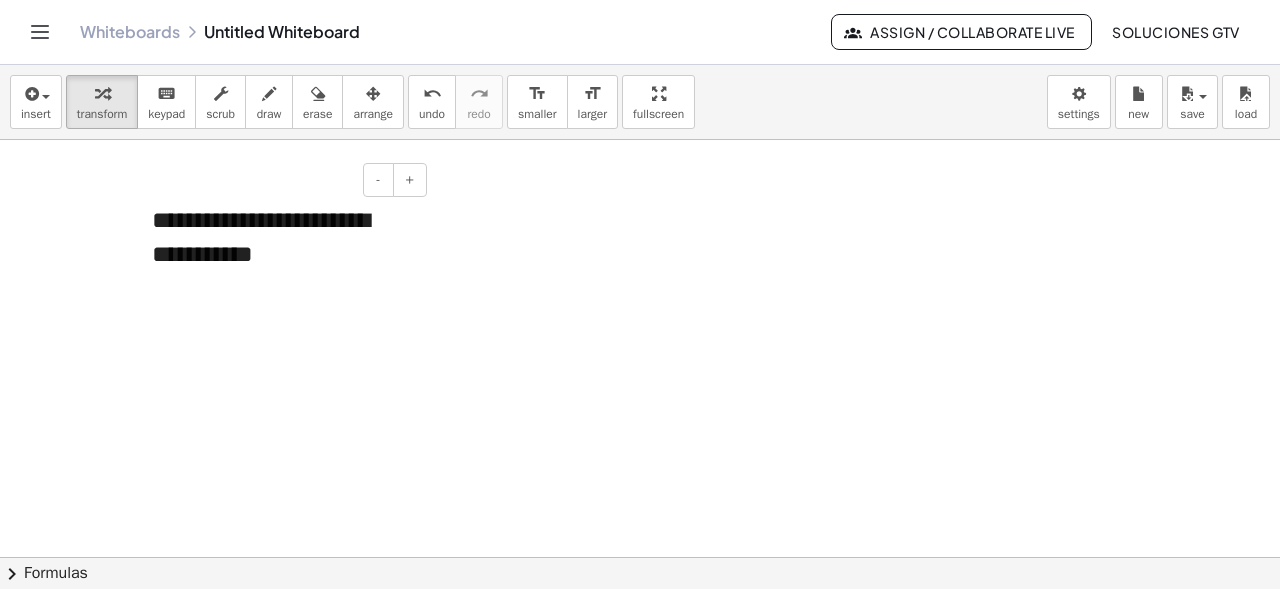 click on "**********" at bounding box center (282, 237) 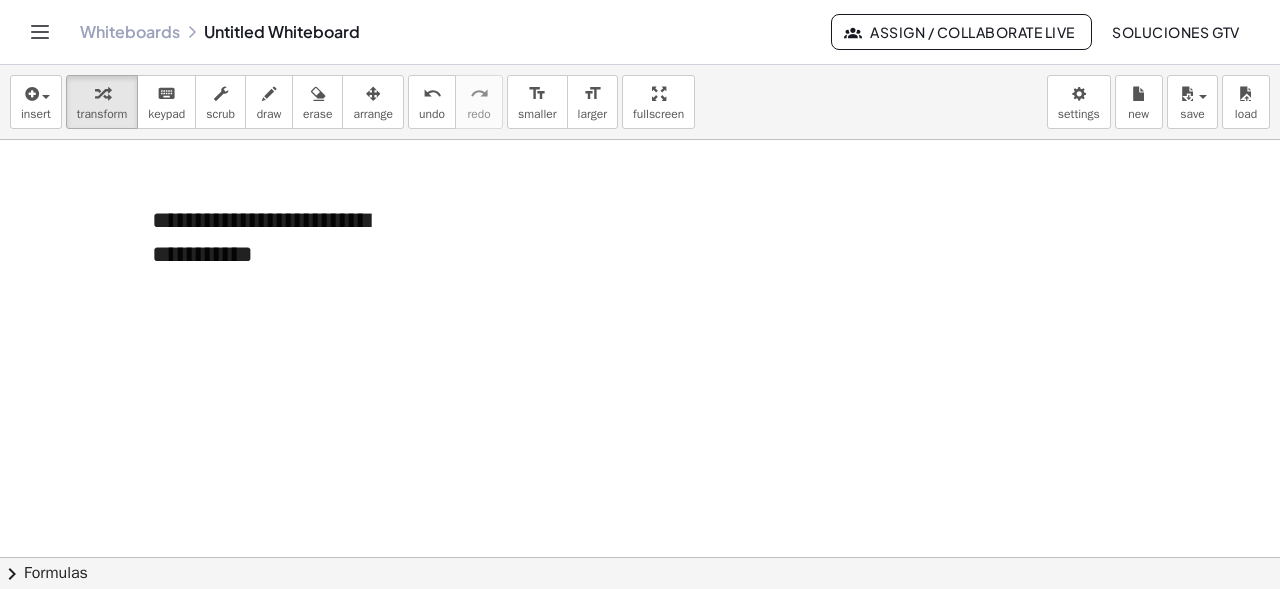 drag, startPoint x: 169, startPoint y: 182, endPoint x: 118, endPoint y: 178, distance: 51.156624 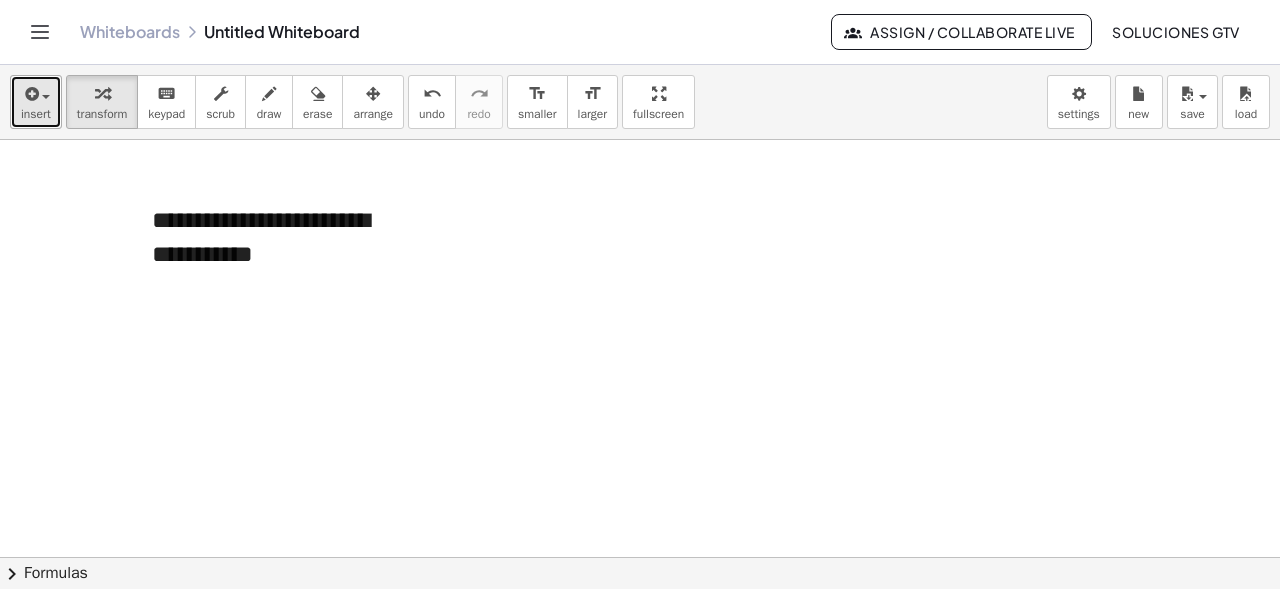 click on "insert" at bounding box center [36, 114] 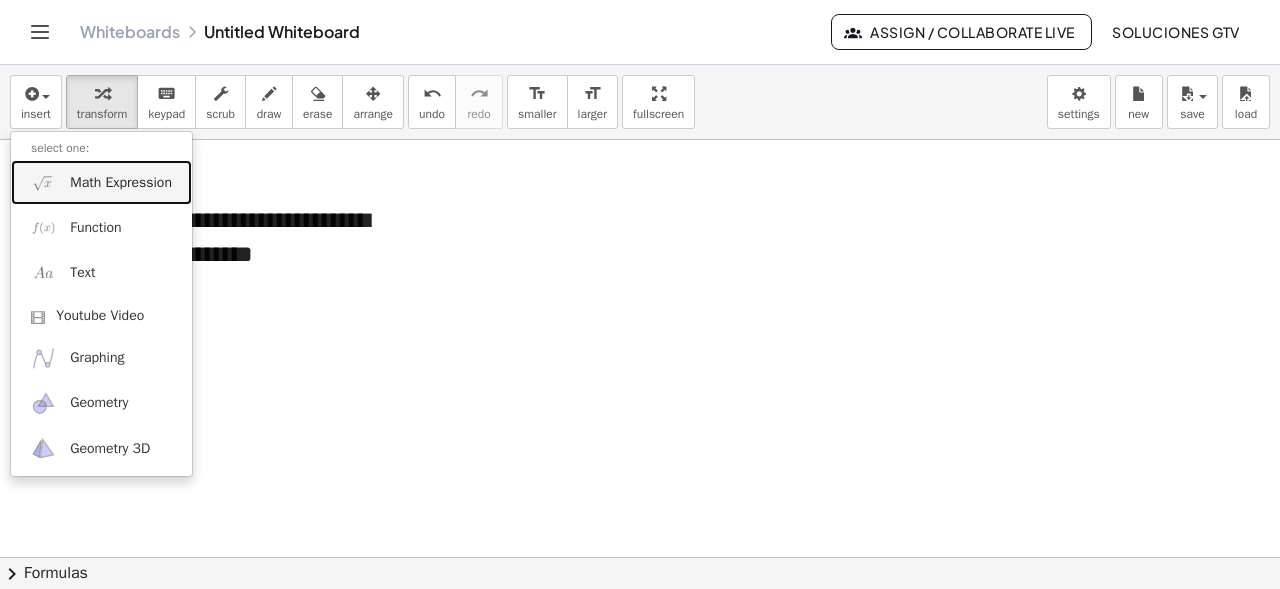 click on "Math Expression" at bounding box center [121, 183] 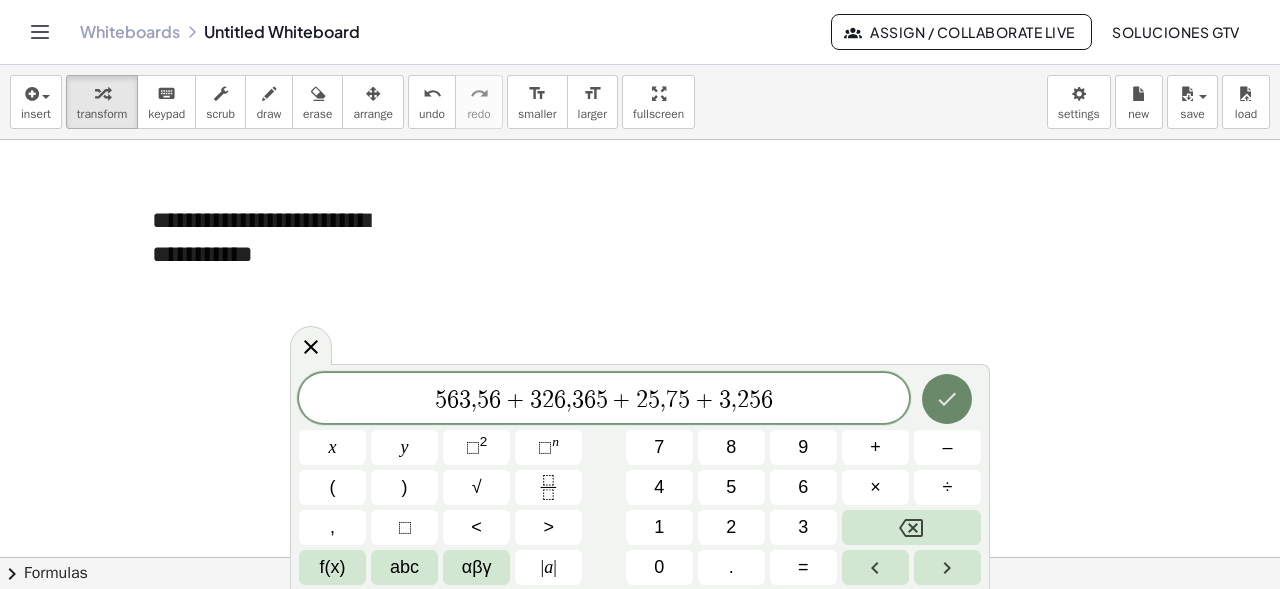 click 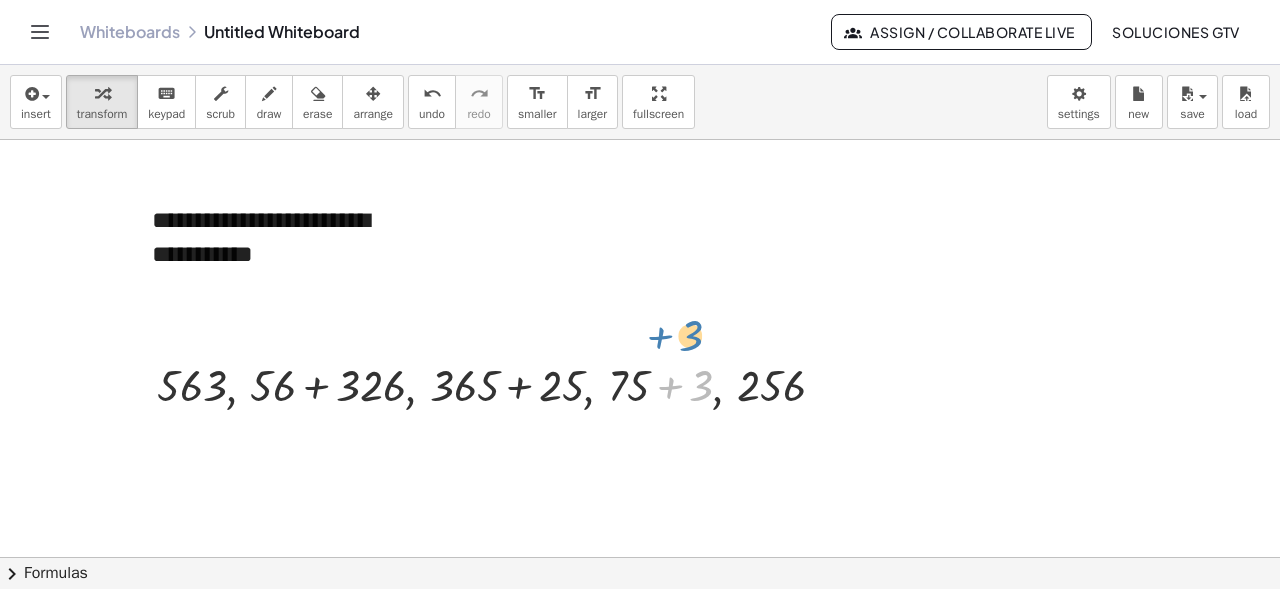 drag, startPoint x: 652, startPoint y: 374, endPoint x: 641, endPoint y: 320, distance: 55.108982 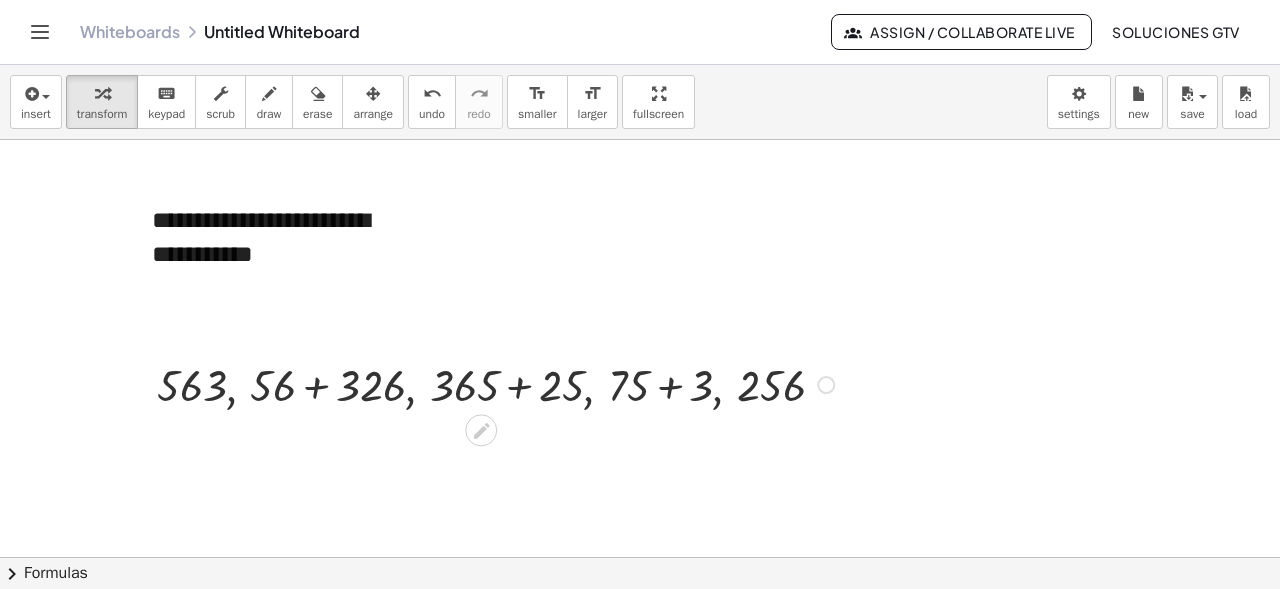 drag, startPoint x: 470, startPoint y: 426, endPoint x: 485, endPoint y: 375, distance: 53.160137 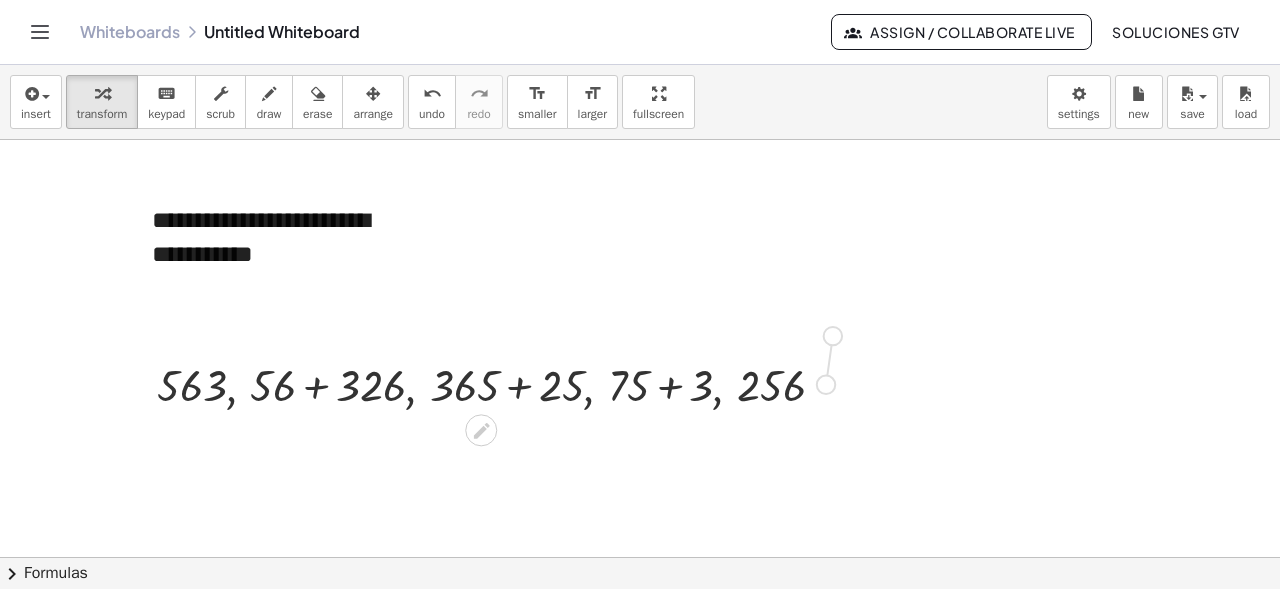 drag, startPoint x: 821, startPoint y: 386, endPoint x: 828, endPoint y: 336, distance: 50.48762 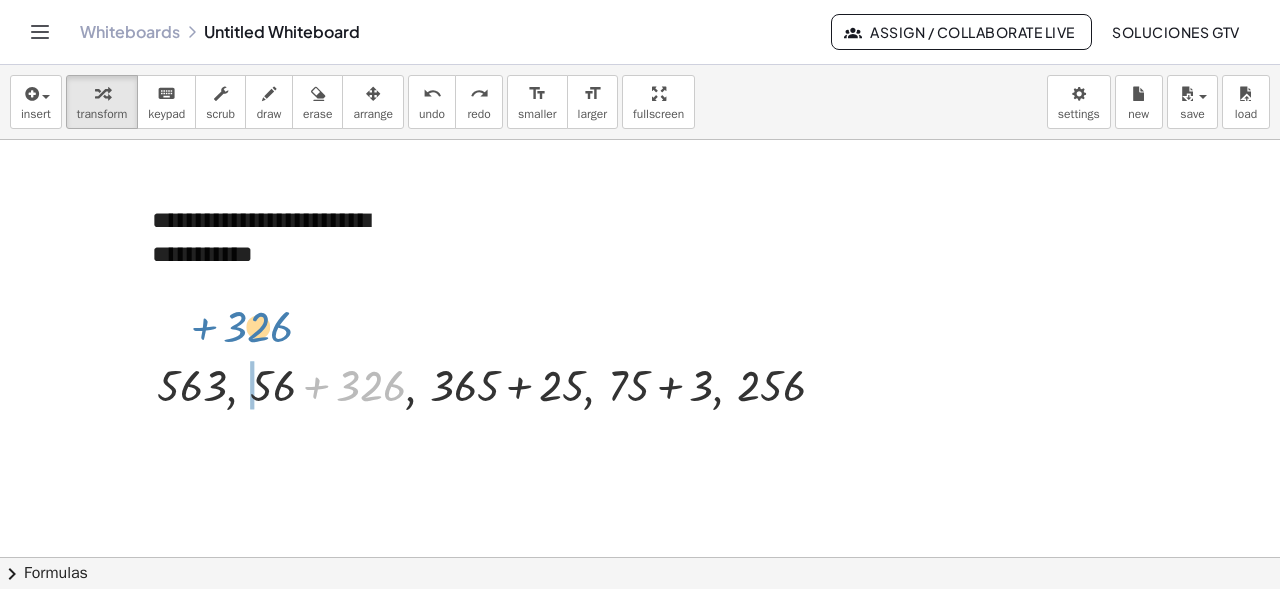 drag, startPoint x: 332, startPoint y: 392, endPoint x: 271, endPoint y: 357, distance: 70.327805 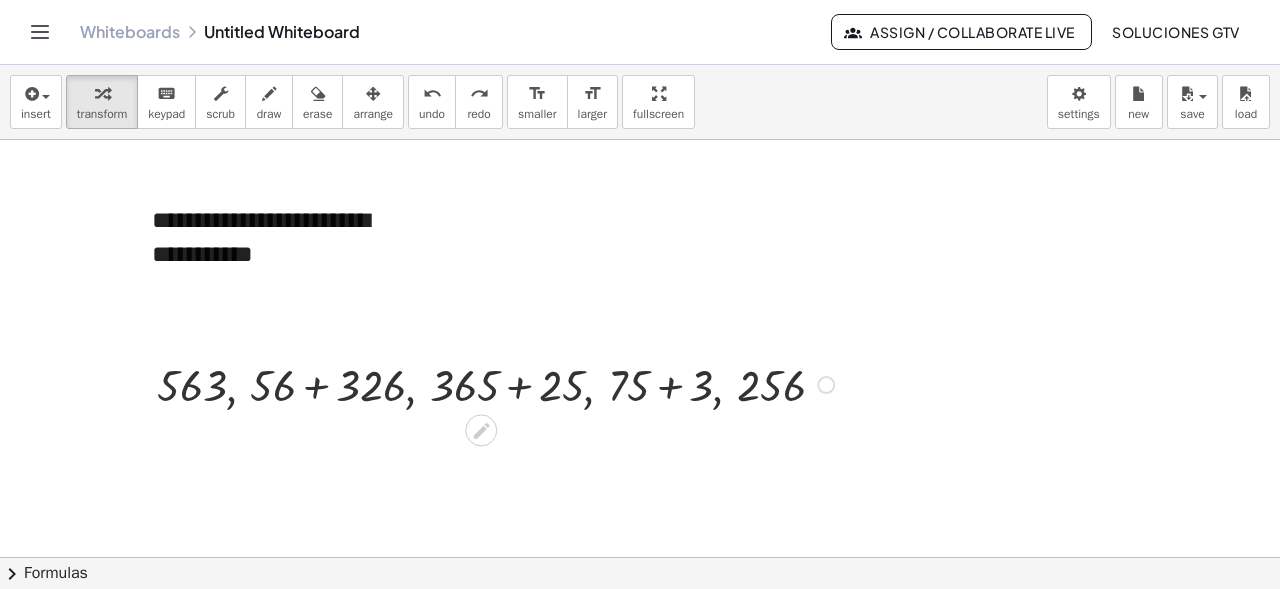 click at bounding box center (499, 383) 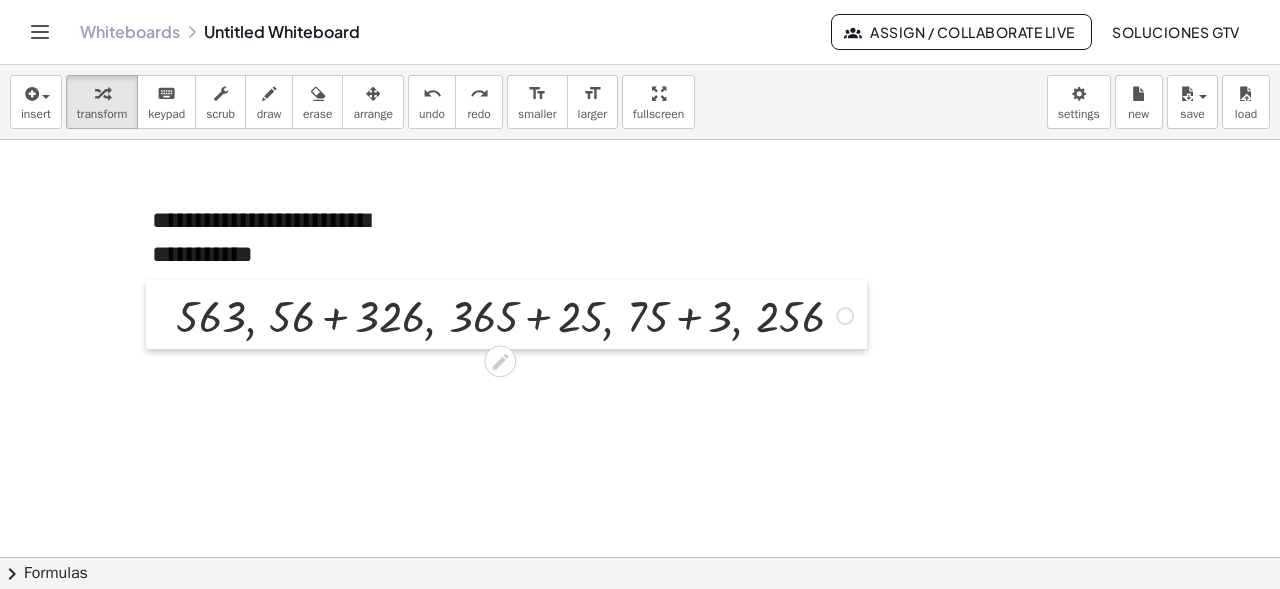 drag, startPoint x: 150, startPoint y: 353, endPoint x: 169, endPoint y: 284, distance: 71.568146 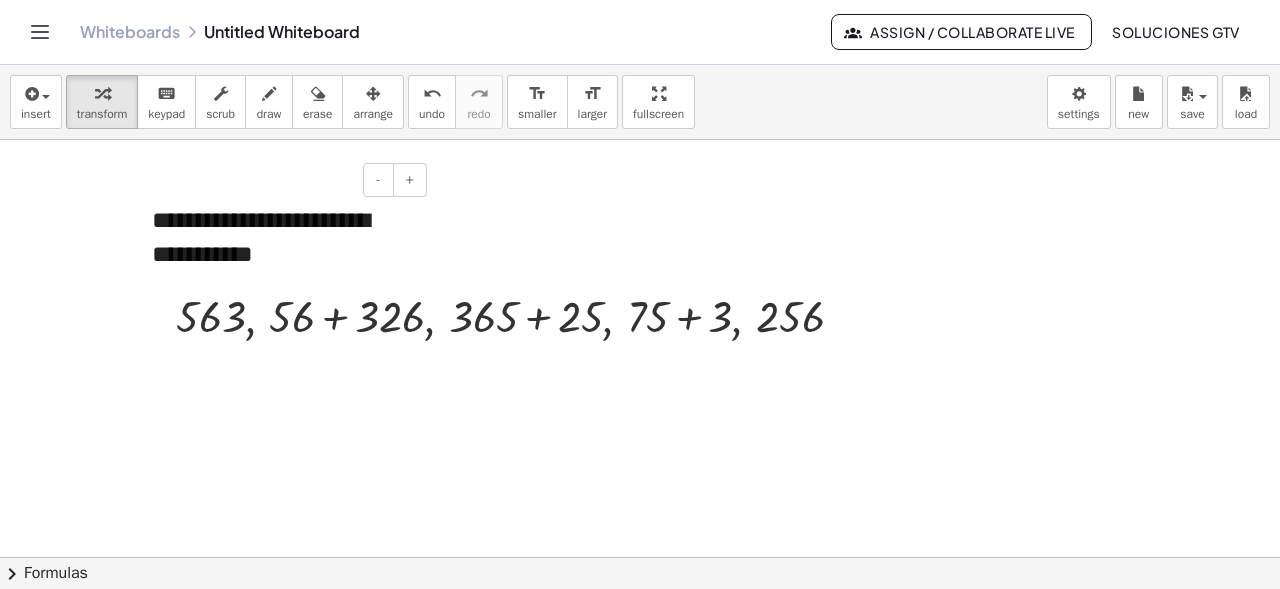 click on "**********" at bounding box center [282, 237] 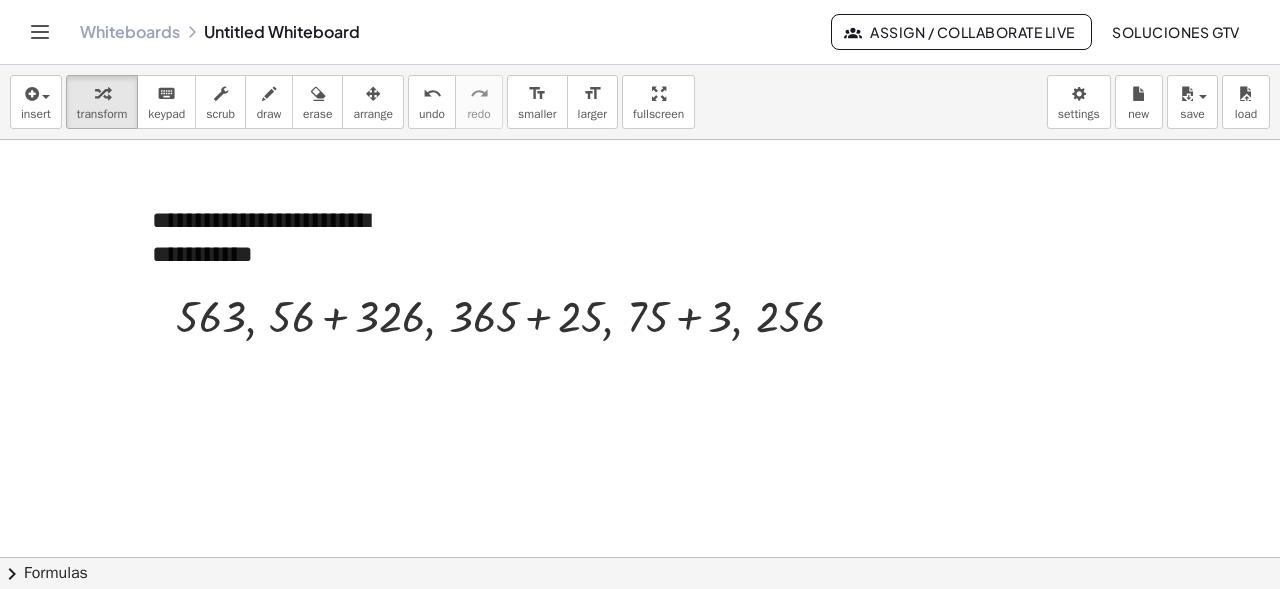 click at bounding box center [640, 674] 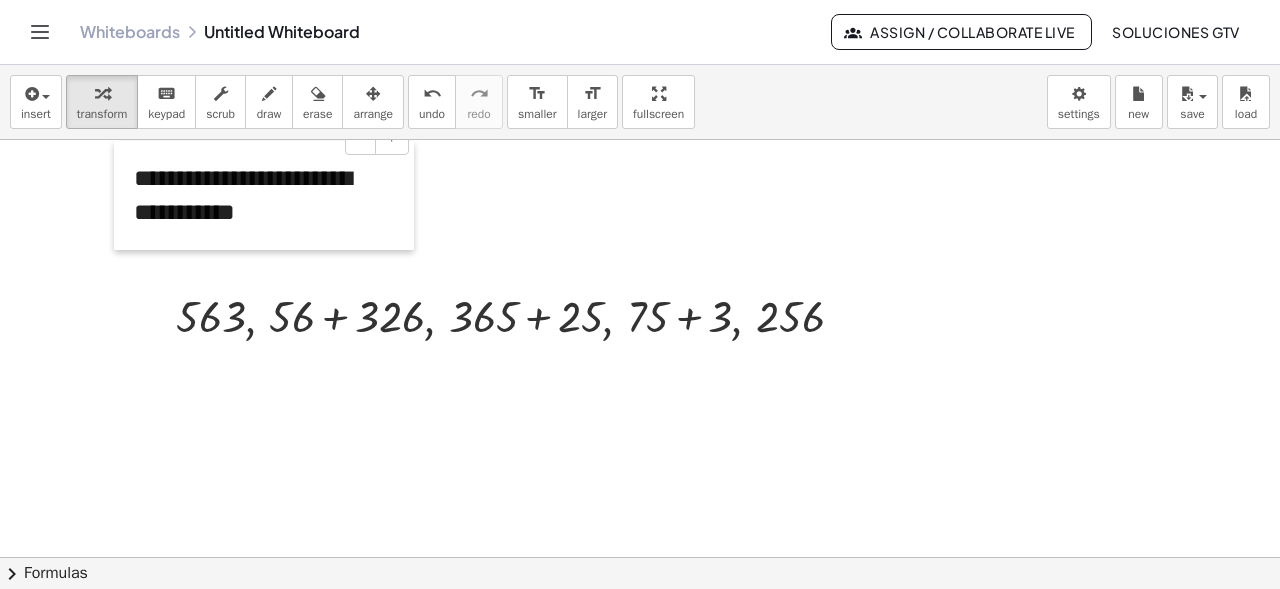 drag, startPoint x: 145, startPoint y: 226, endPoint x: 127, endPoint y: 184, distance: 45.694637 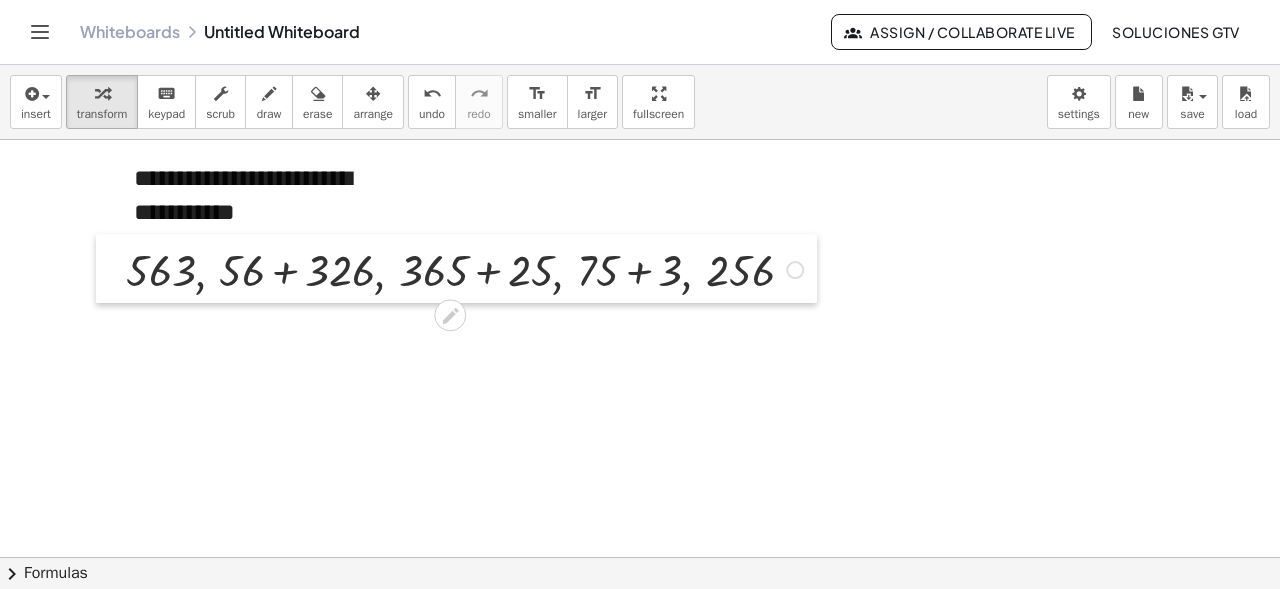 drag, startPoint x: 171, startPoint y: 285, endPoint x: 121, endPoint y: 239, distance: 67.941154 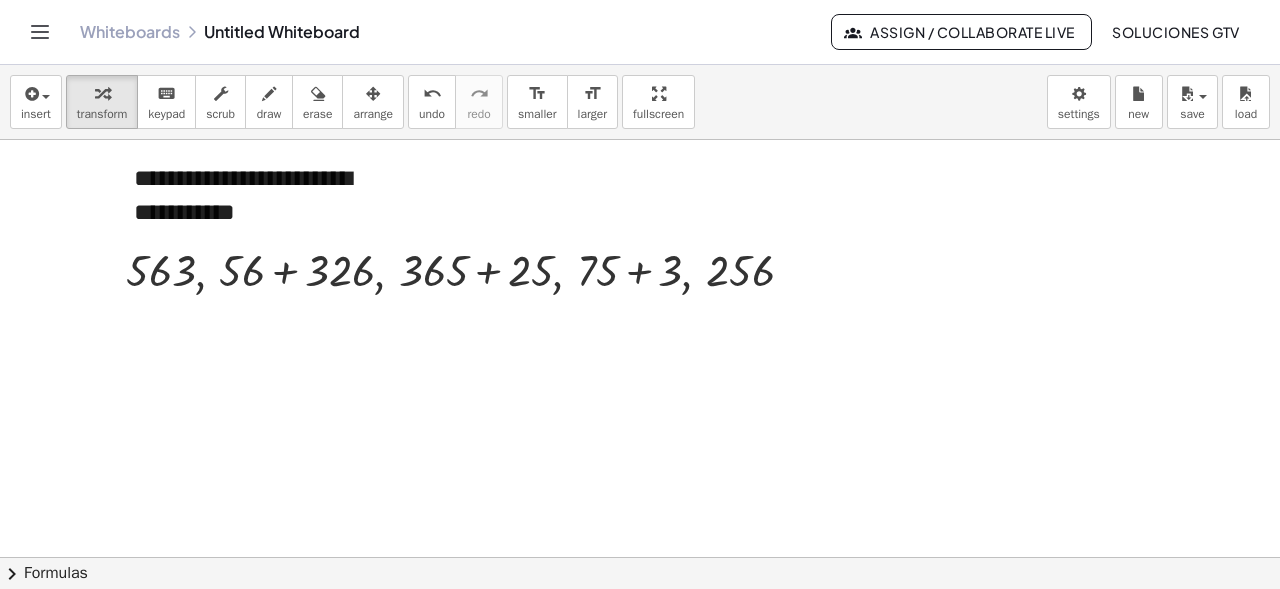 click at bounding box center [640, 674] 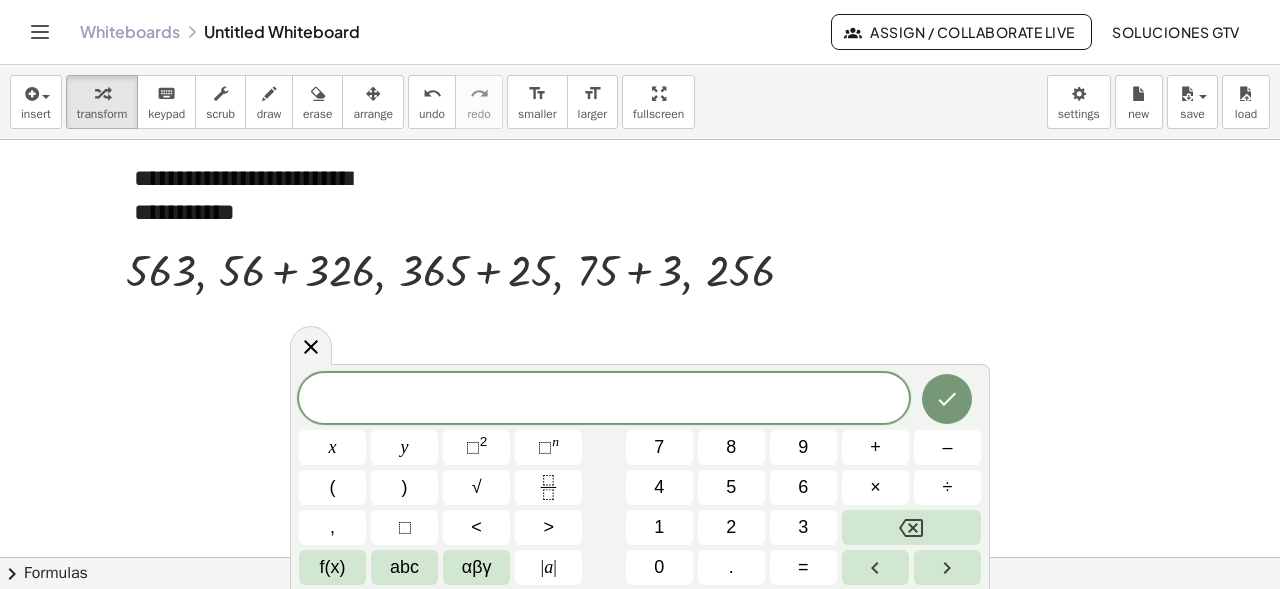 click at bounding box center [640, 674] 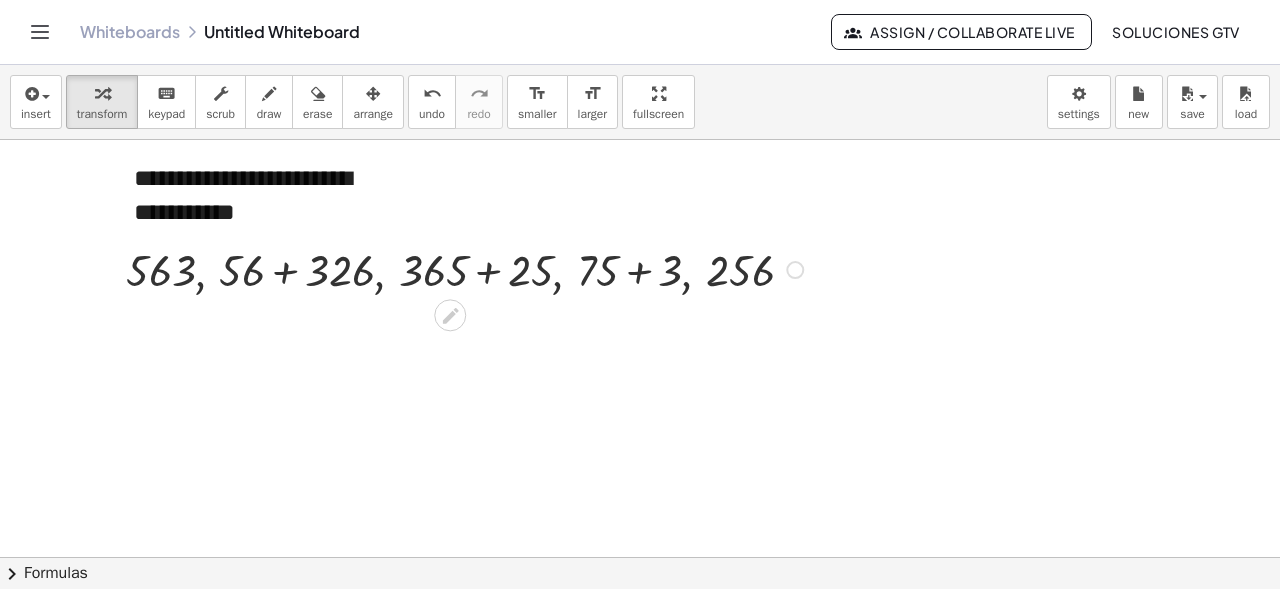 click at bounding box center [468, 268] 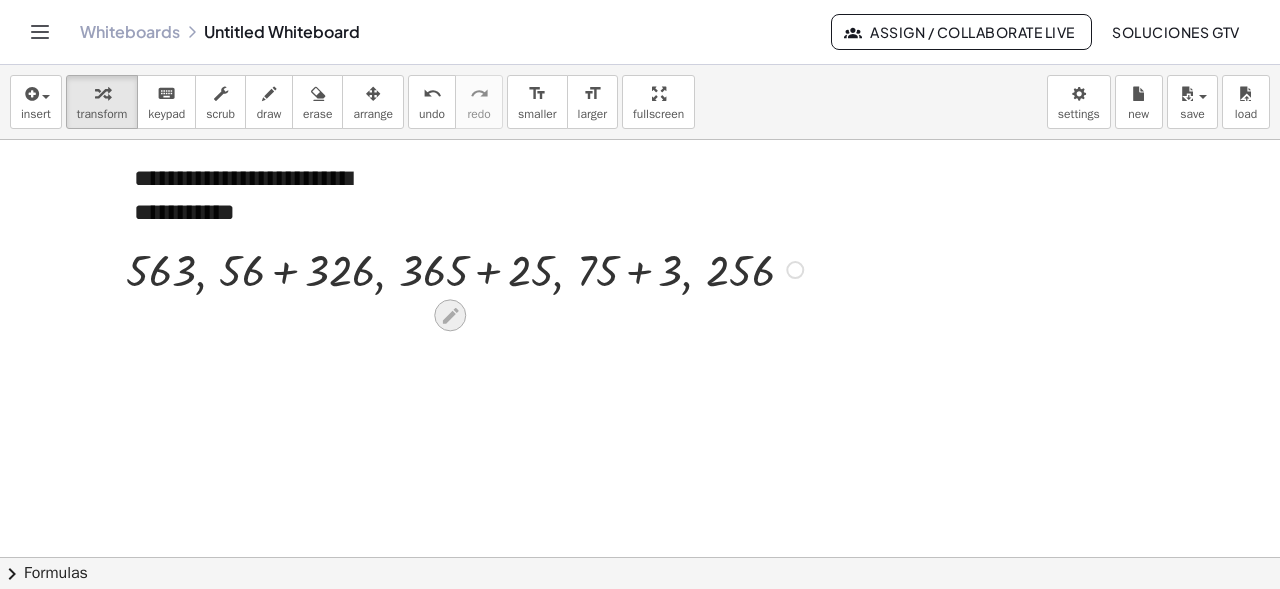 click 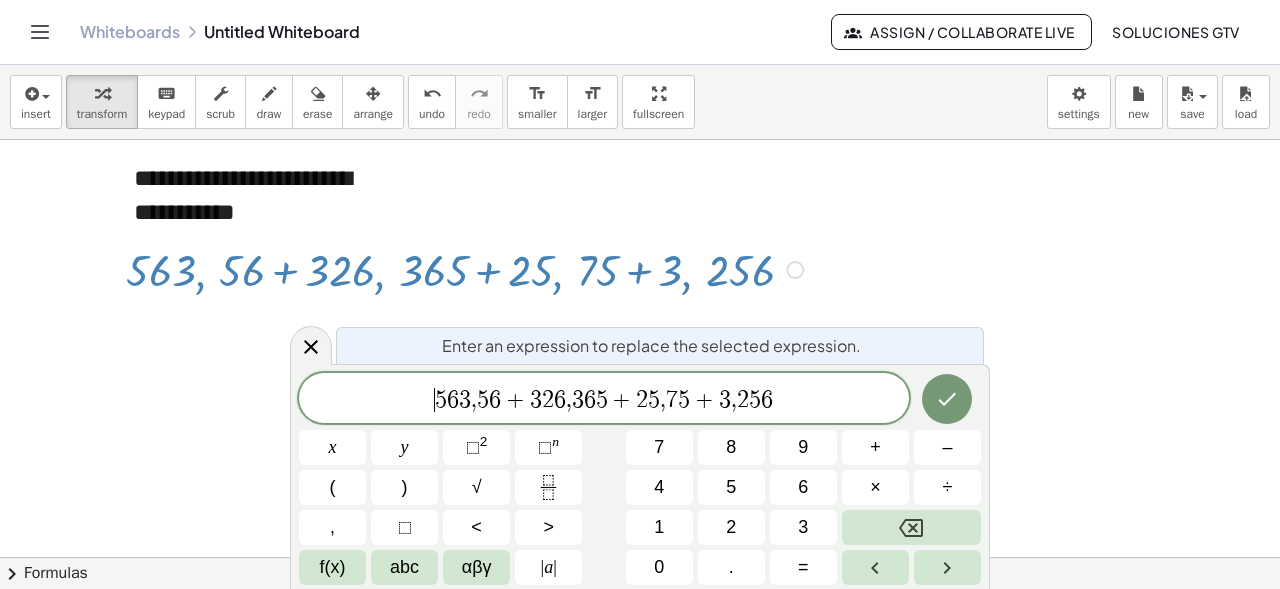 click on "​ [NUMBER] [NUMBER] , [NUMBER] [NUMBER] + [NUMBER] [NUMBER] , [NUMBER] [NUMBER] + [NUMBER] [NUMBER] , [NUMBER] [NUMBER] + [NUMBER] , [NUMBER] [NUMBER]" at bounding box center [604, 400] 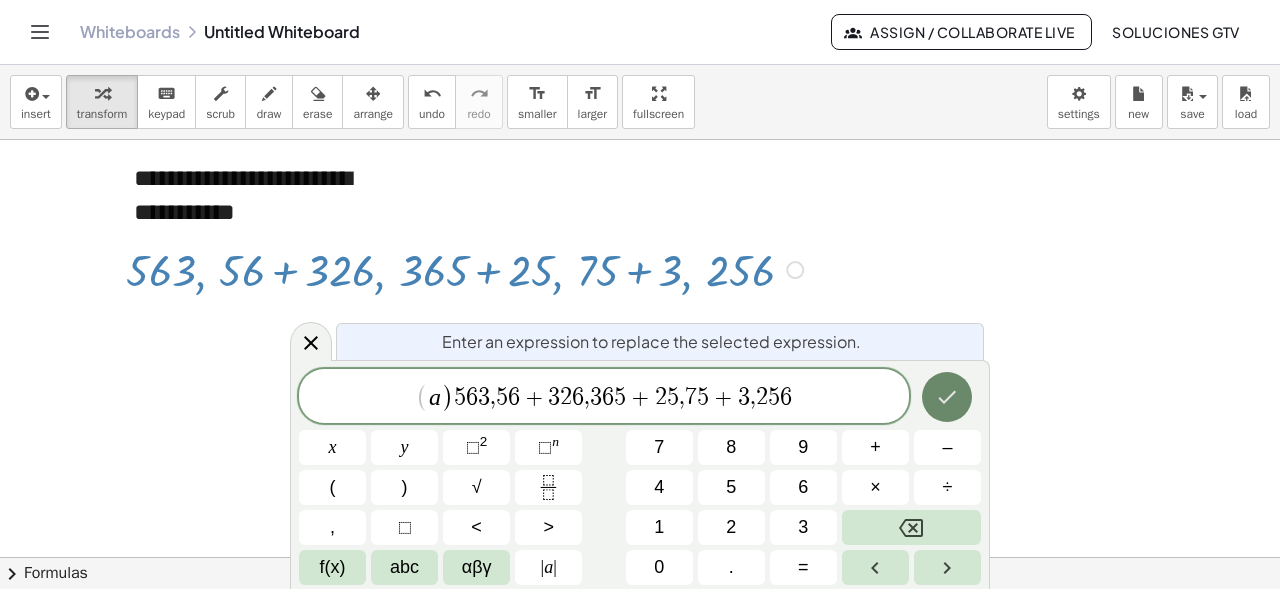 click at bounding box center (947, 397) 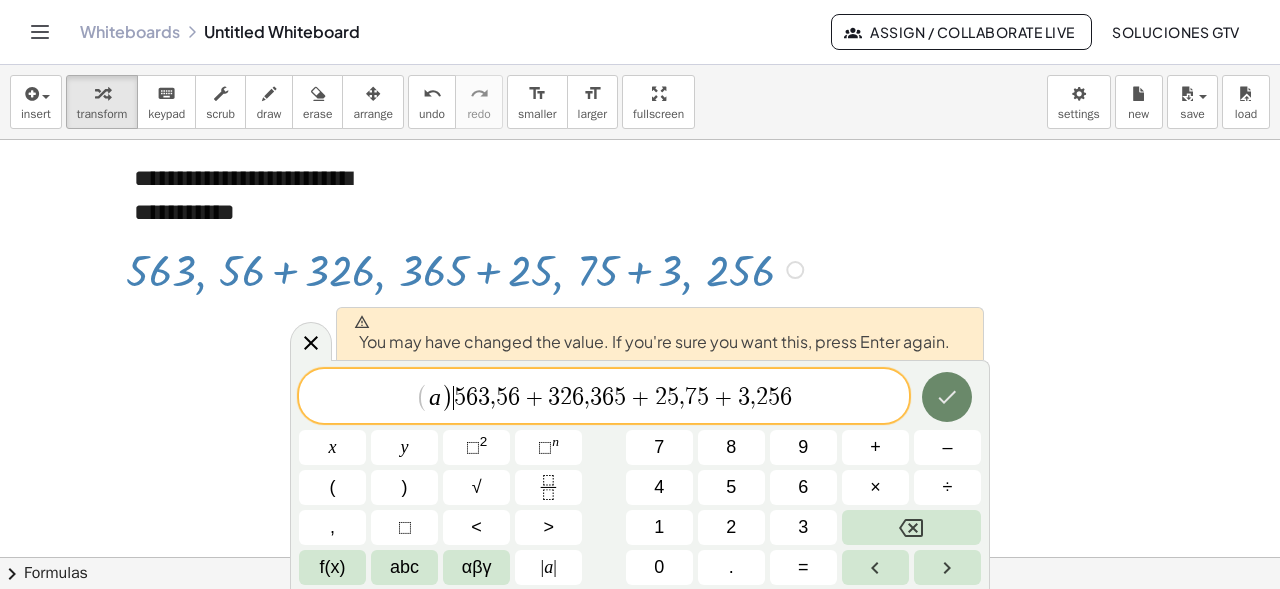click at bounding box center [947, 397] 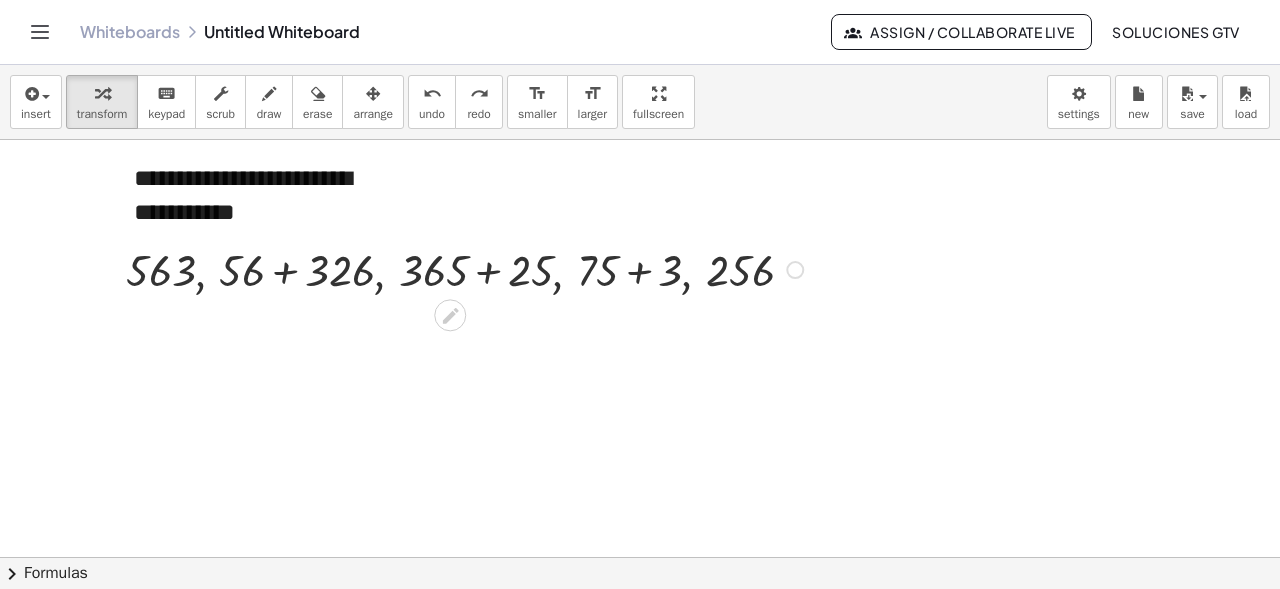 click at bounding box center (640, 674) 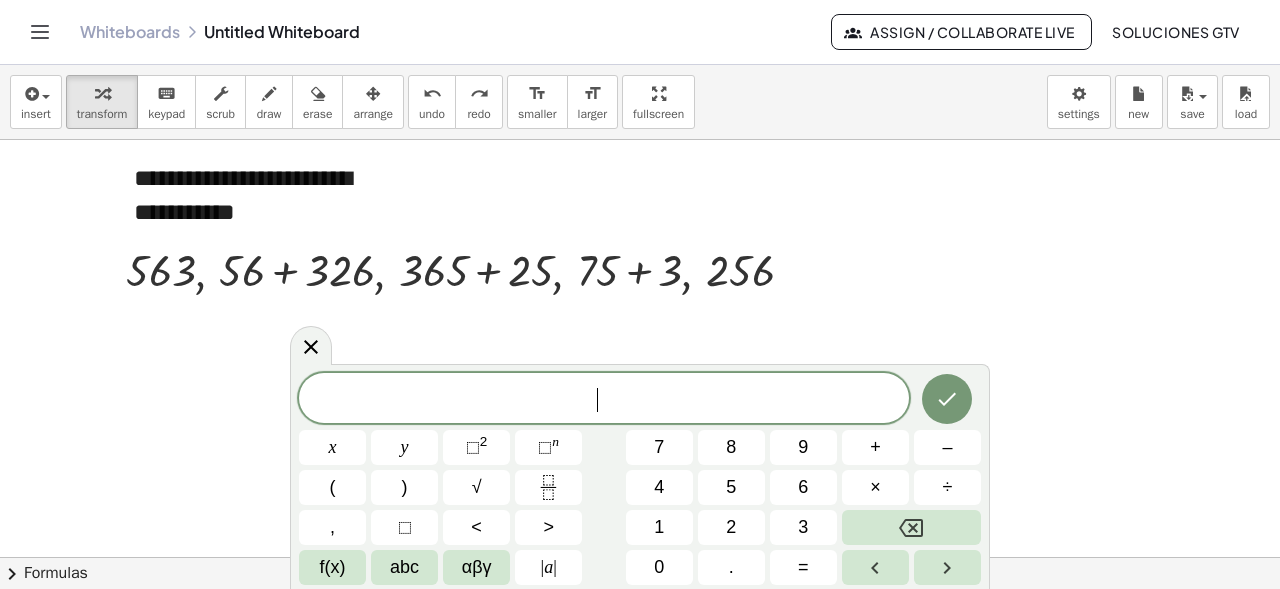 click at bounding box center [640, 674] 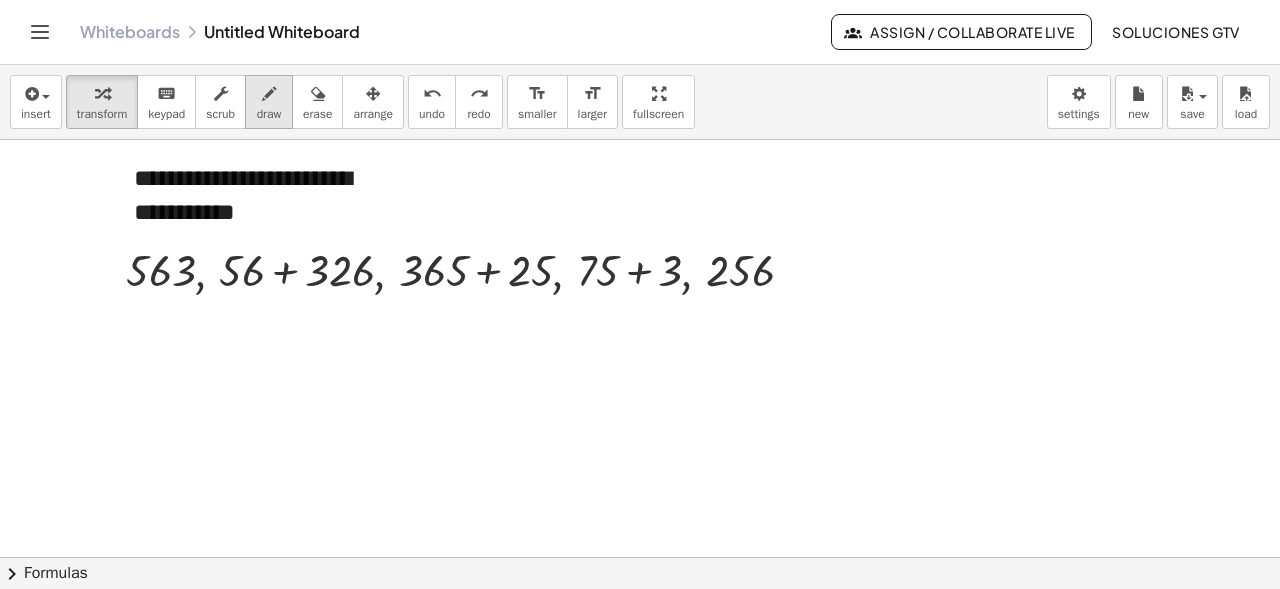 click on "draw" at bounding box center [269, 114] 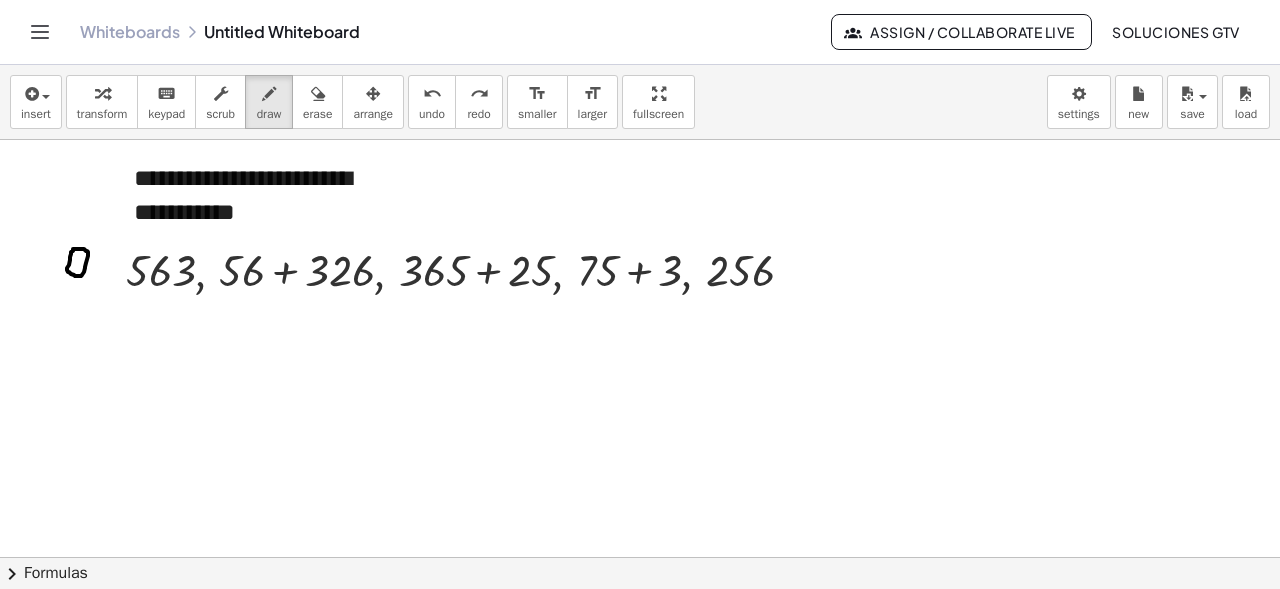 click at bounding box center [640, 674] 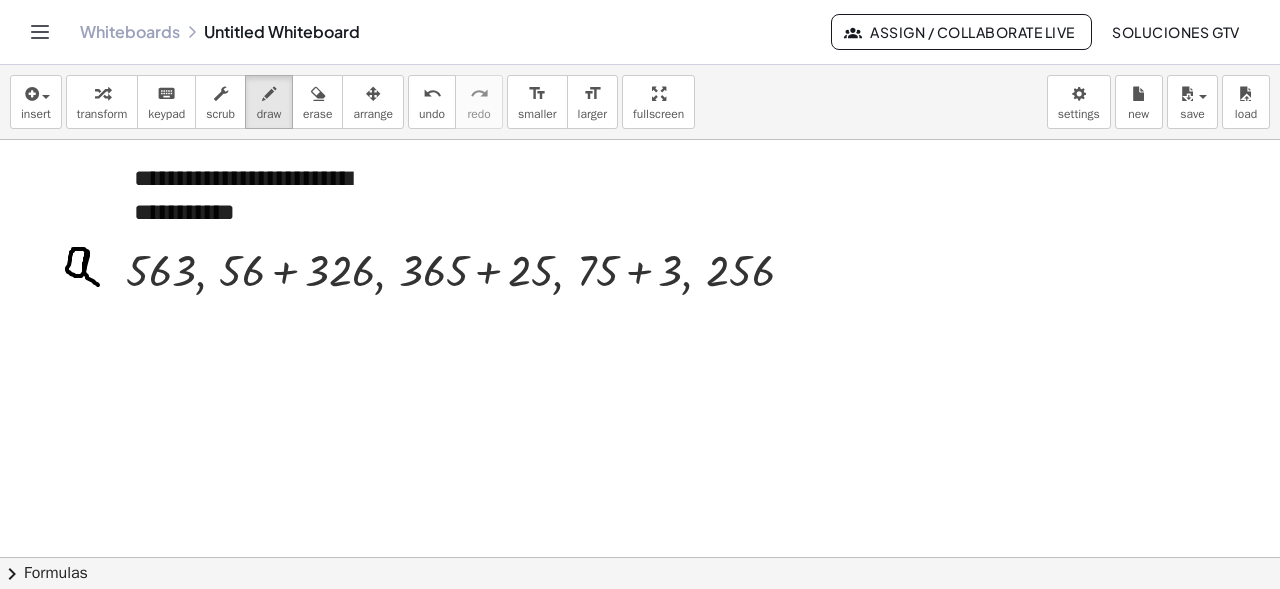 drag, startPoint x: 86, startPoint y: 253, endPoint x: 96, endPoint y: 276, distance: 25.079872 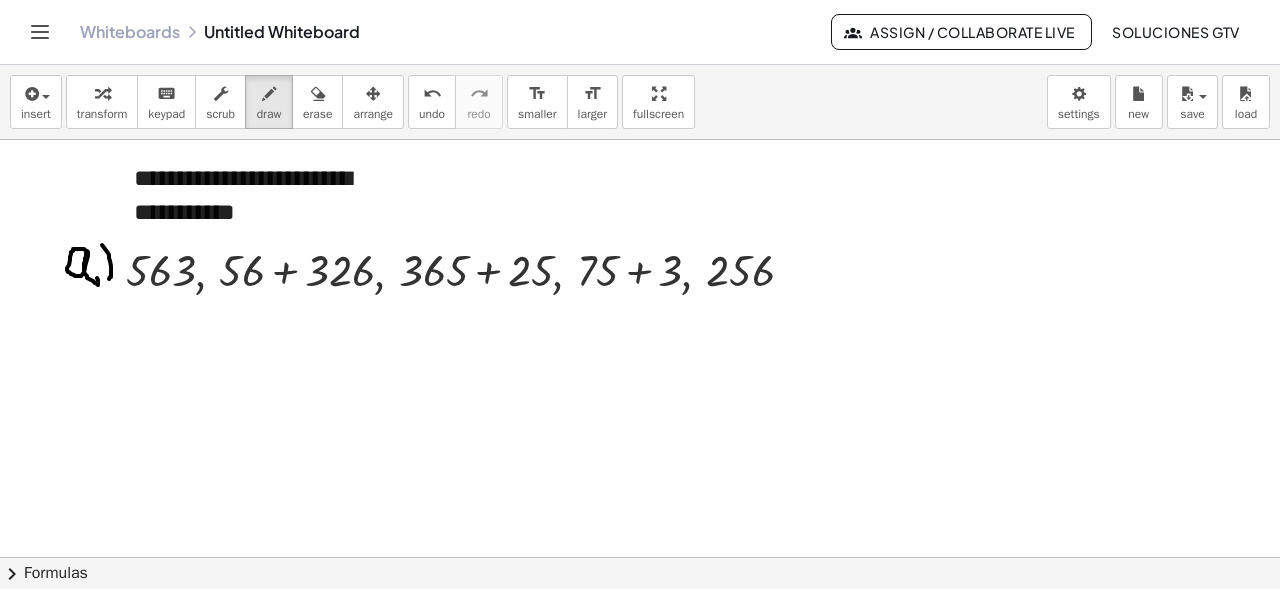 drag, startPoint x: 109, startPoint y: 256, endPoint x: 105, endPoint y: 281, distance: 25.317978 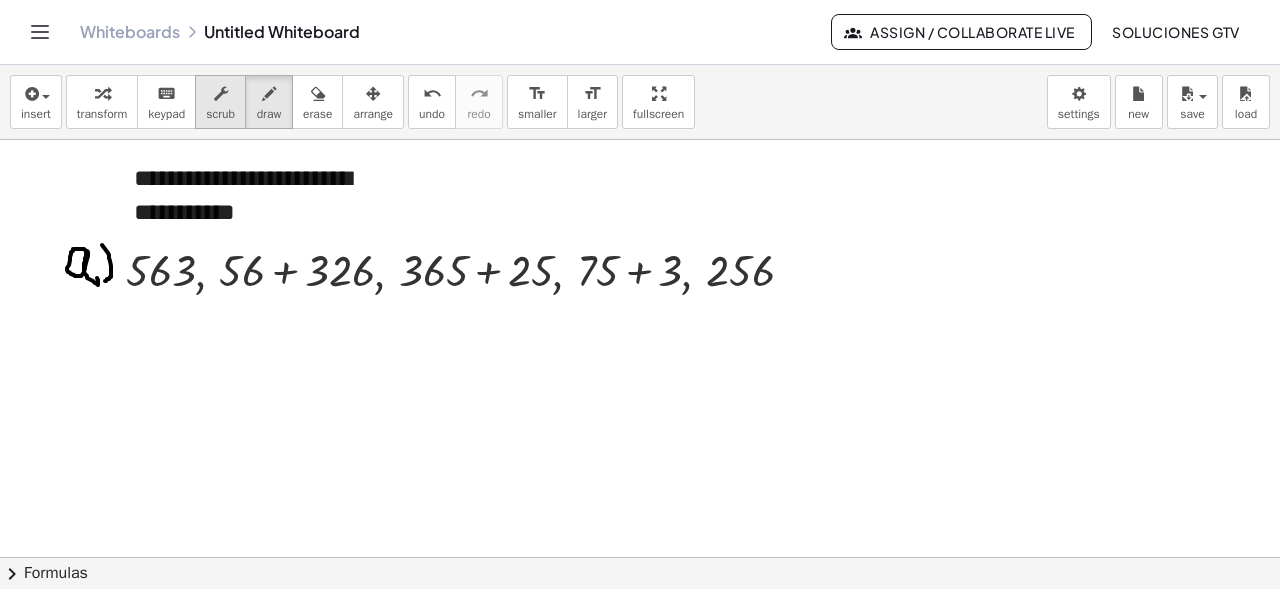 click at bounding box center (220, 93) 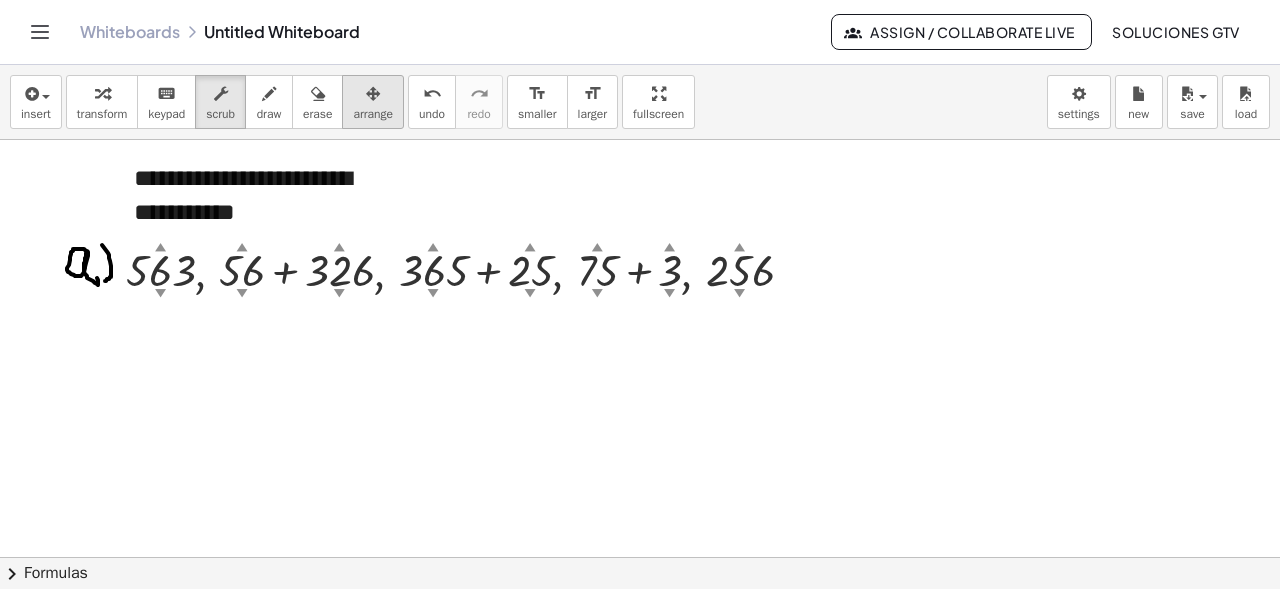 click at bounding box center [373, 94] 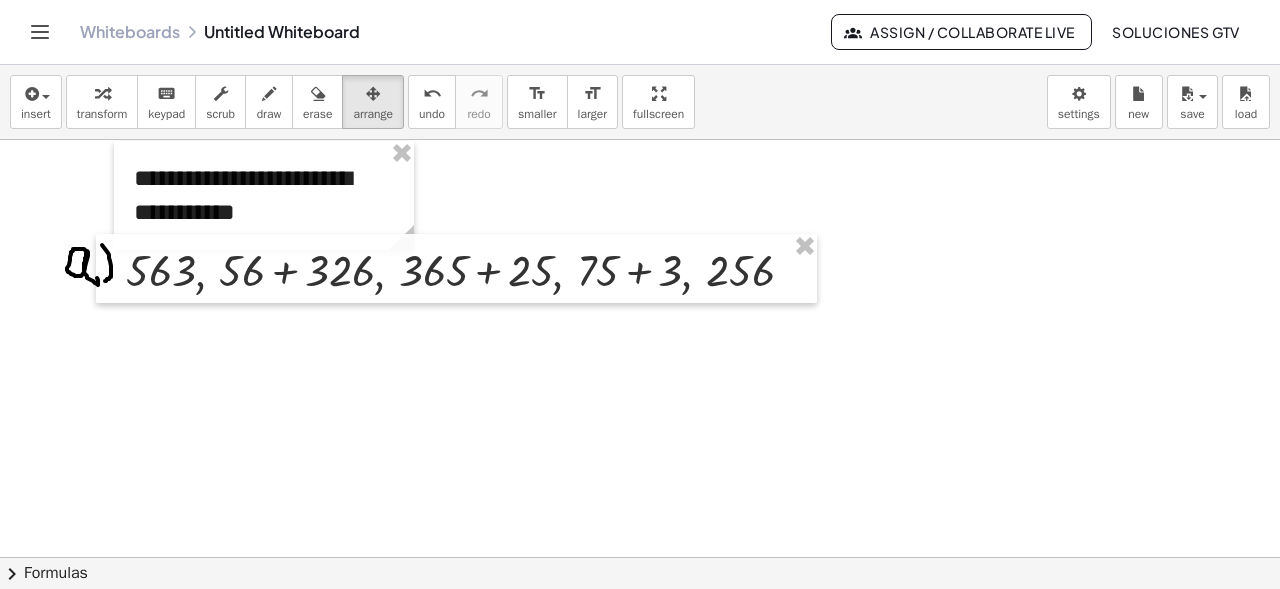 click at bounding box center (640, 674) 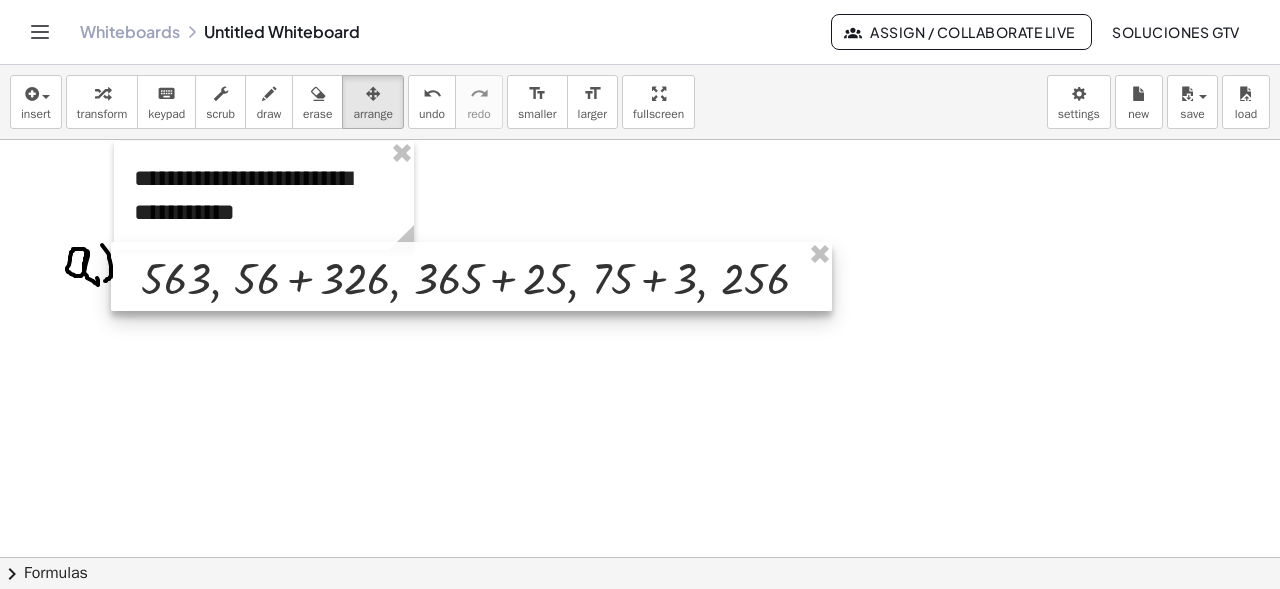 drag, startPoint x: 304, startPoint y: 252, endPoint x: 319, endPoint y: 260, distance: 17 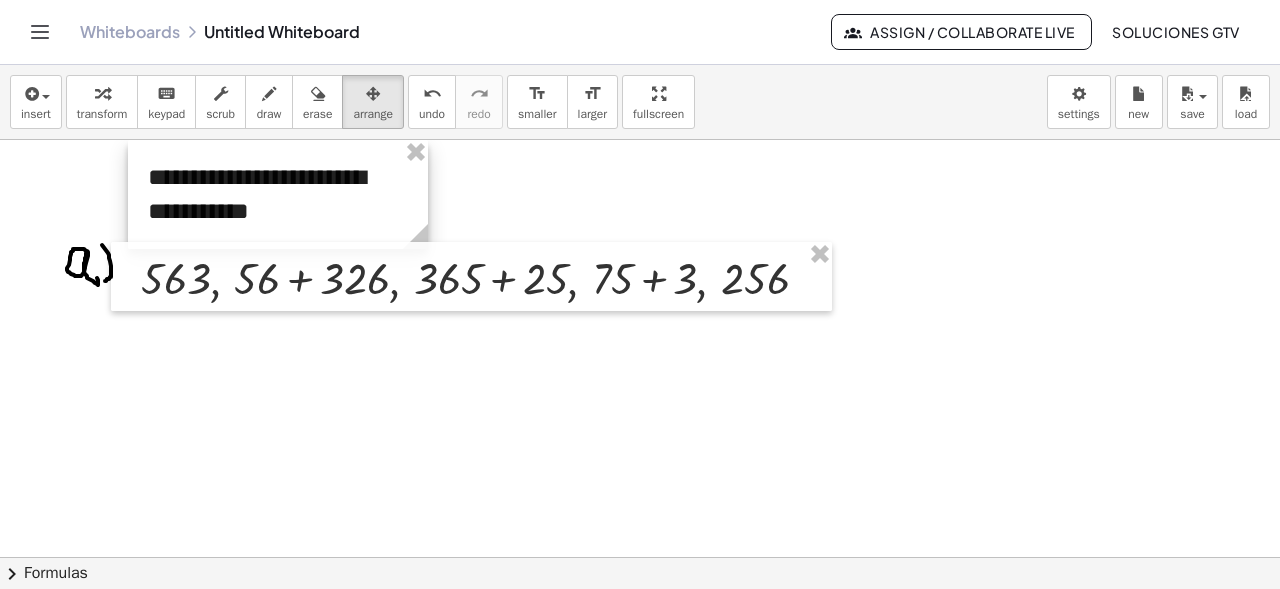 drag, startPoint x: 299, startPoint y: 165, endPoint x: 313, endPoint y: 156, distance: 16.643316 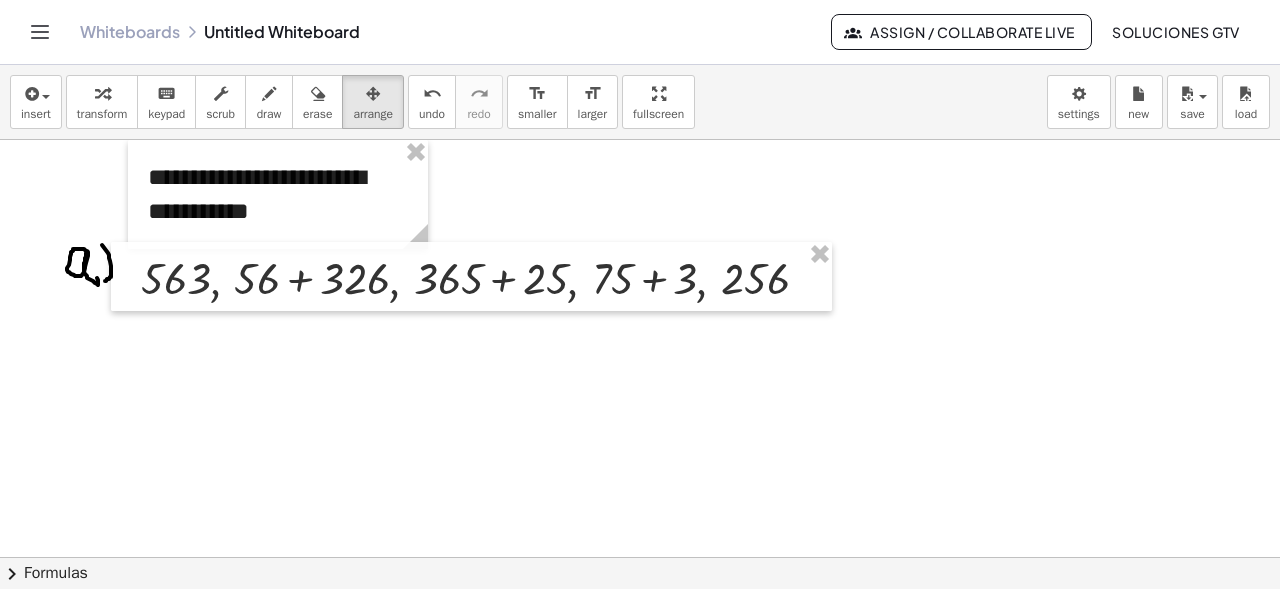 click at bounding box center (640, 674) 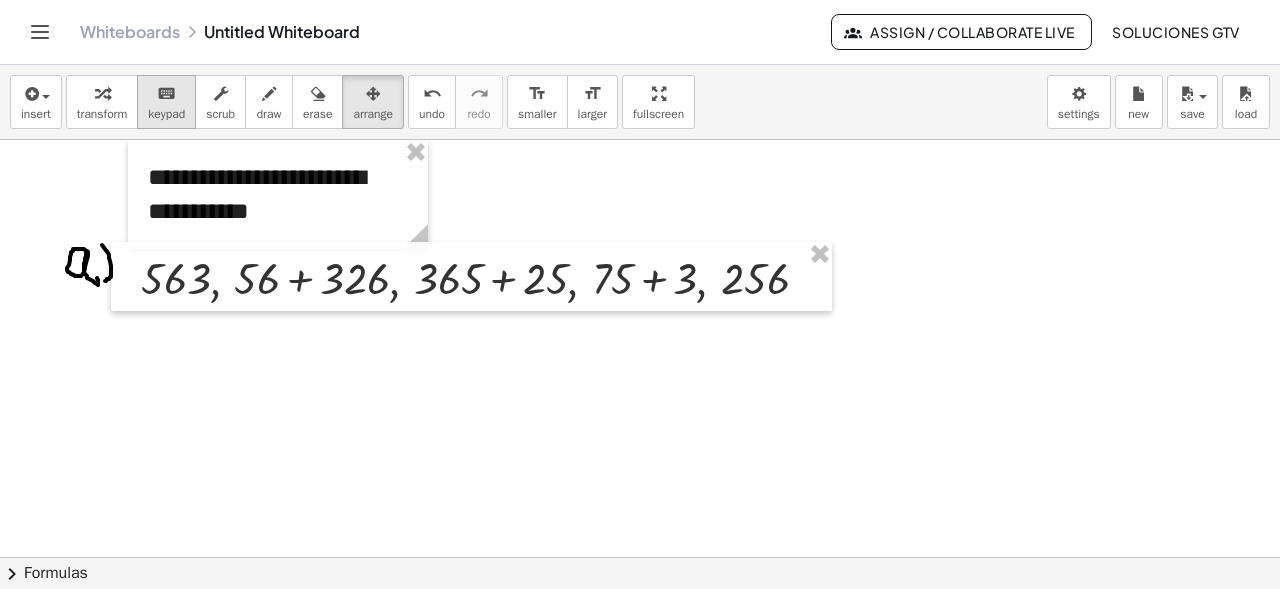 click on "keyboard" at bounding box center [166, 94] 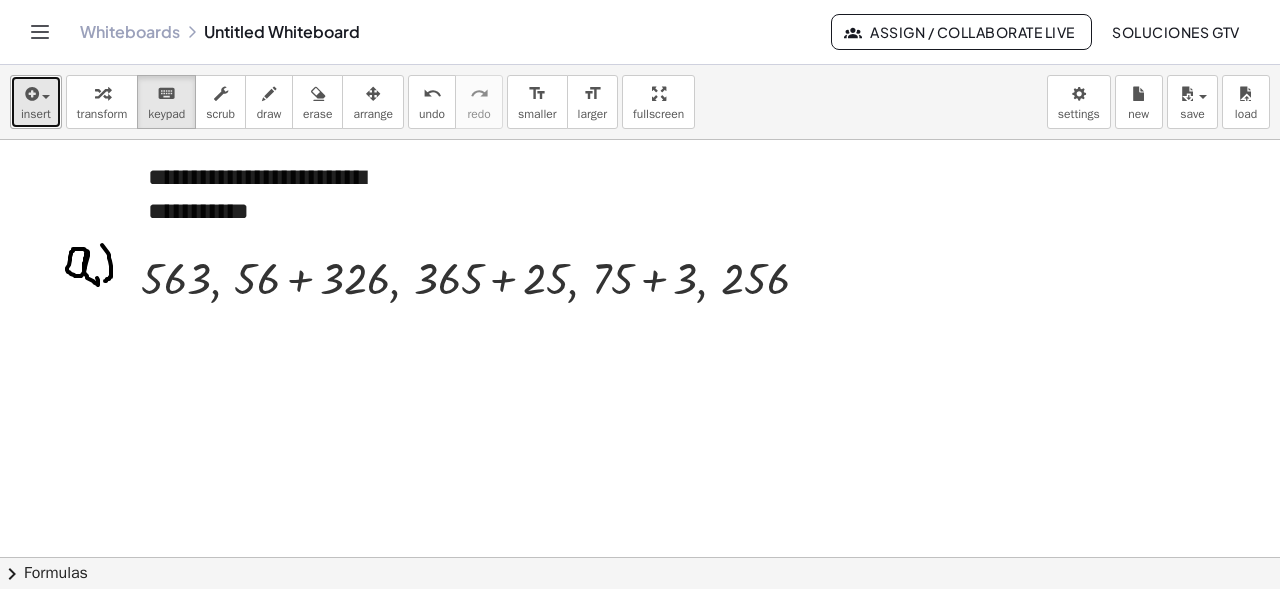 click on "insert" at bounding box center (36, 114) 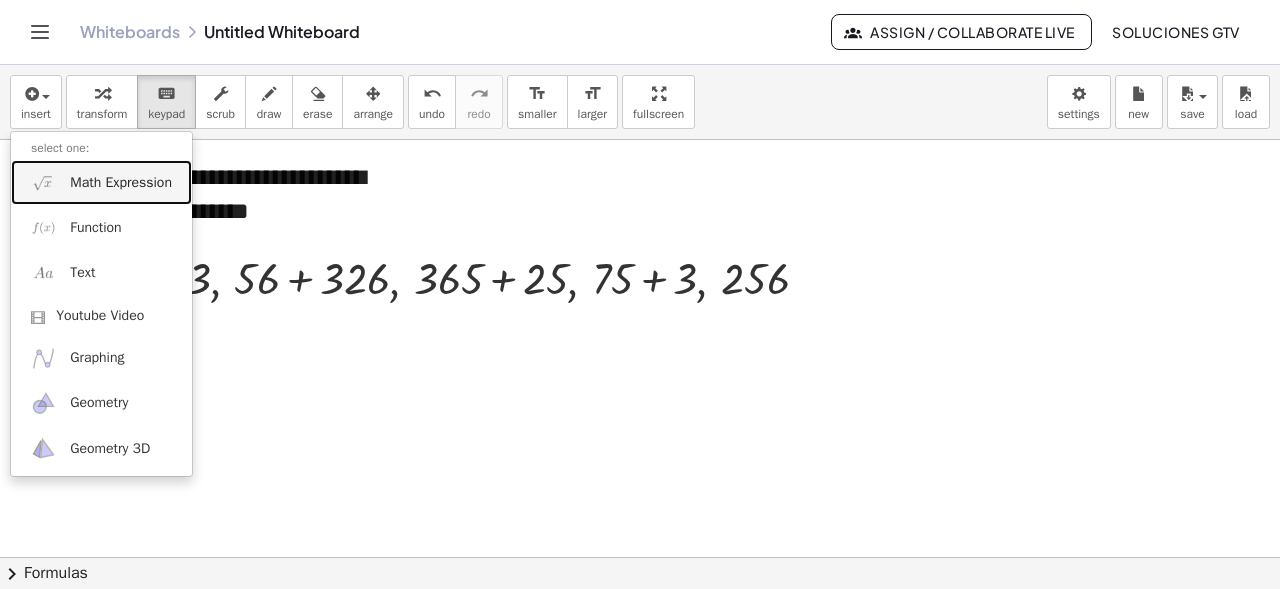 click on "Math Expression" at bounding box center [121, 183] 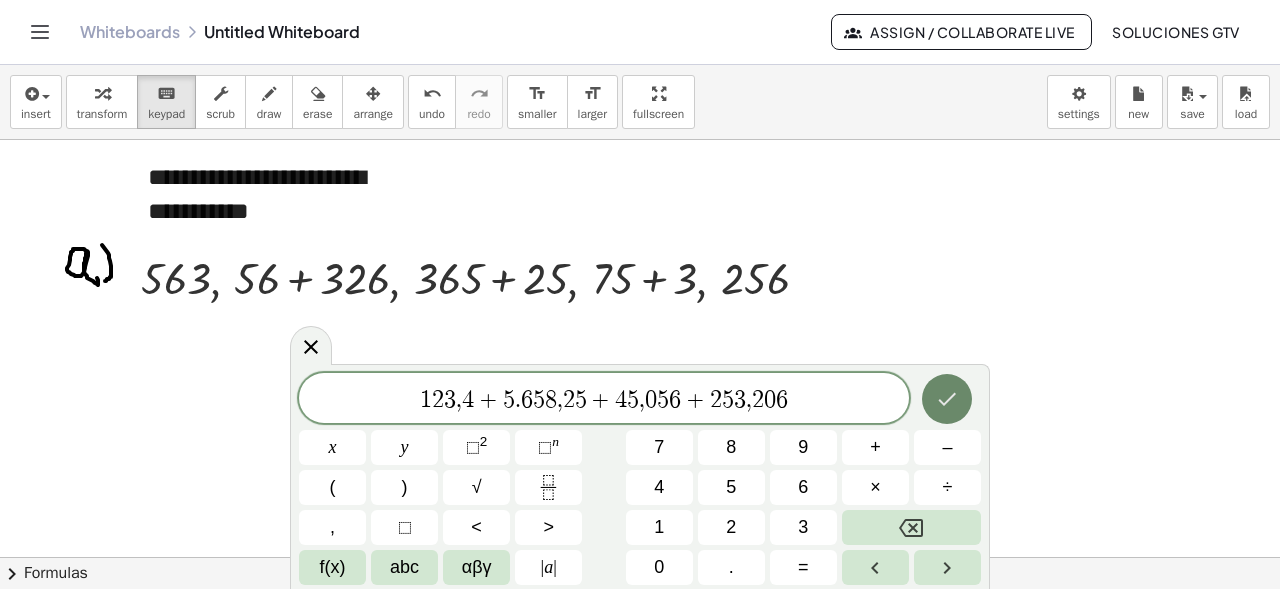 click 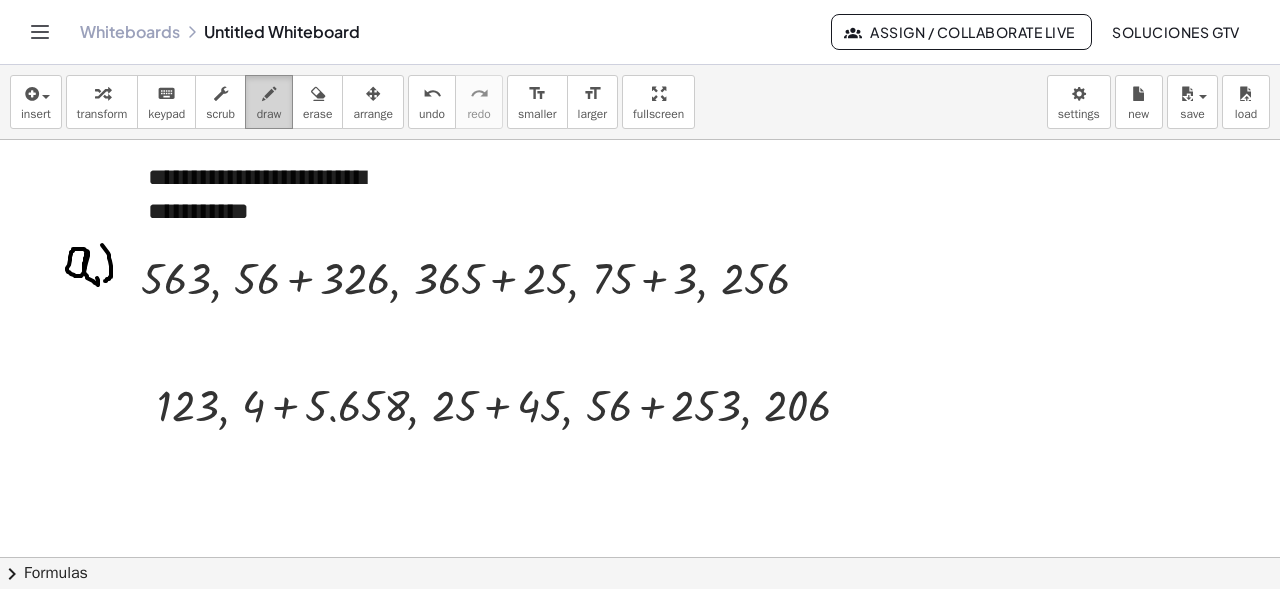 click on "draw" at bounding box center [269, 114] 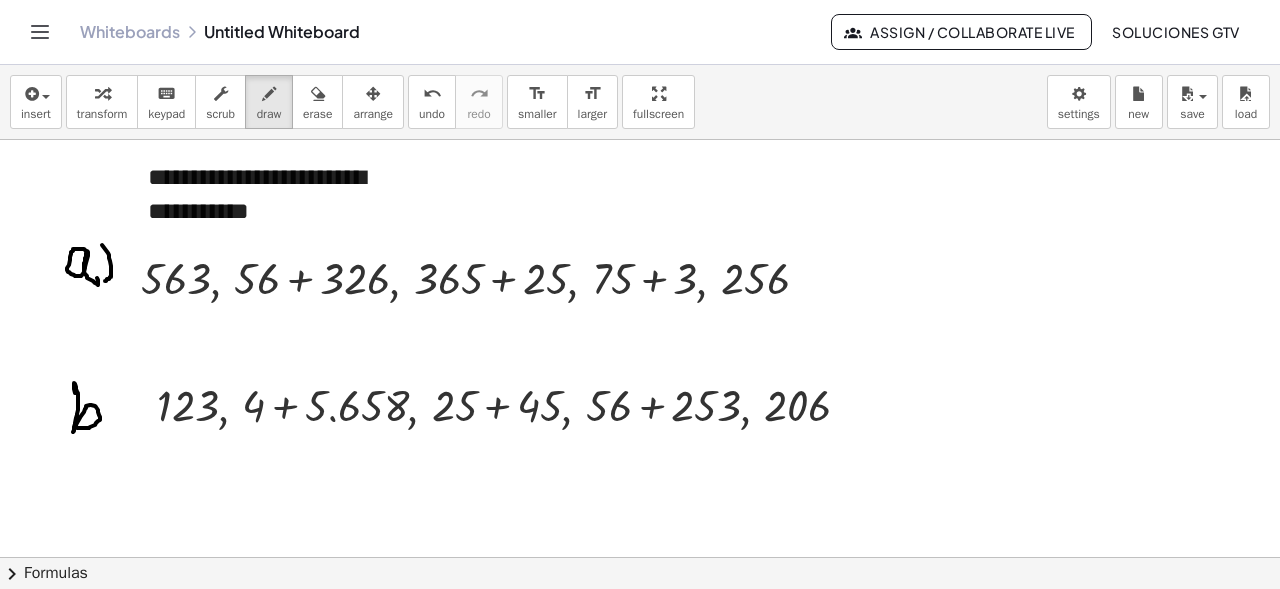 drag, startPoint x: 77, startPoint y: 393, endPoint x: 96, endPoint y: 405, distance: 22.472204 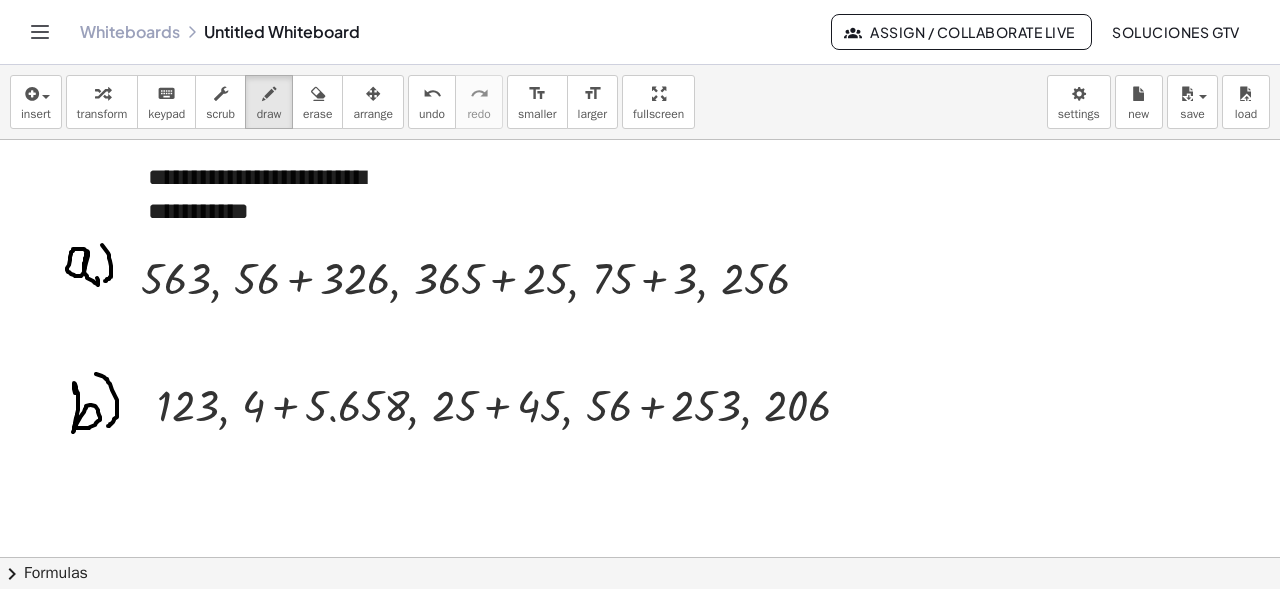 drag, startPoint x: 96, startPoint y: 374, endPoint x: 105, endPoint y: 428, distance: 54.74486 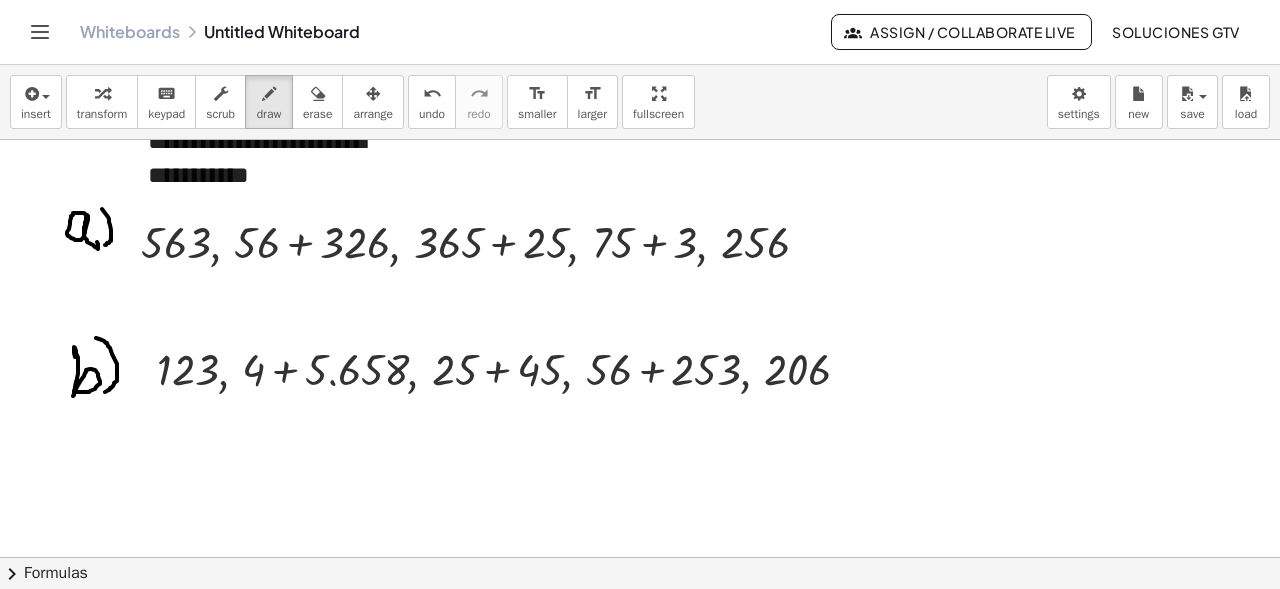 scroll, scrollTop: 0, scrollLeft: 0, axis: both 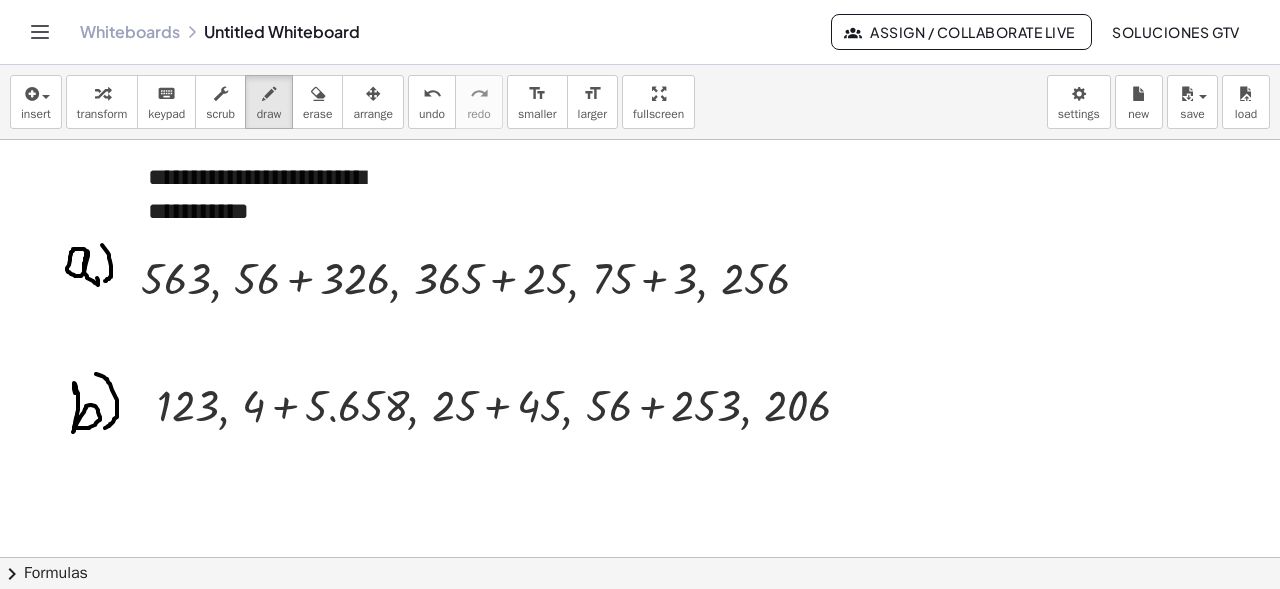click at bounding box center (640, 674) 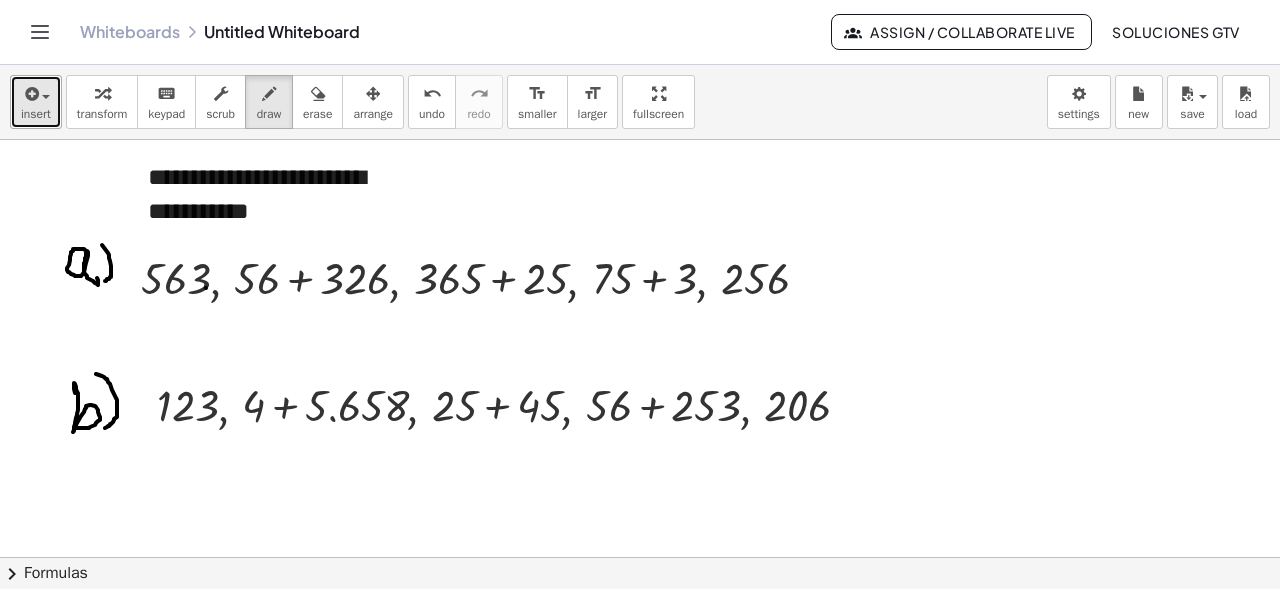 click on "insert" at bounding box center (36, 114) 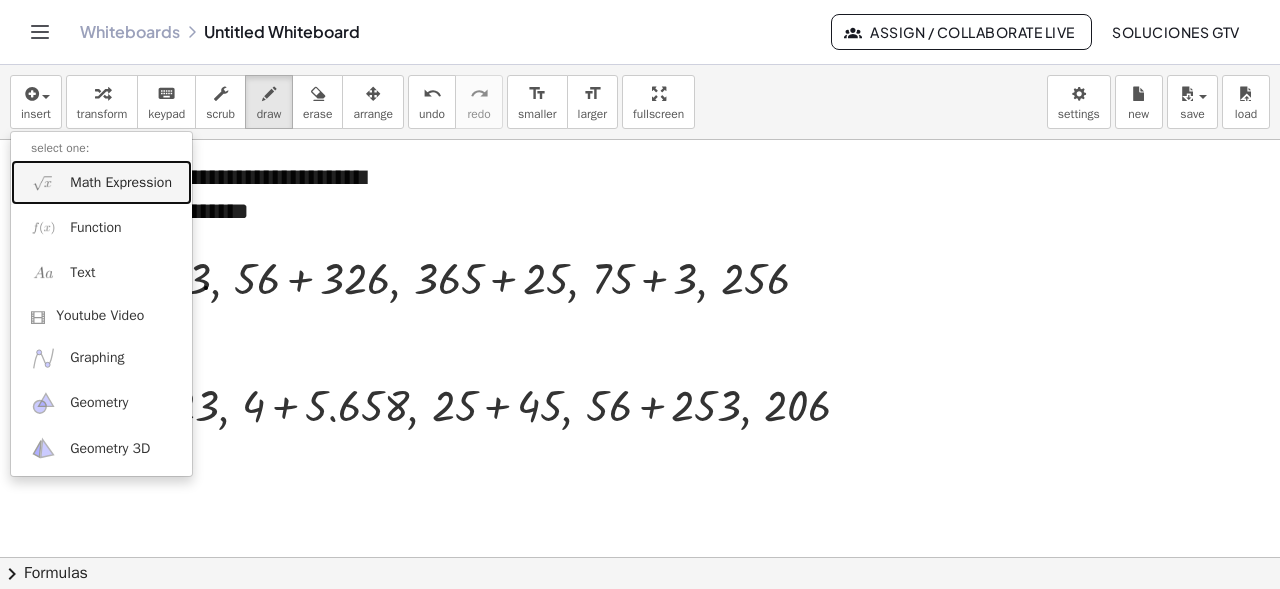 click on "Math Expression" at bounding box center (101, 182) 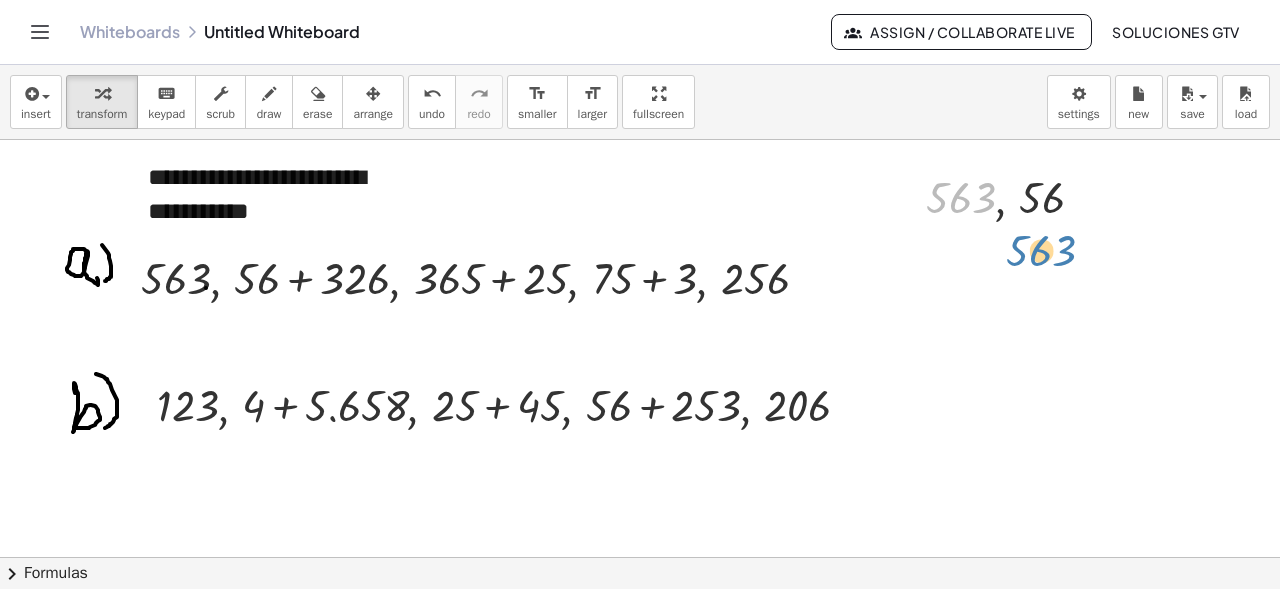 drag, startPoint x: 976, startPoint y: 195, endPoint x: 1057, endPoint y: 249, distance: 97.349884 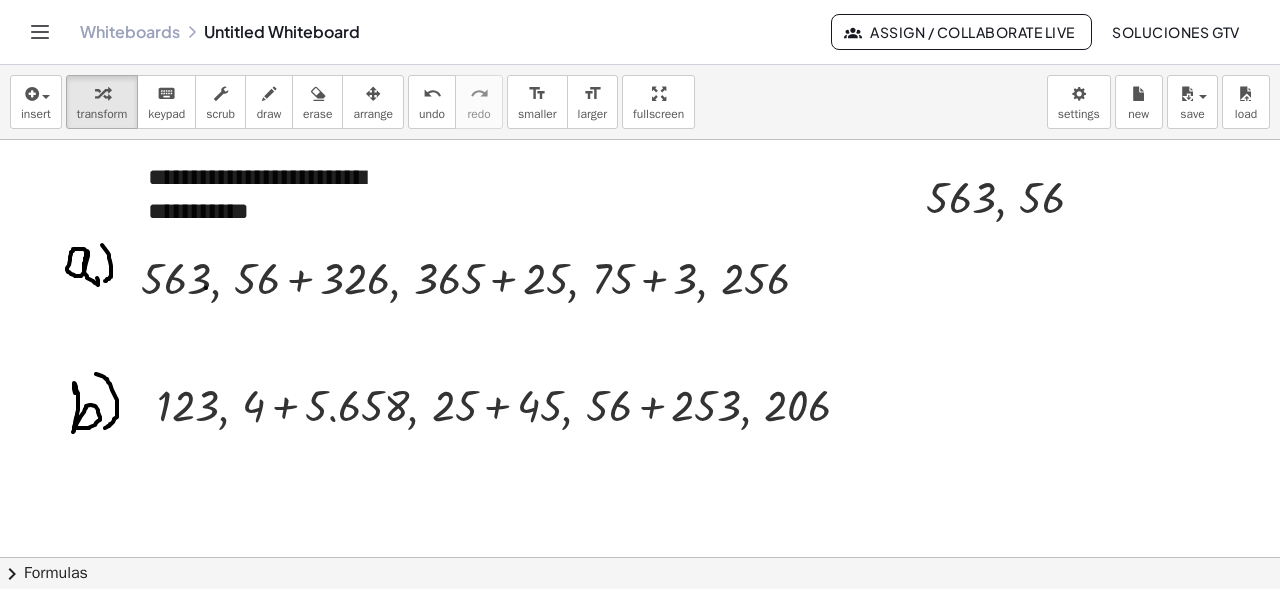 click at bounding box center [640, 674] 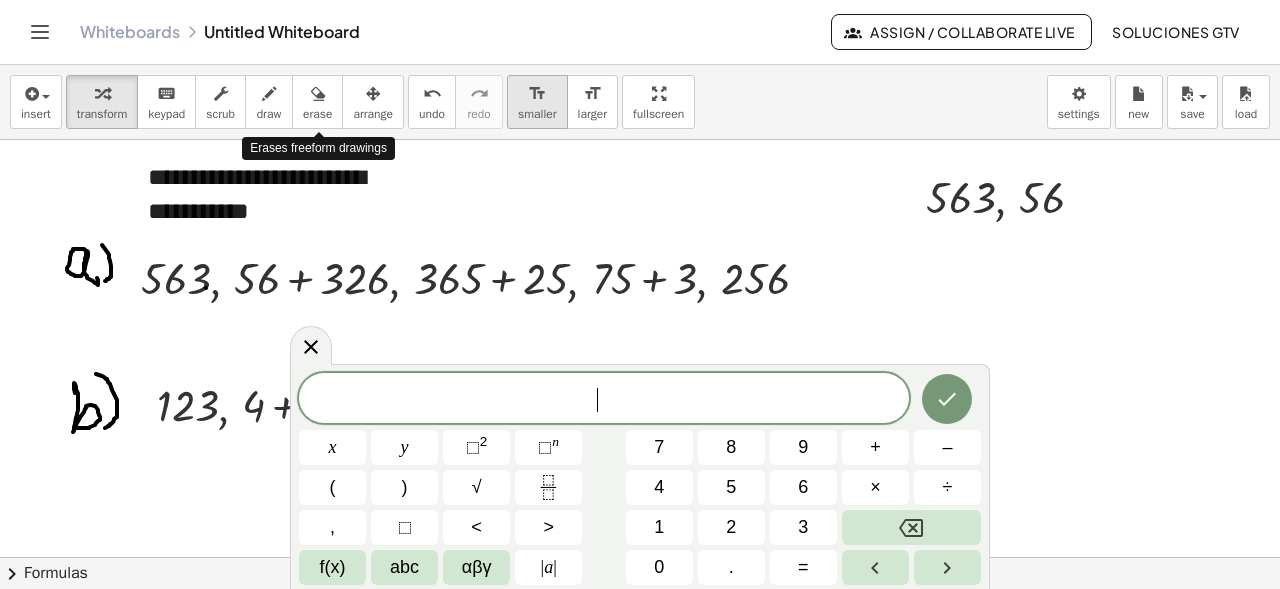 drag, startPoint x: 370, startPoint y: 104, endPoint x: 556, endPoint y: 127, distance: 187.41664 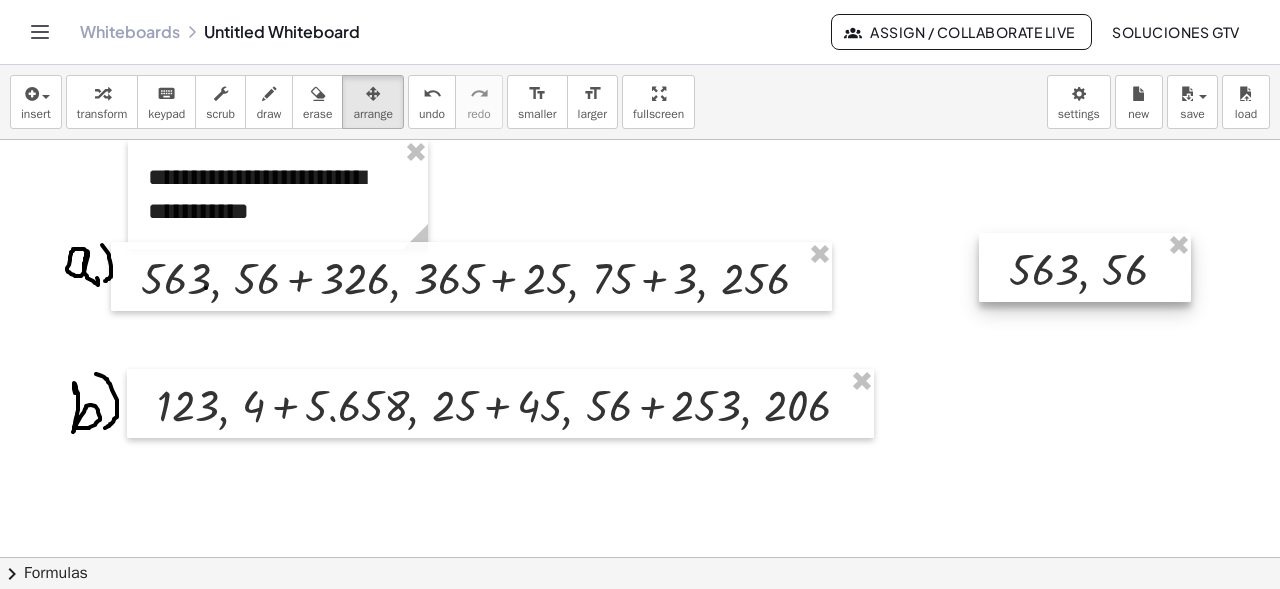 drag, startPoint x: 990, startPoint y: 193, endPoint x: 1070, endPoint y: 265, distance: 107.62899 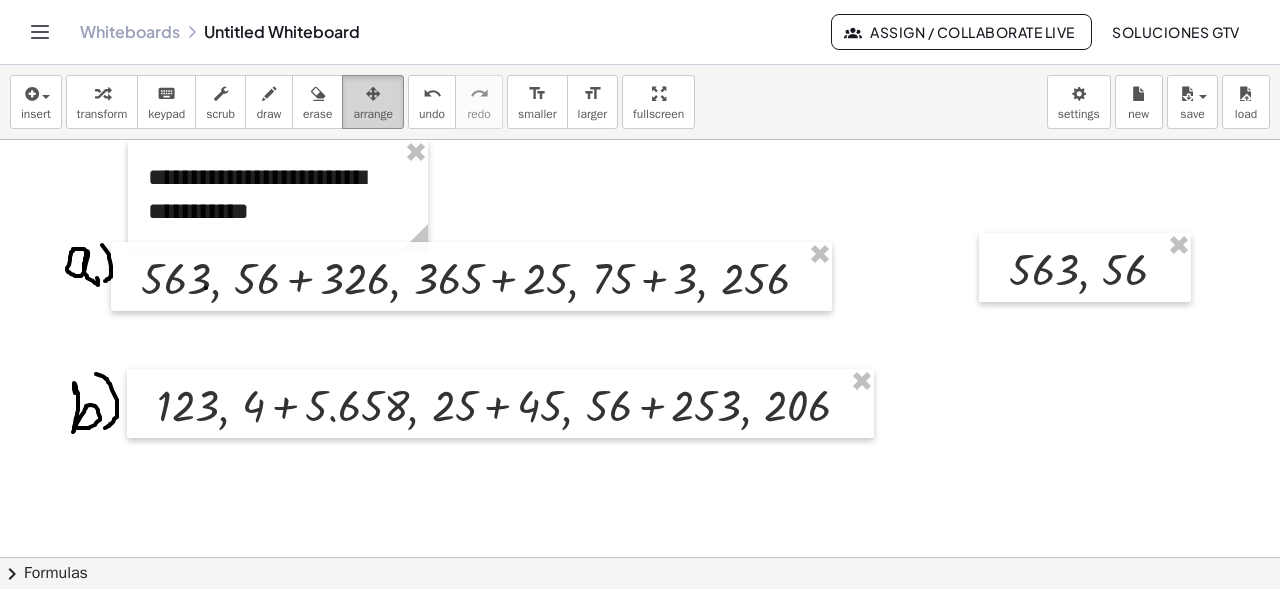 click at bounding box center [373, 93] 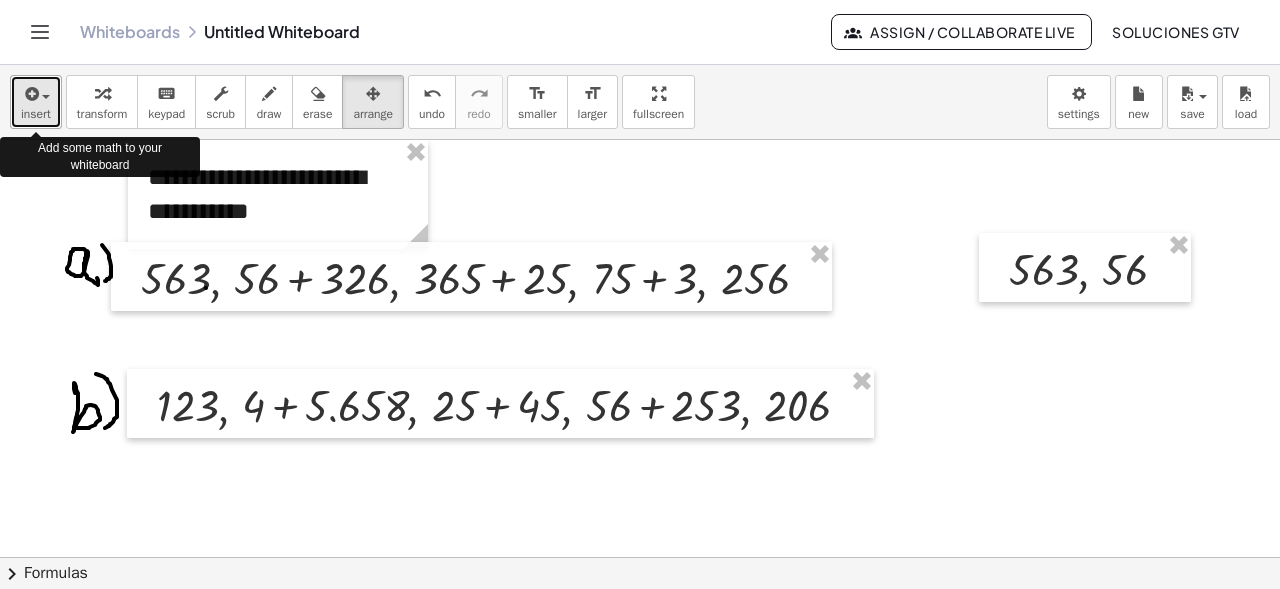 click at bounding box center (30, 94) 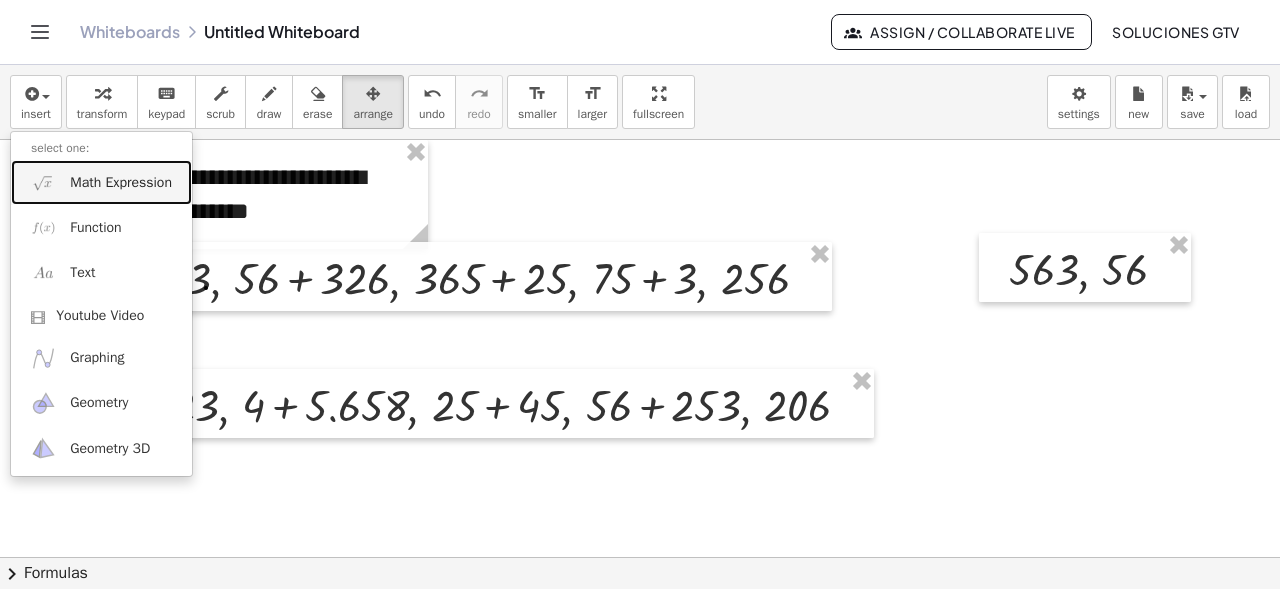 click on "Math Expression" at bounding box center (121, 183) 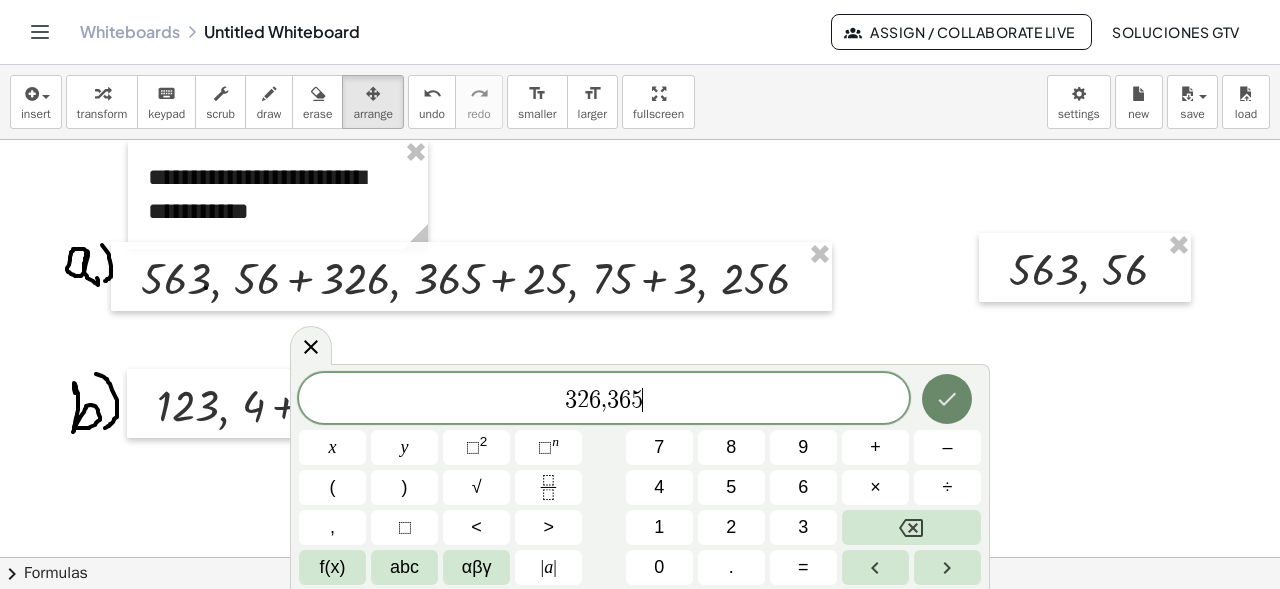 click 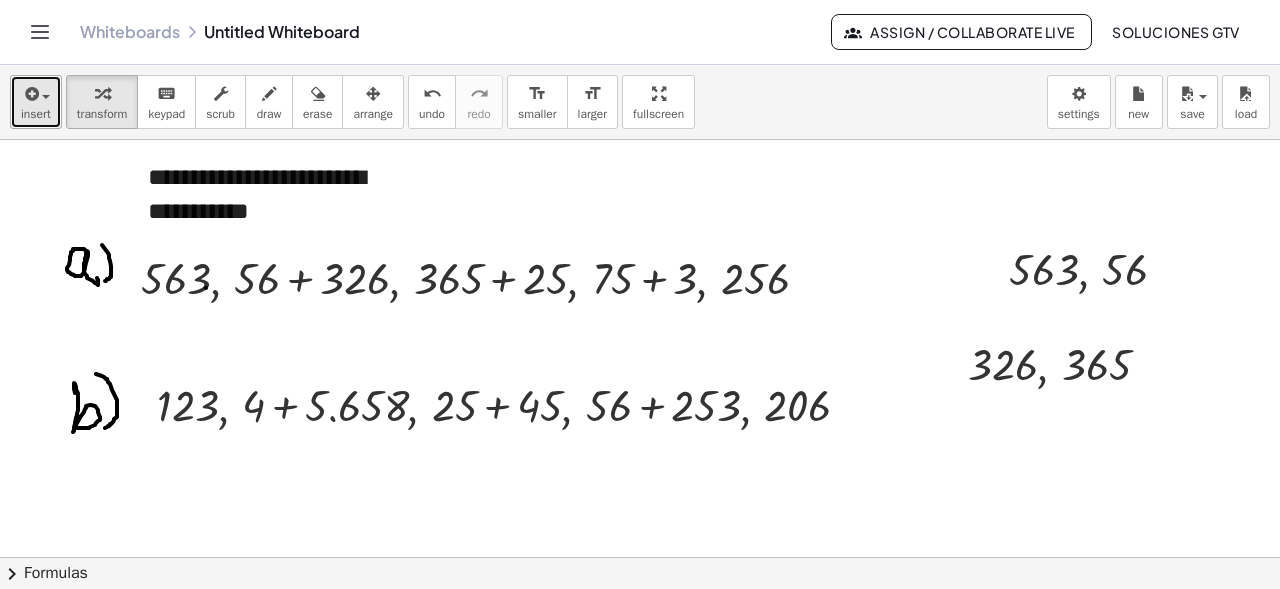 click on "insert" at bounding box center [36, 114] 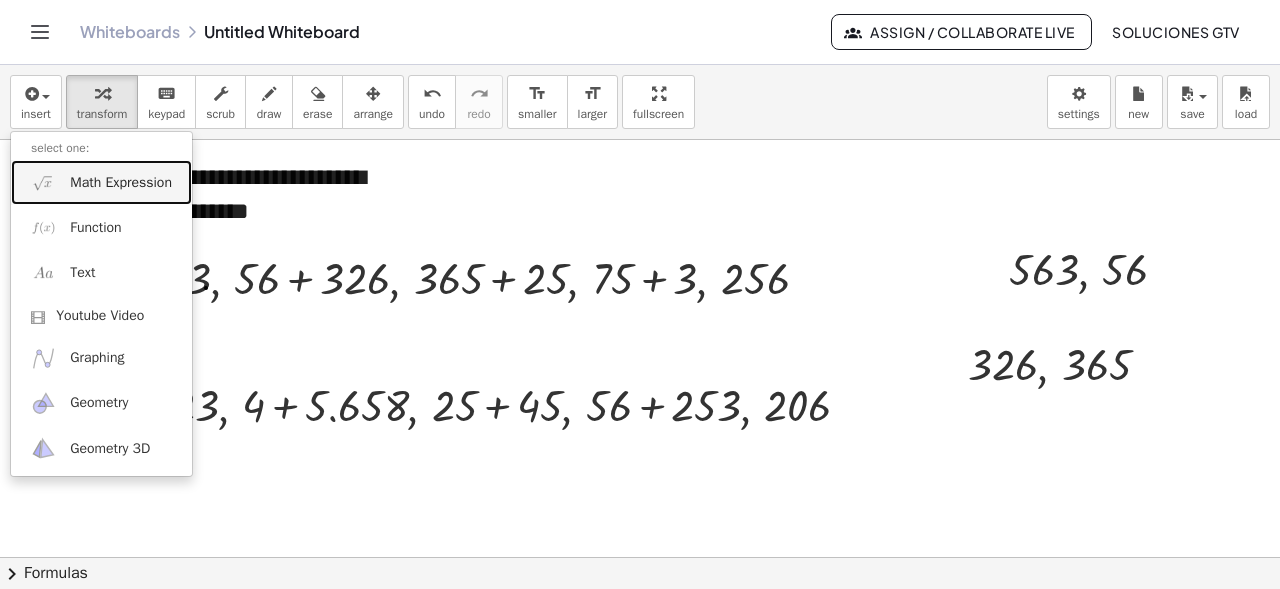 click on "Math Expression" at bounding box center [121, 183] 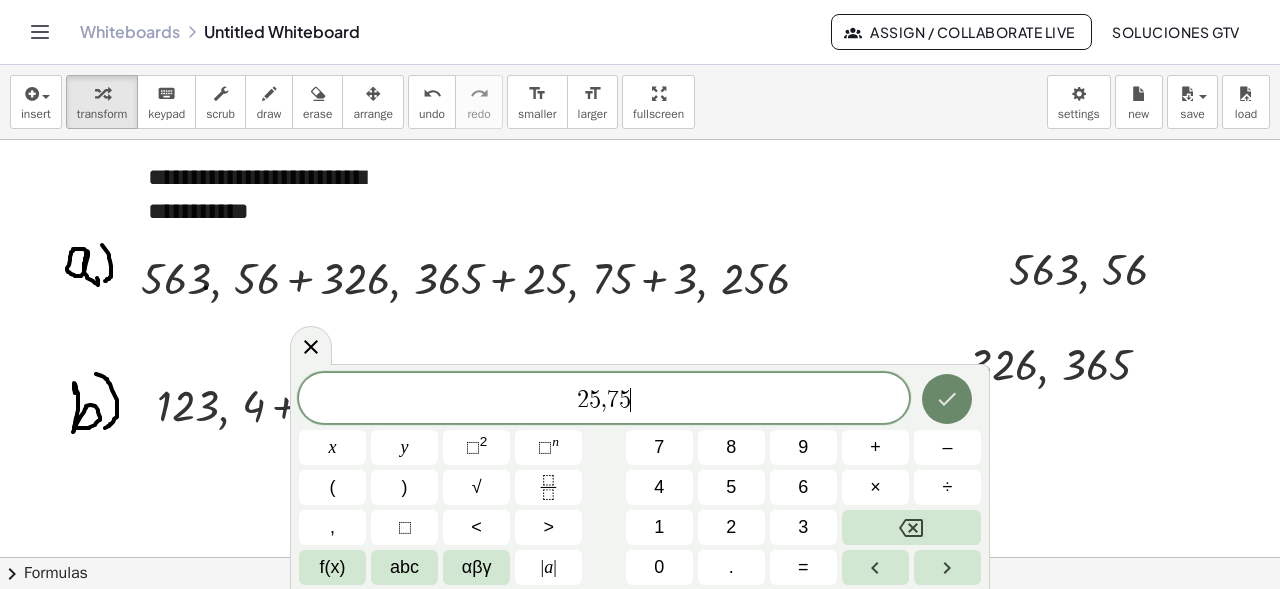 click at bounding box center (947, 399) 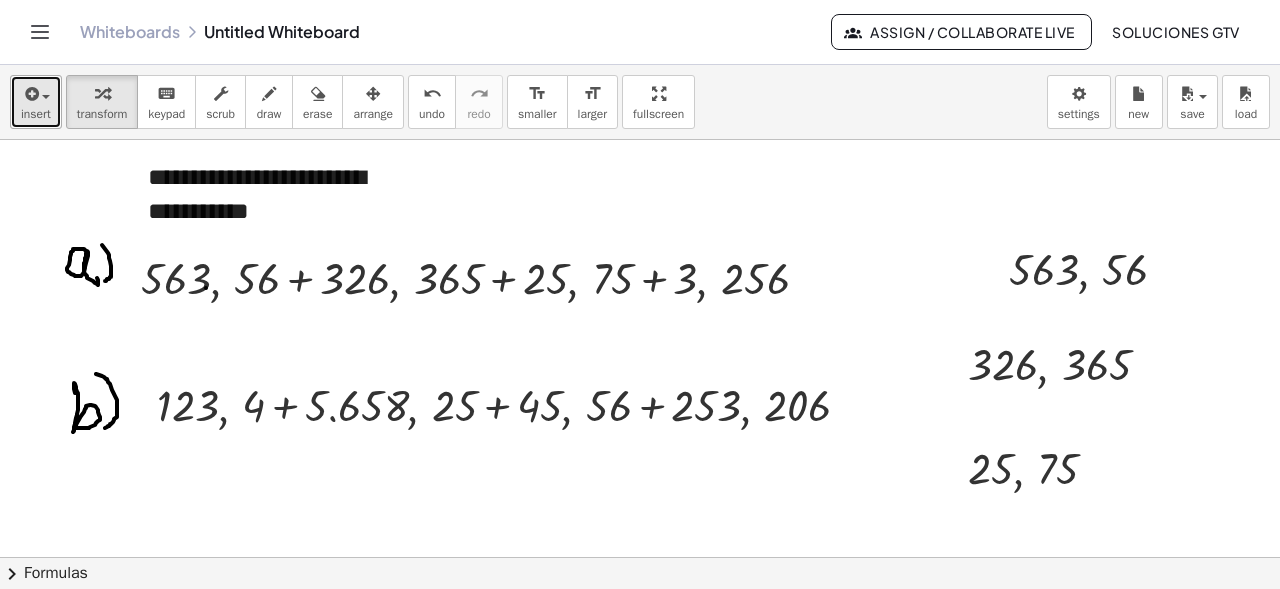 click on "insert" at bounding box center (36, 114) 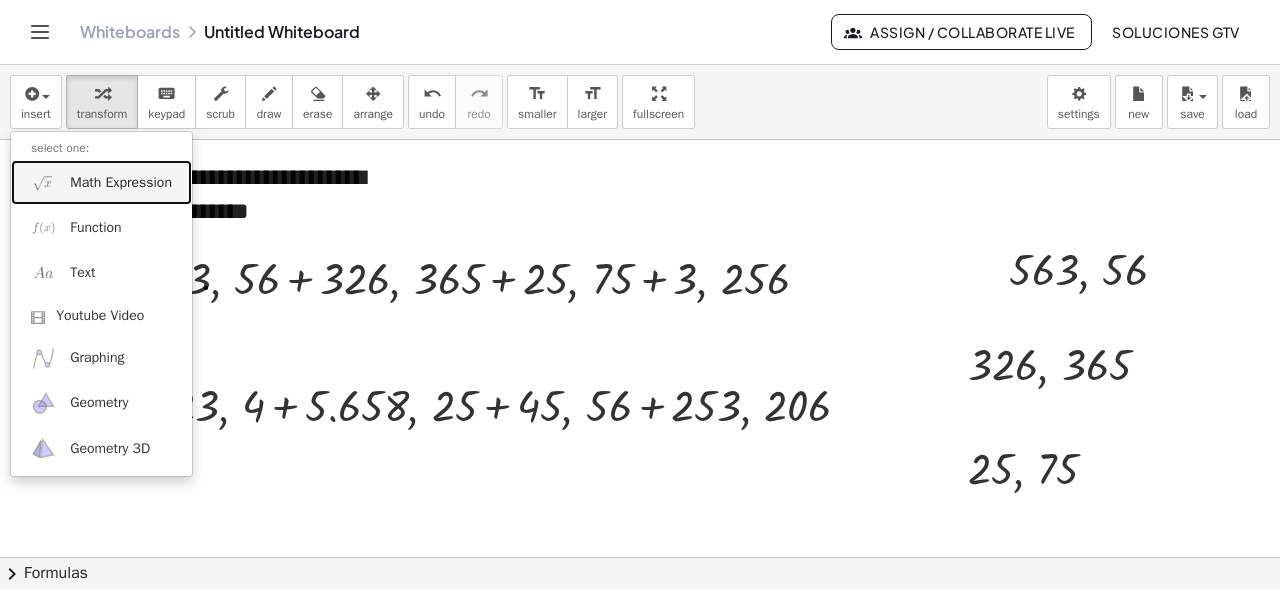 click on "Math Expression" at bounding box center (121, 183) 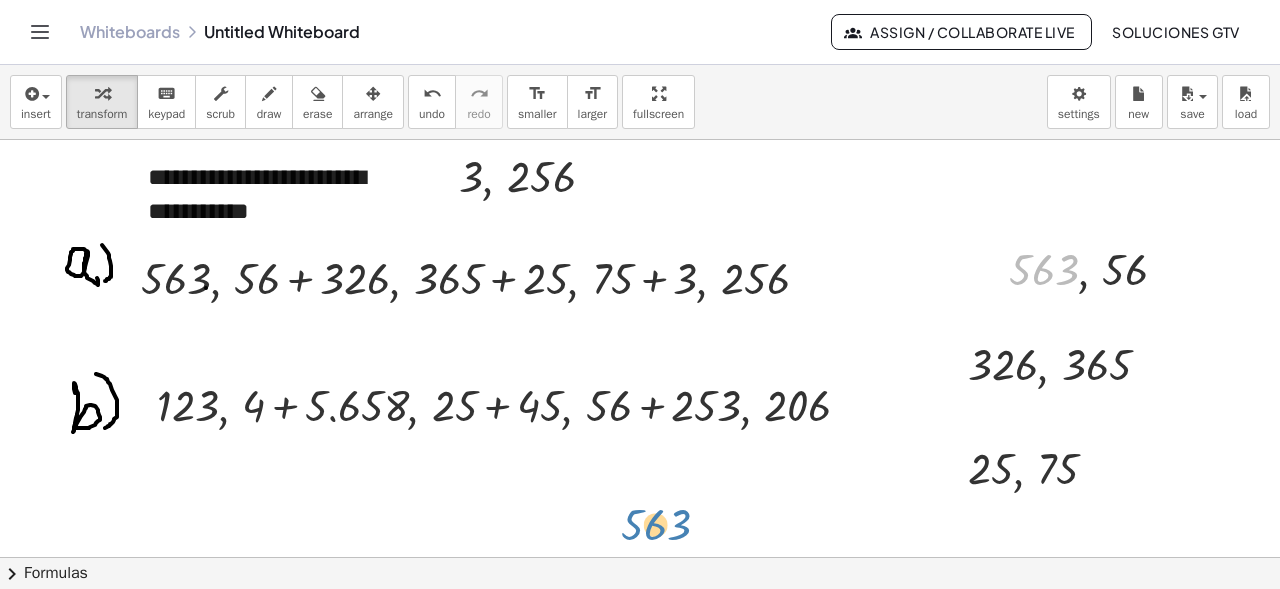 drag, startPoint x: 1059, startPoint y: 268, endPoint x: 644, endPoint y: 532, distance: 491.85464 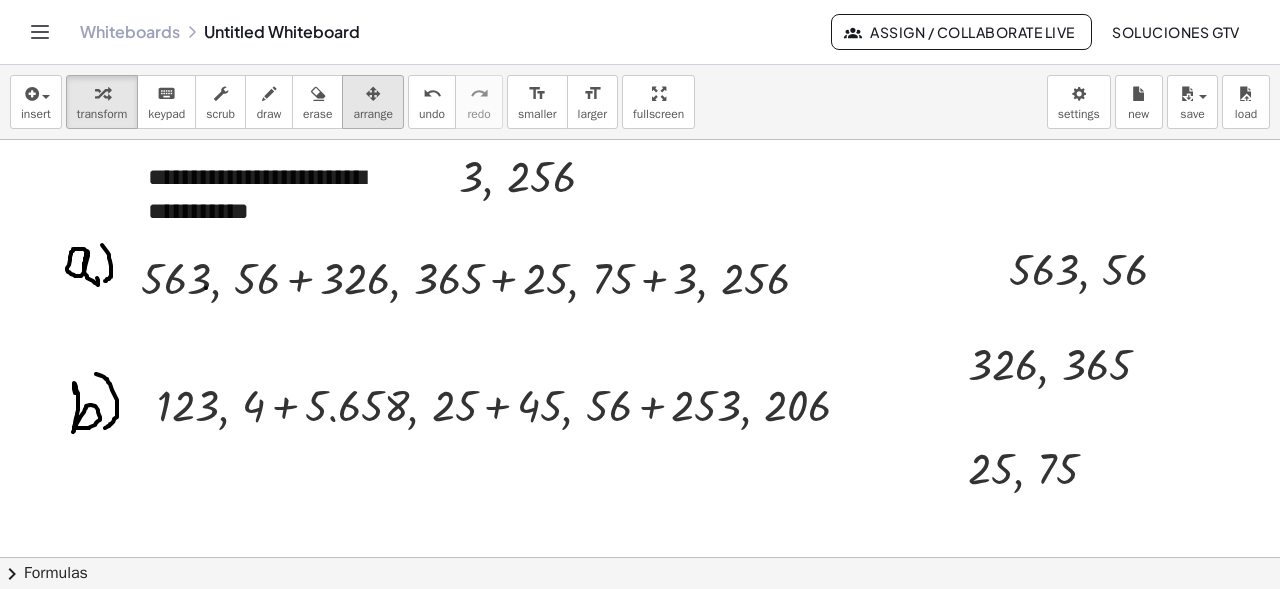 click on "arrange" at bounding box center [373, 114] 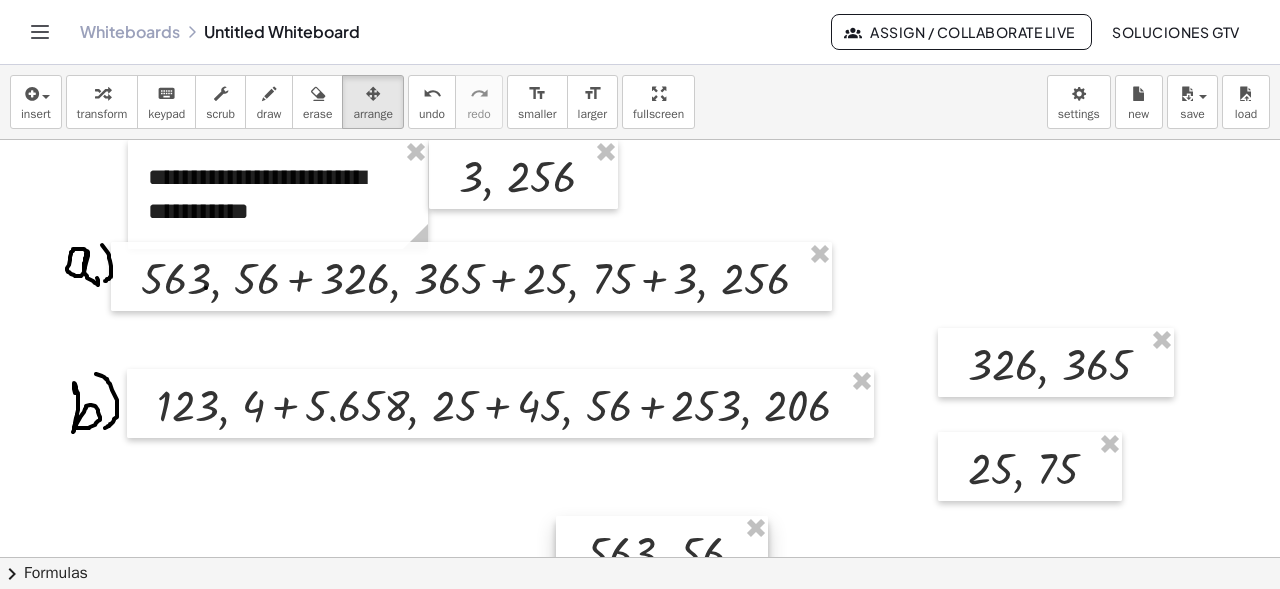 drag, startPoint x: 1063, startPoint y: 263, endPoint x: 618, endPoint y: 548, distance: 528.4411 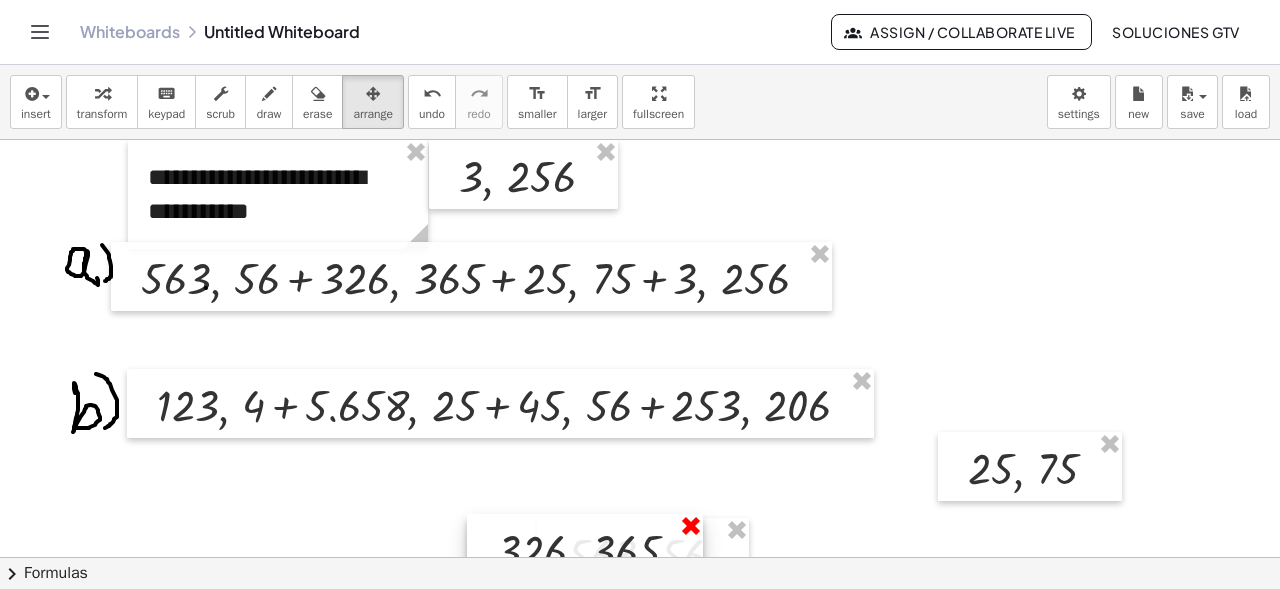 drag, startPoint x: 1091, startPoint y: 355, endPoint x: 700, endPoint y: 526, distance: 426.75754 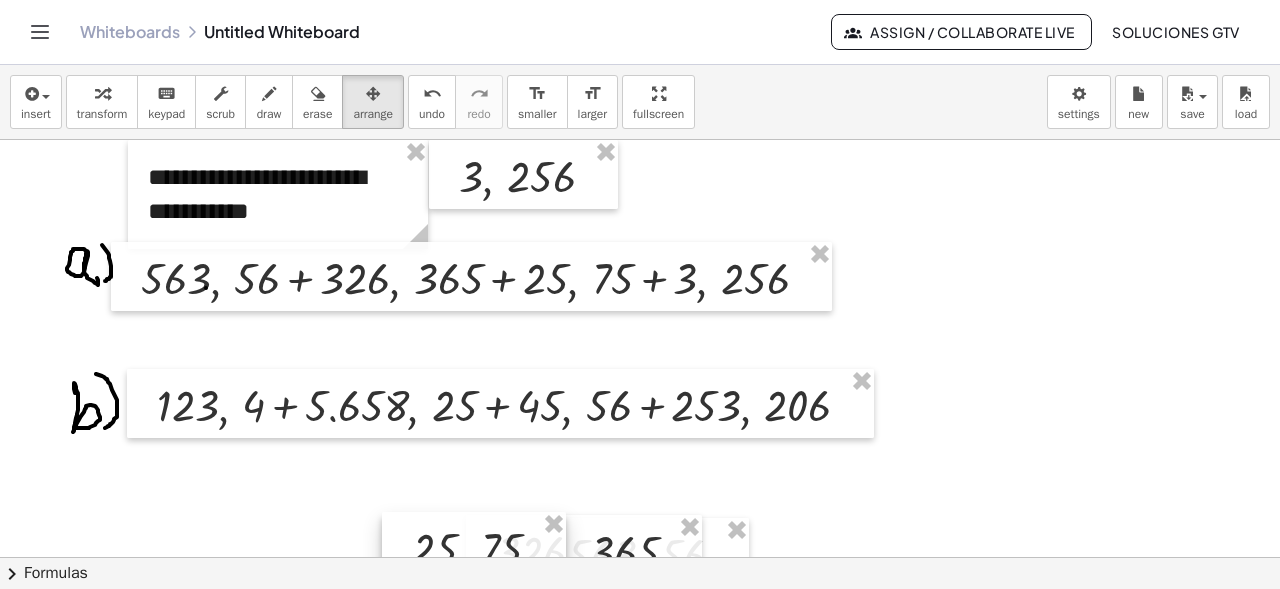 drag, startPoint x: 1005, startPoint y: 457, endPoint x: 454, endPoint y: 541, distance: 557.36615 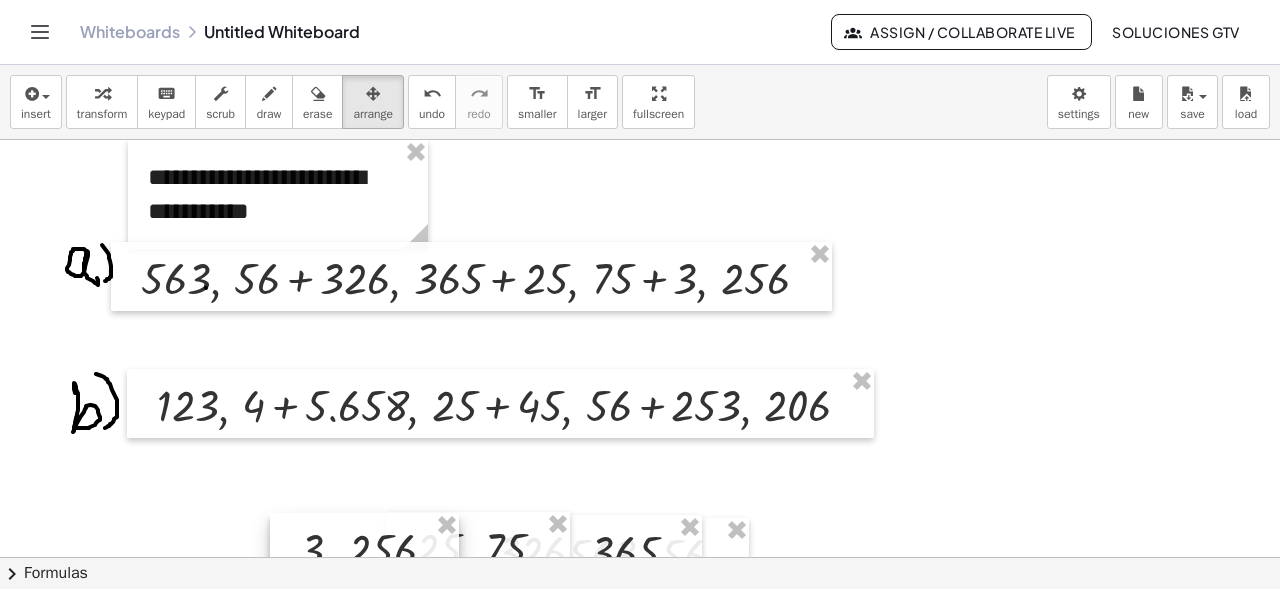 drag, startPoint x: 517, startPoint y: 177, endPoint x: 358, endPoint y: 550, distance: 405.47504 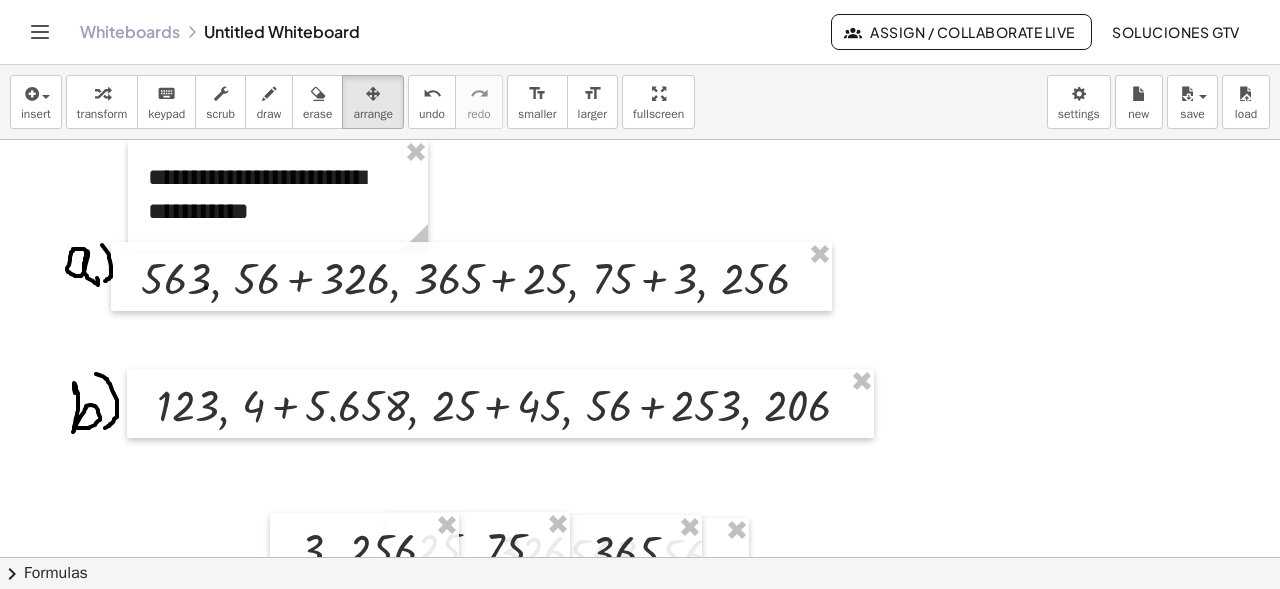 click at bounding box center [640, 674] 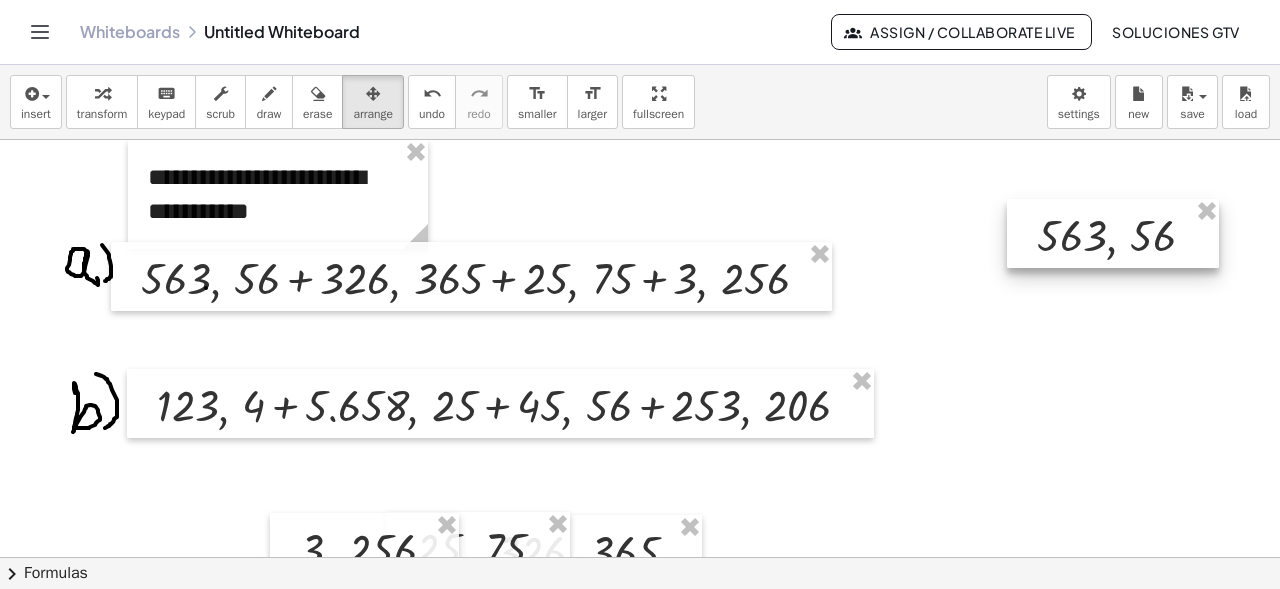 drag, startPoint x: 712, startPoint y: 550, endPoint x: 1182, endPoint y: 231, distance: 568.0326 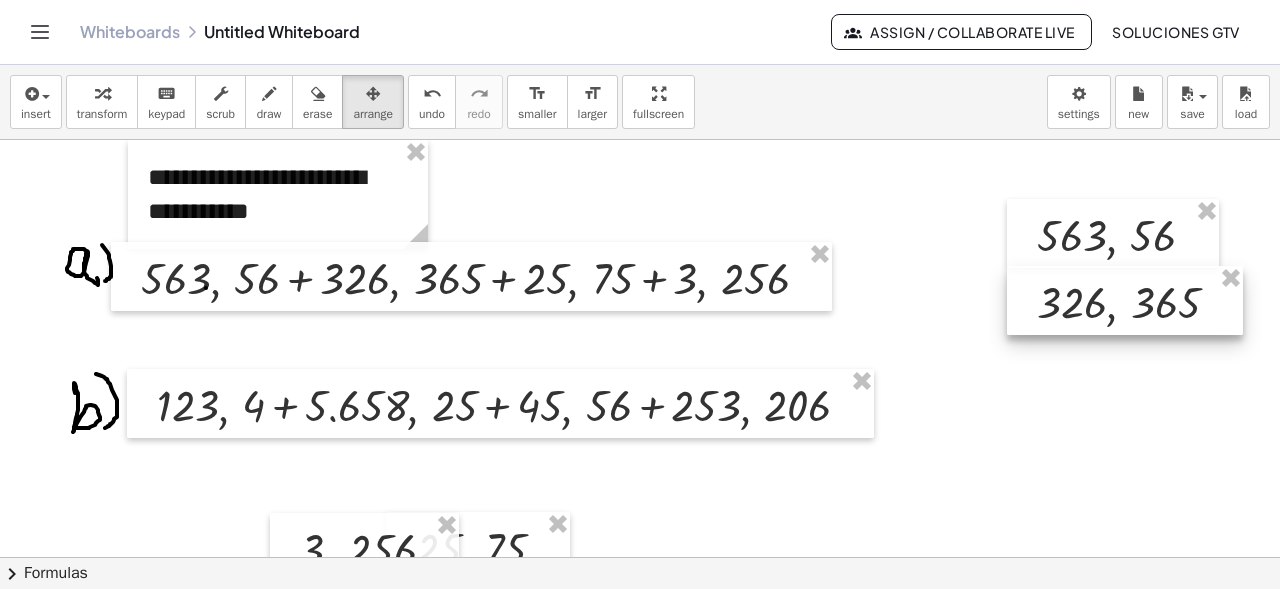 drag, startPoint x: 623, startPoint y: 545, endPoint x: 1165, endPoint y: 295, distance: 596.87854 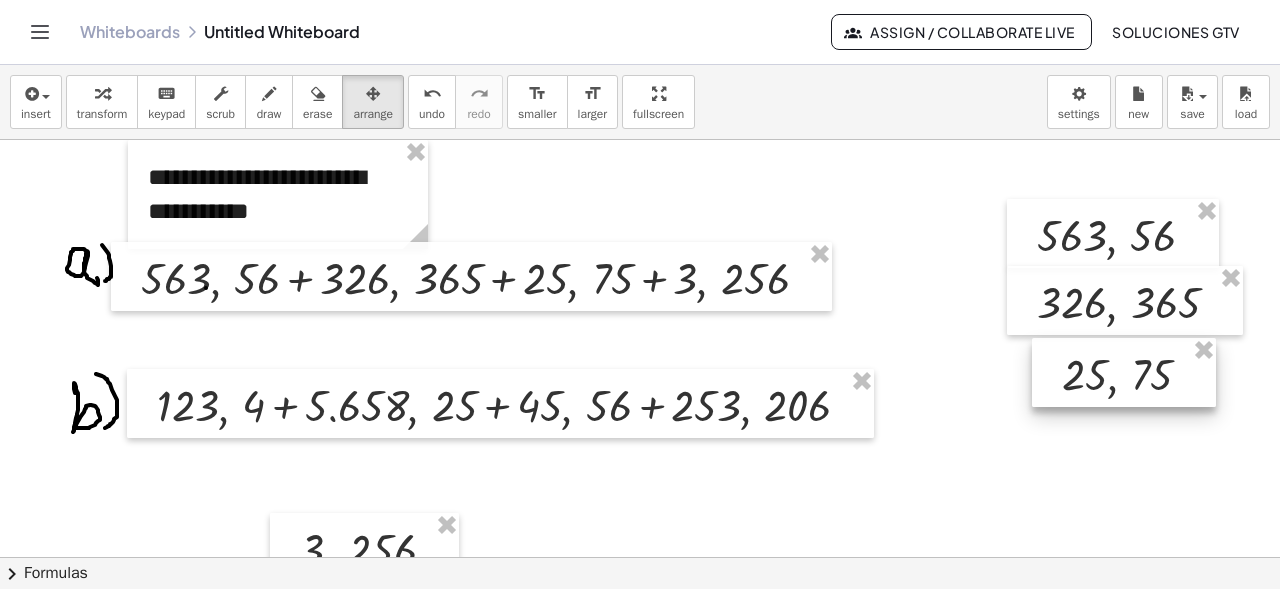 drag, startPoint x: 487, startPoint y: 543, endPoint x: 1132, endPoint y: 369, distance: 668.0576 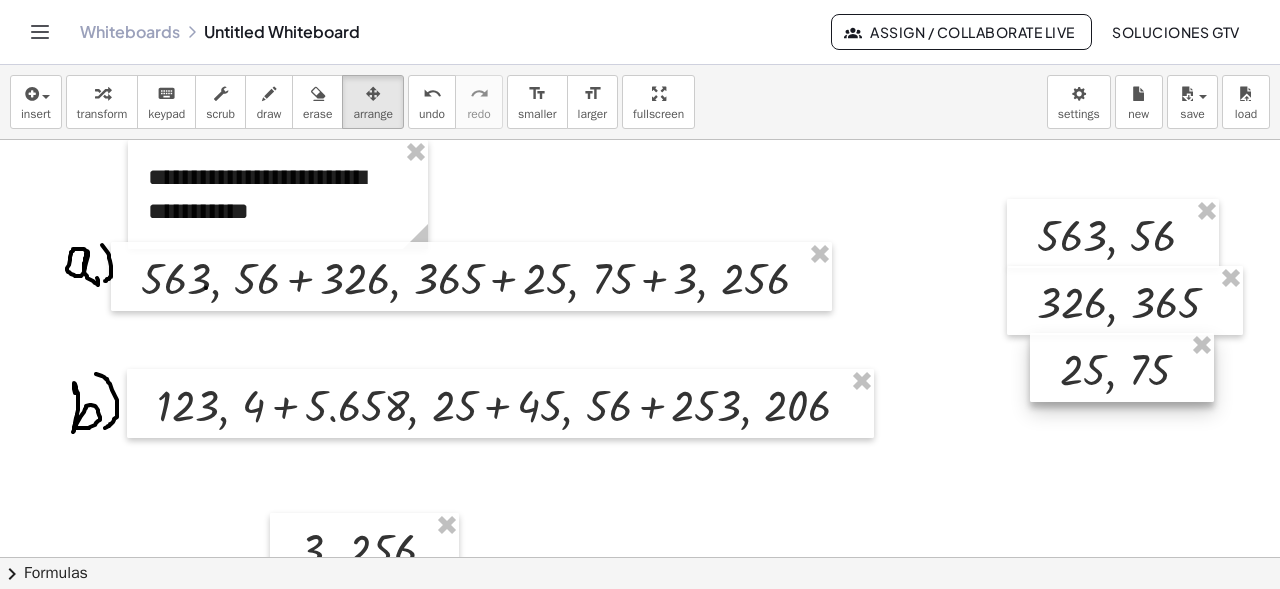 click at bounding box center (1122, 367) 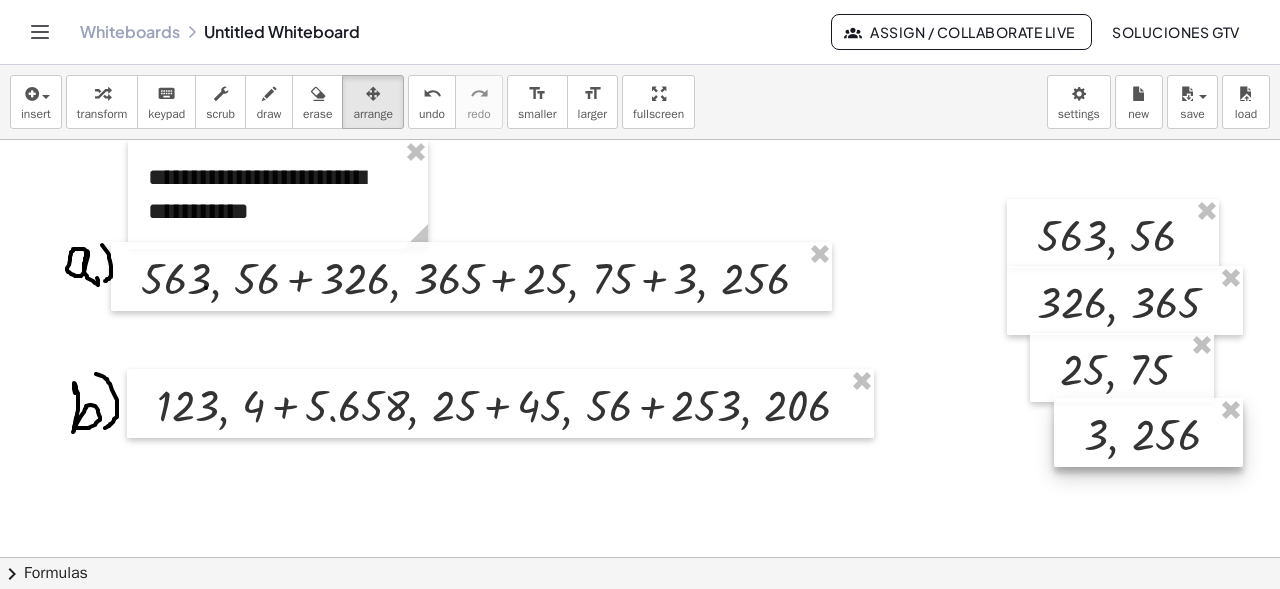 drag, startPoint x: 402, startPoint y: 530, endPoint x: 1187, endPoint y: 415, distance: 793.37885 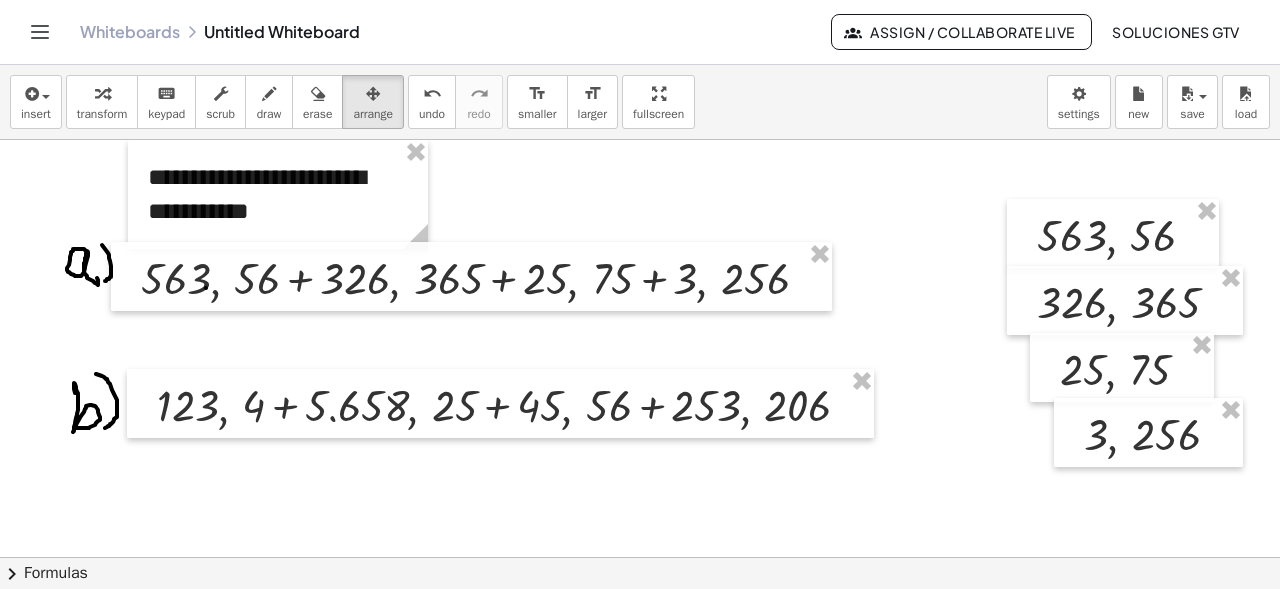 click at bounding box center (640, 674) 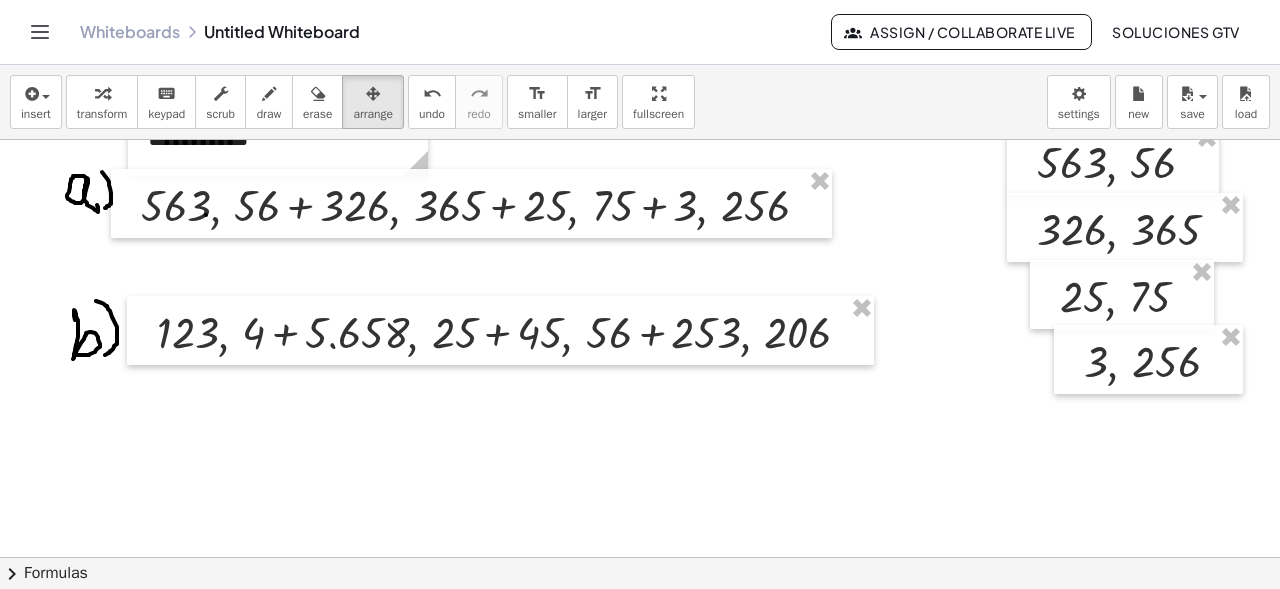 scroll, scrollTop: 48, scrollLeft: 0, axis: vertical 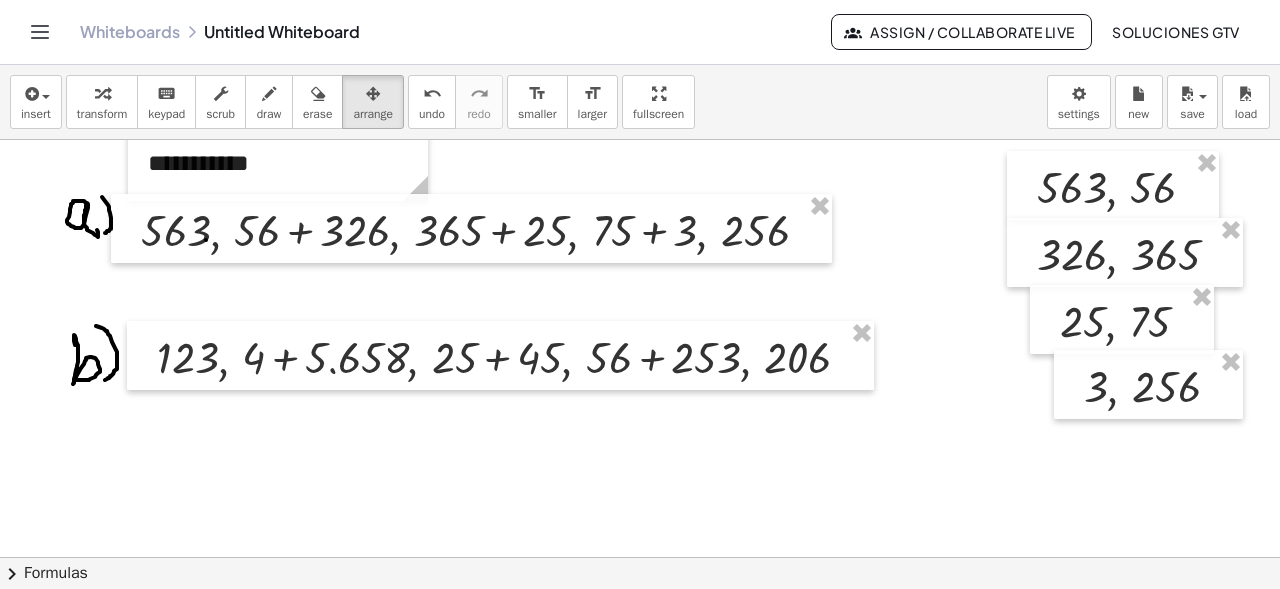 drag, startPoint x: 261, startPoint y: 113, endPoint x: 953, endPoint y: 397, distance: 748.0107 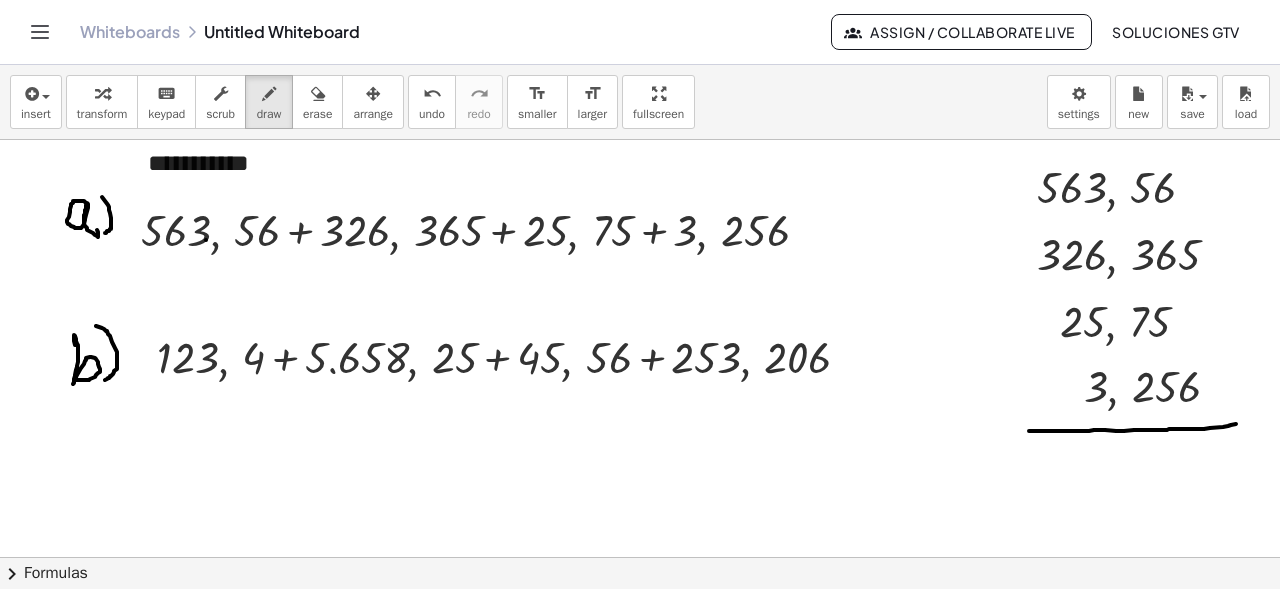 drag, startPoint x: 1236, startPoint y: 424, endPoint x: 1029, endPoint y: 431, distance: 207.11832 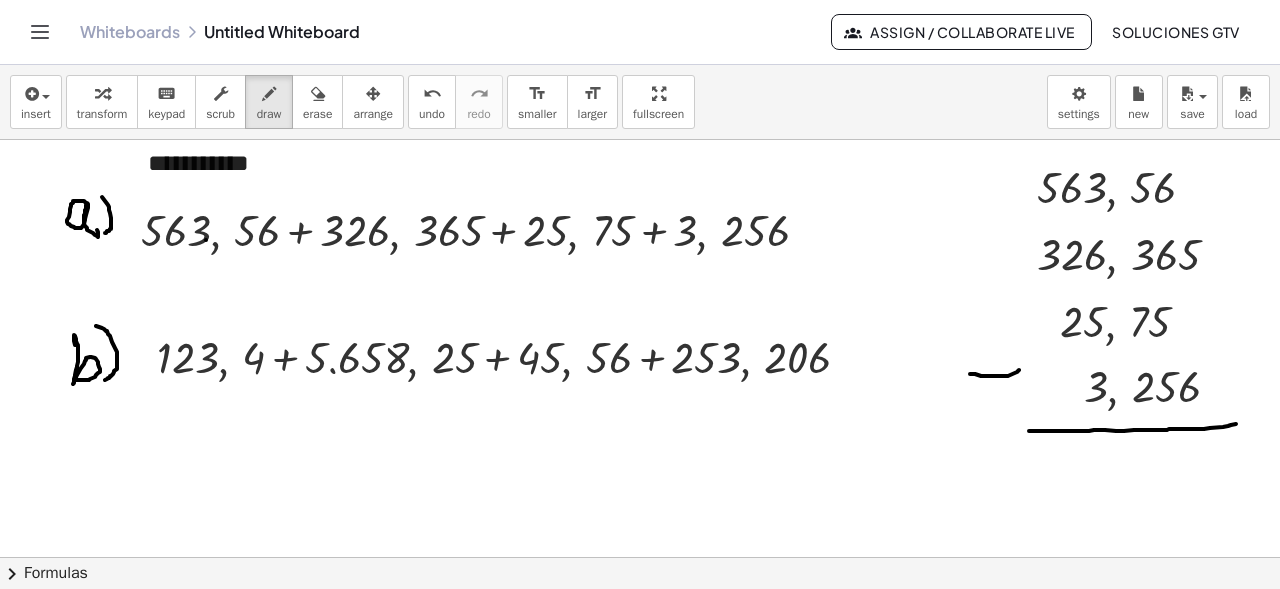 drag, startPoint x: 970, startPoint y: 374, endPoint x: 1019, endPoint y: 370, distance: 49.162994 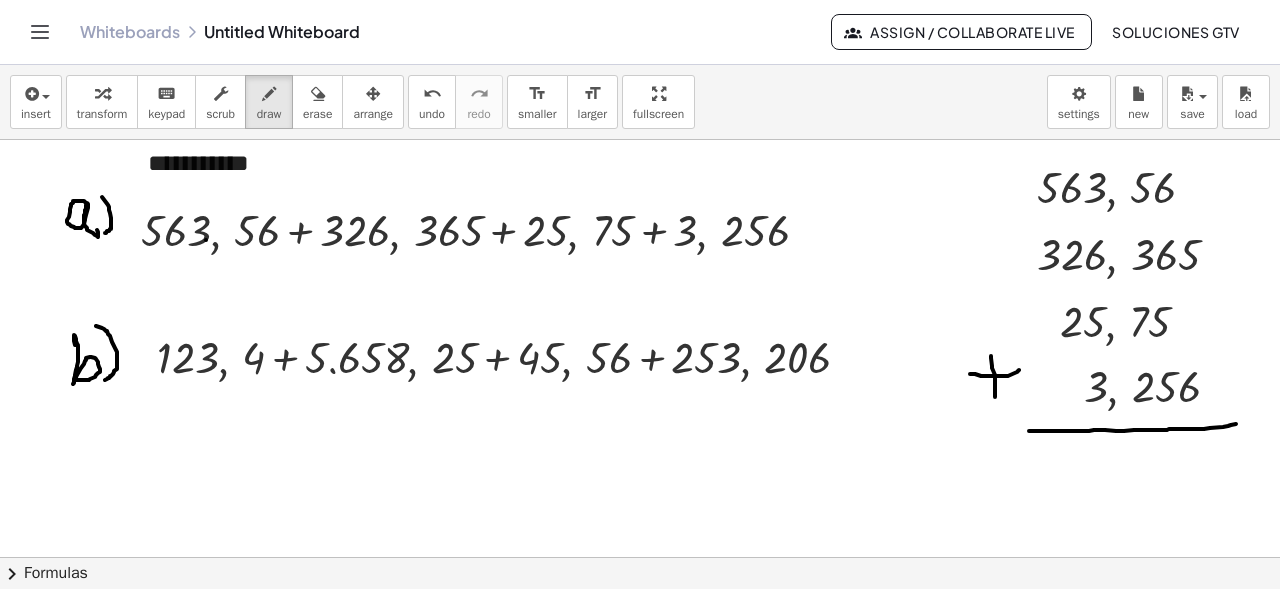 drag, startPoint x: 991, startPoint y: 358, endPoint x: 995, endPoint y: 397, distance: 39.20459 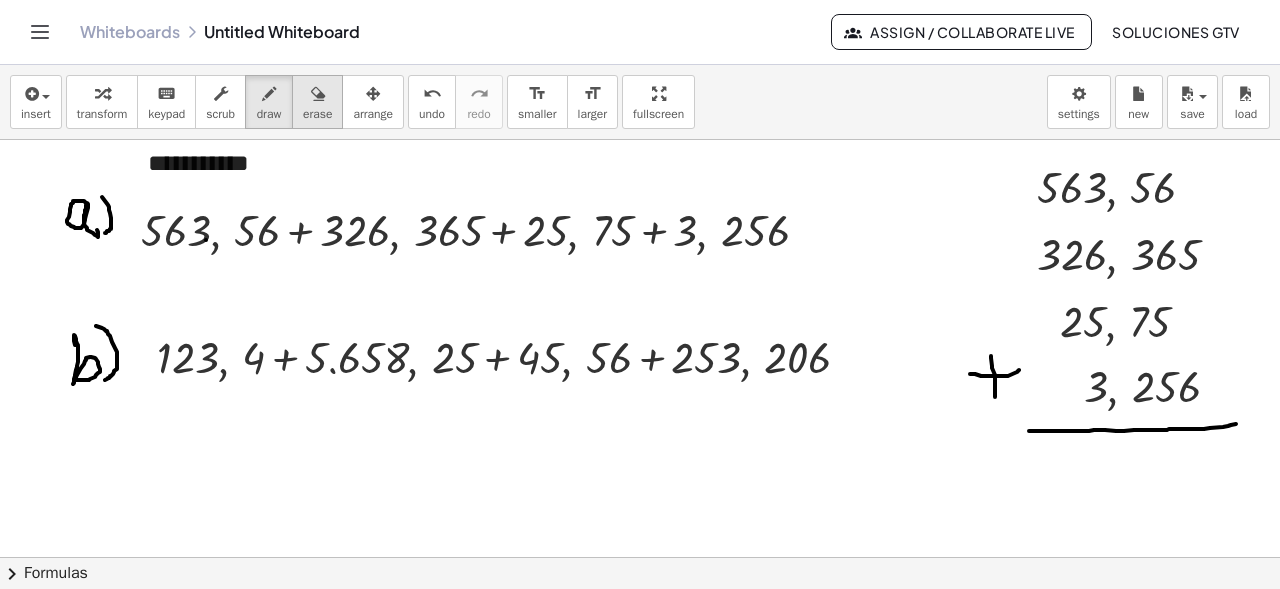 click at bounding box center [317, 93] 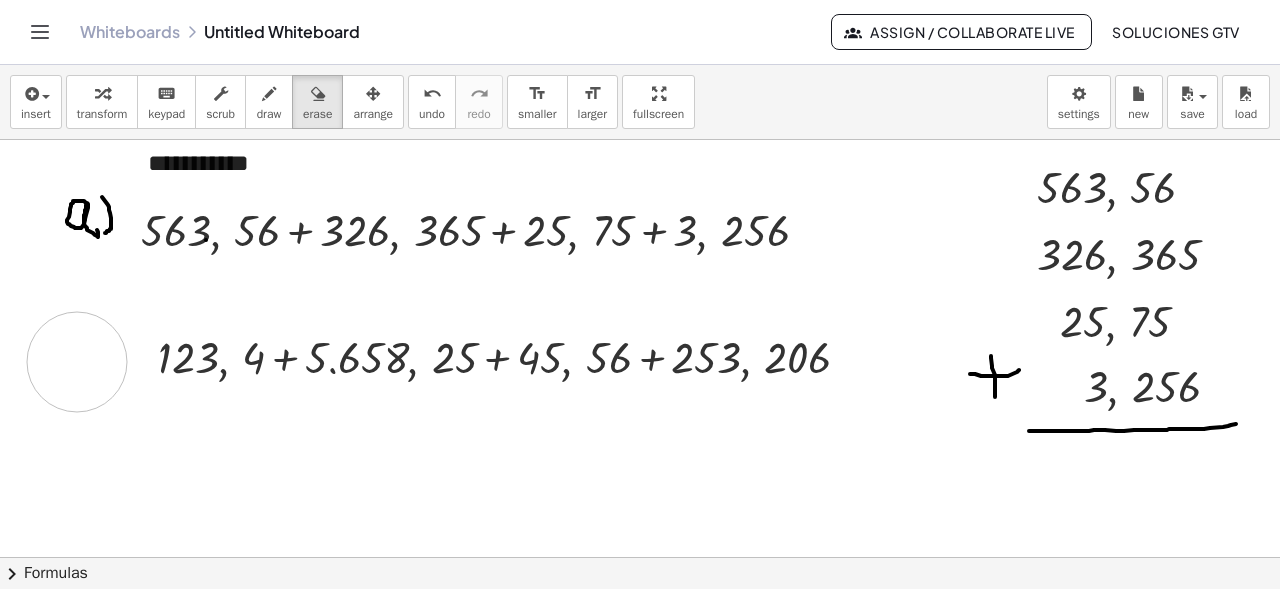 drag, startPoint x: 77, startPoint y: 338, endPoint x: 111, endPoint y: 329, distance: 35.17101 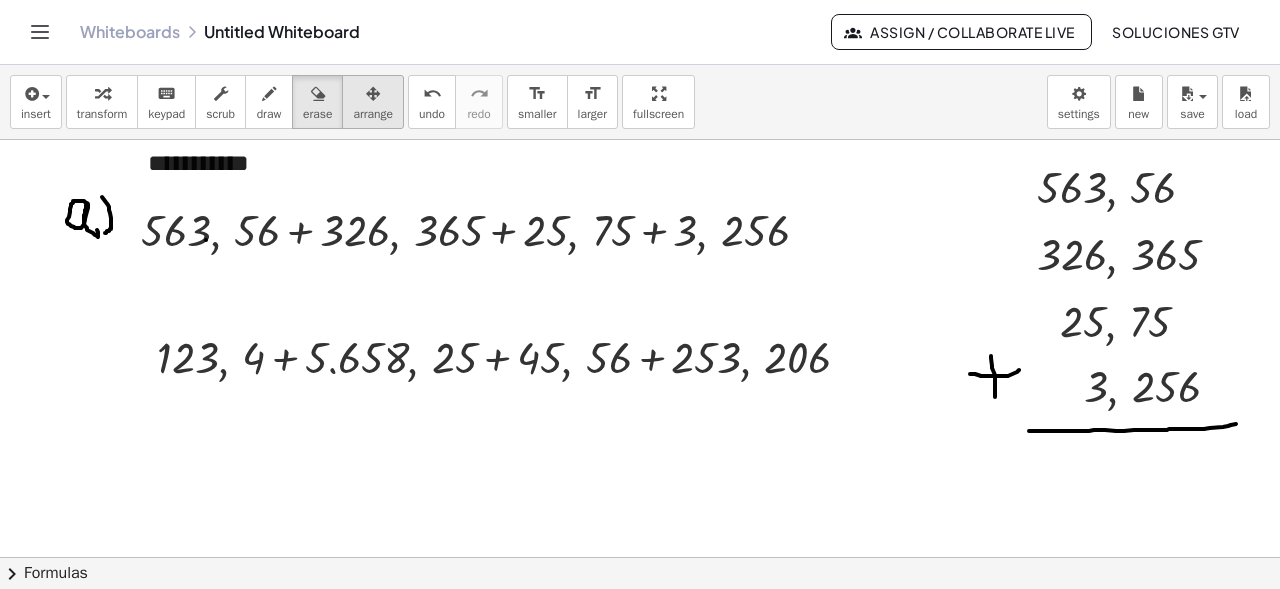 click at bounding box center [373, 93] 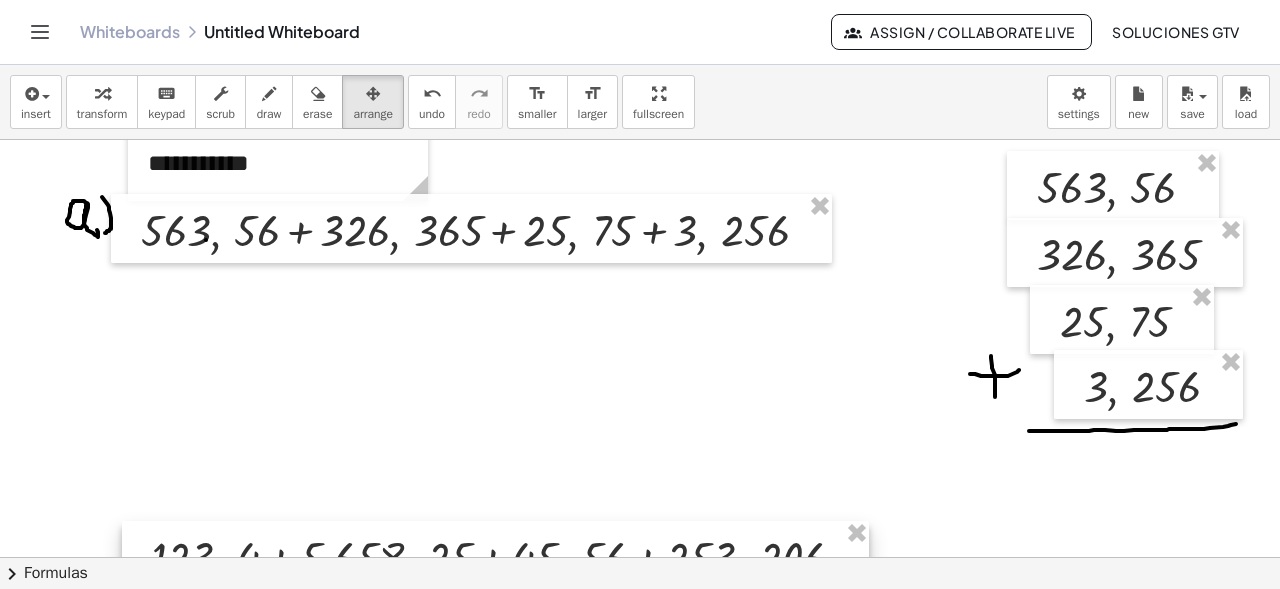 drag, startPoint x: 362, startPoint y: 342, endPoint x: 357, endPoint y: 542, distance: 200.06248 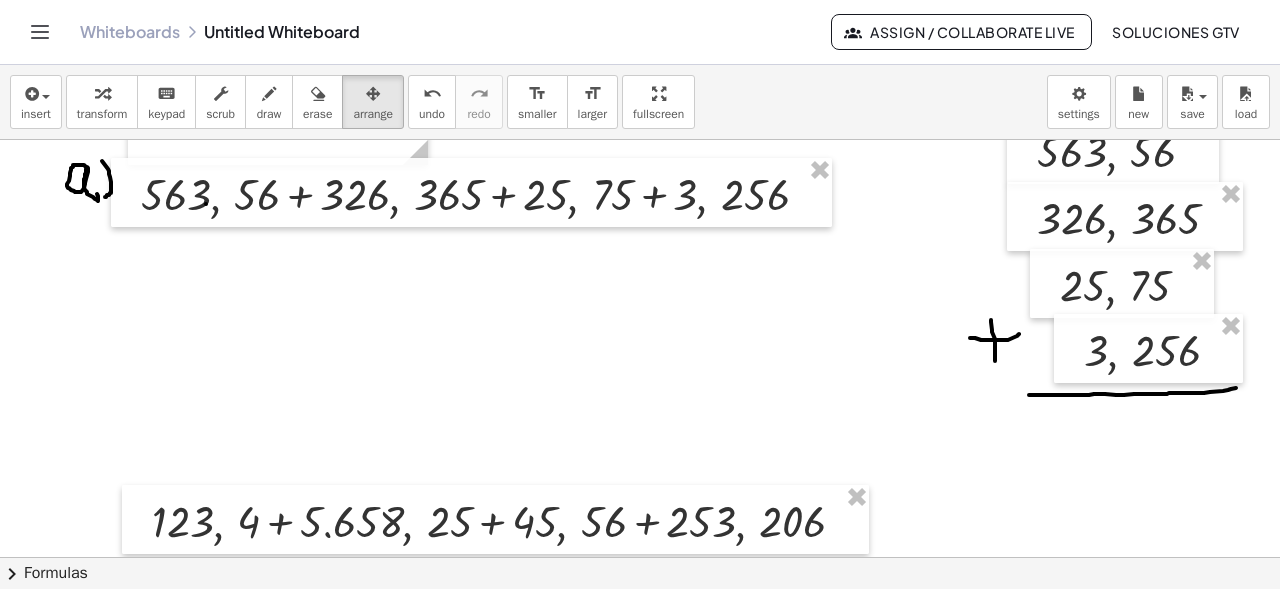 scroll, scrollTop: 118, scrollLeft: 0, axis: vertical 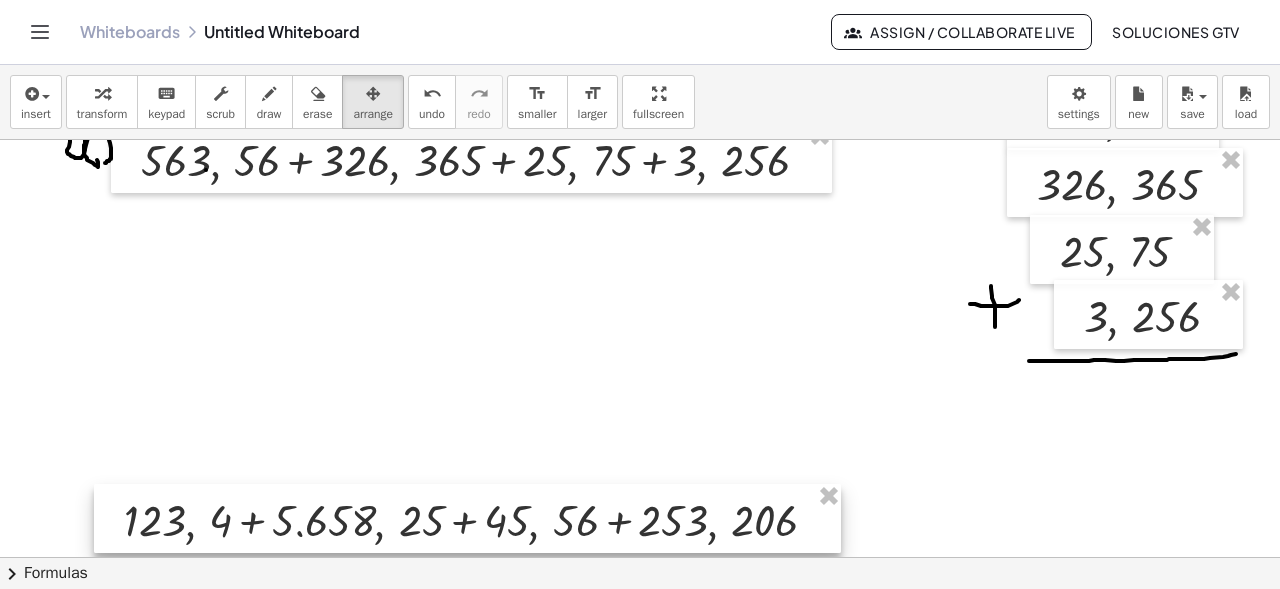 drag, startPoint x: 729, startPoint y: 472, endPoint x: 702, endPoint y: 503, distance: 41.109608 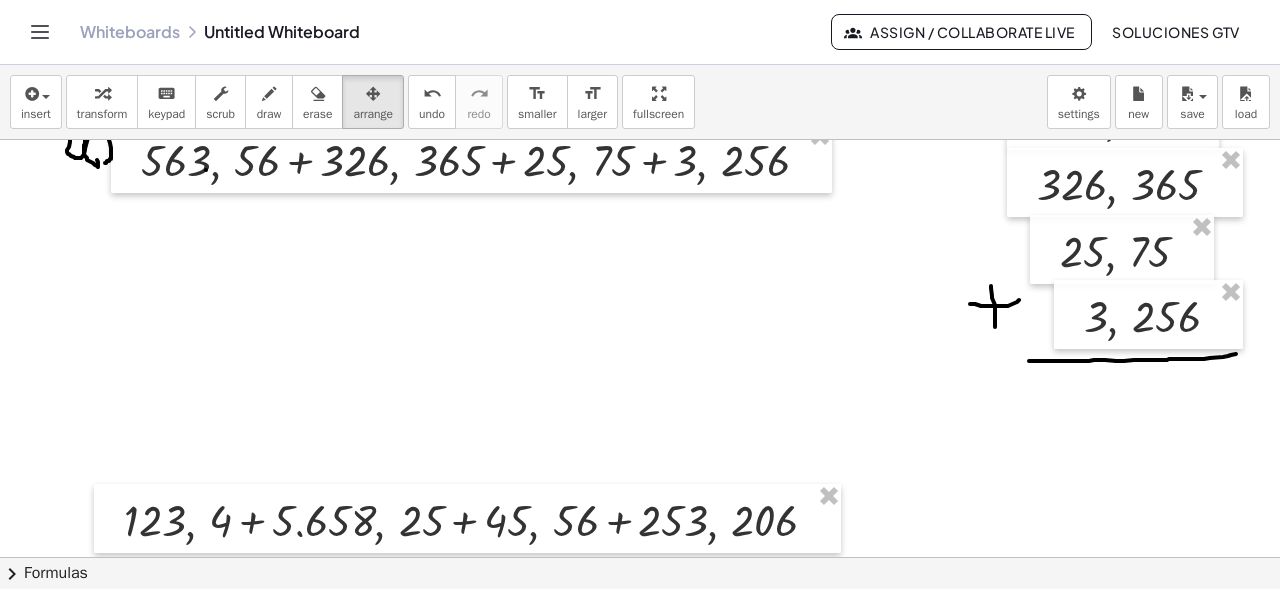 scroll, scrollTop: 48, scrollLeft: 0, axis: vertical 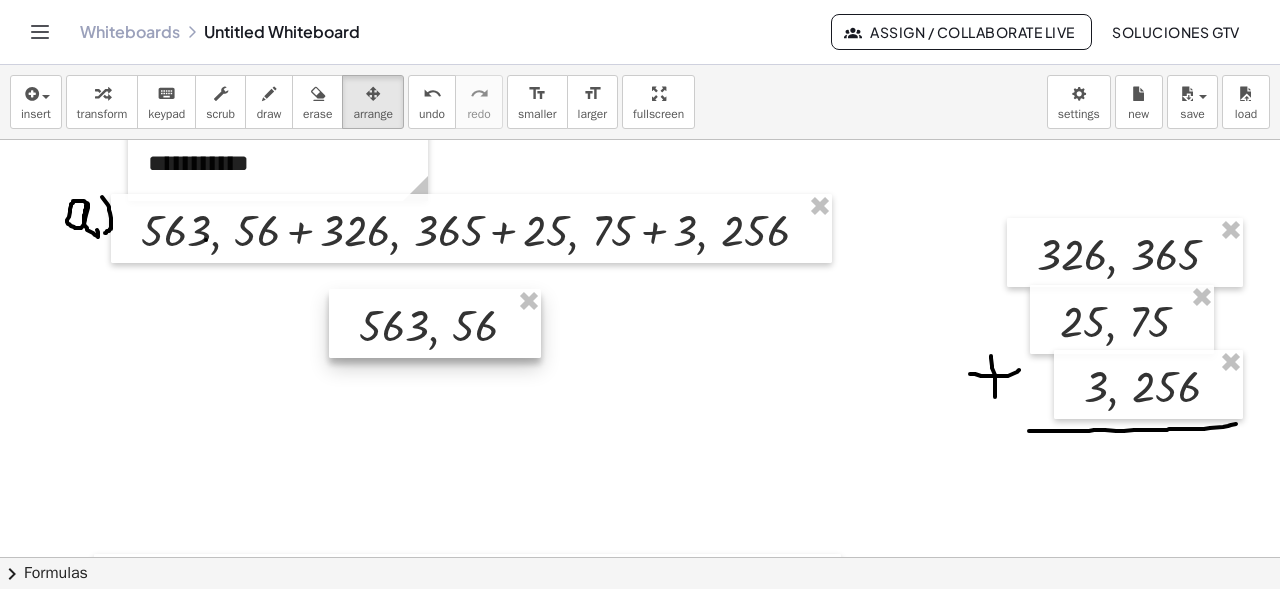 drag, startPoint x: 890, startPoint y: 239, endPoint x: 459, endPoint y: 327, distance: 439.89203 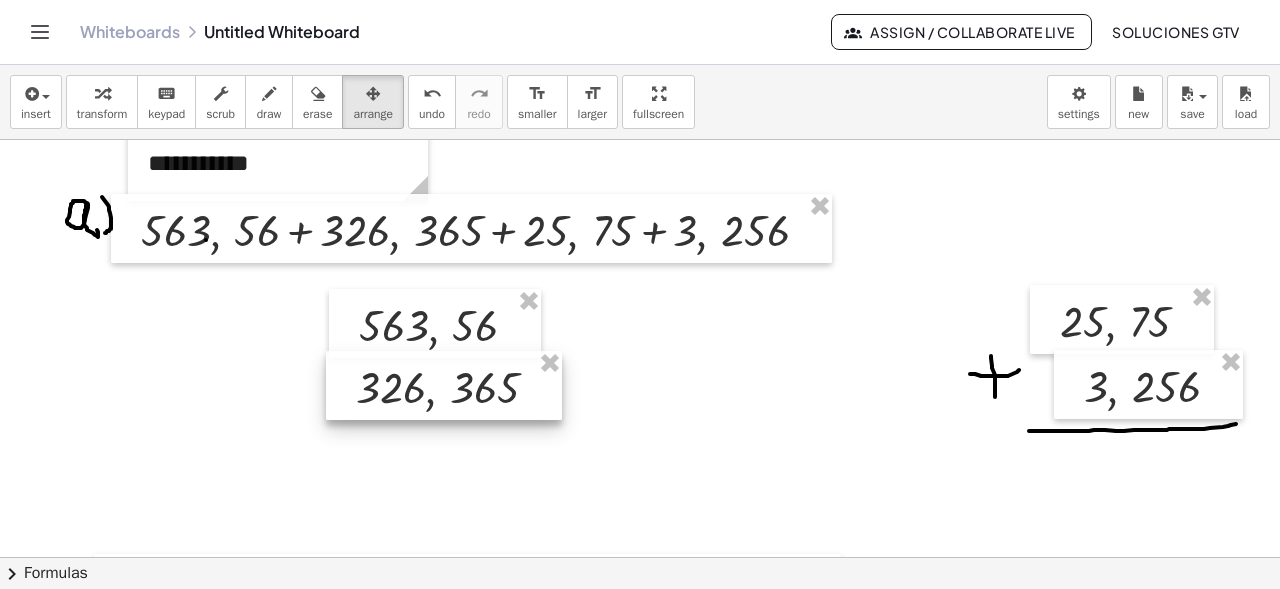 drag, startPoint x: 1096, startPoint y: 259, endPoint x: 414, endPoint y: 392, distance: 694.8475 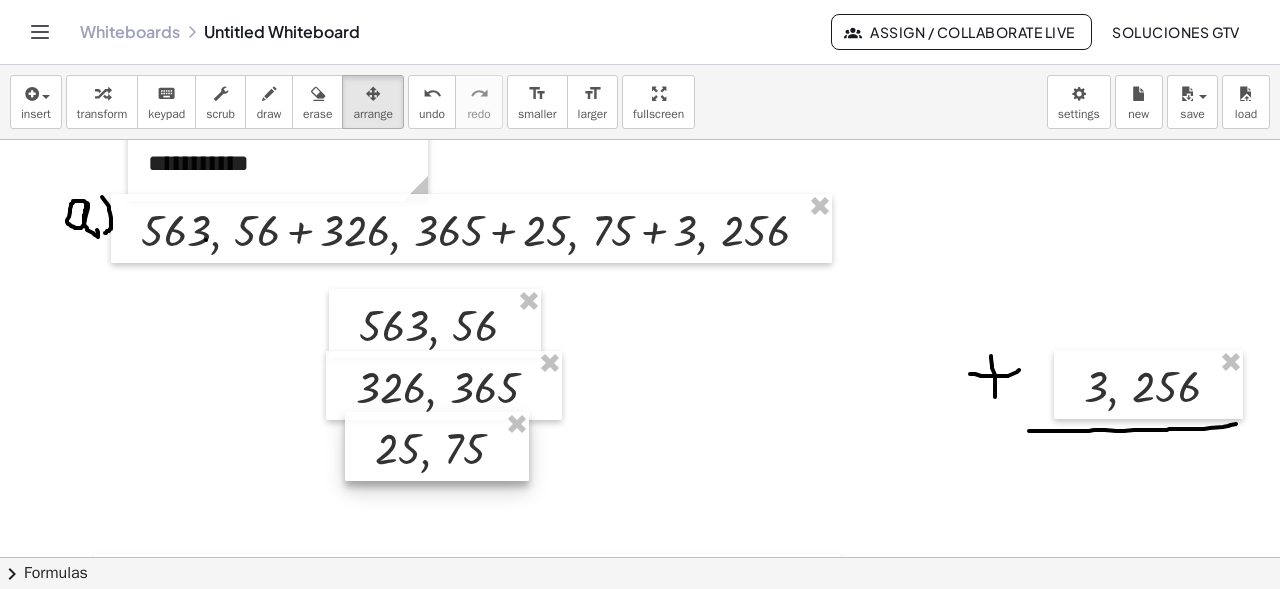 drag, startPoint x: 1116, startPoint y: 321, endPoint x: 432, endPoint y: 448, distance: 695.6903 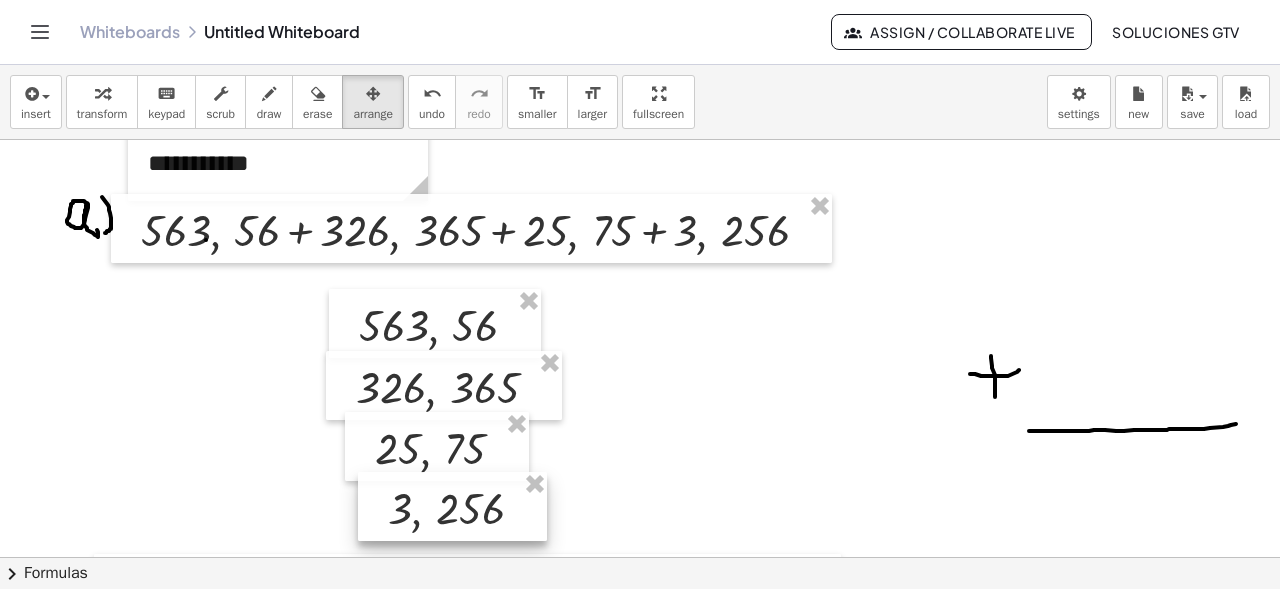 drag, startPoint x: 1157, startPoint y: 394, endPoint x: 460, endPoint y: 516, distance: 707.5966 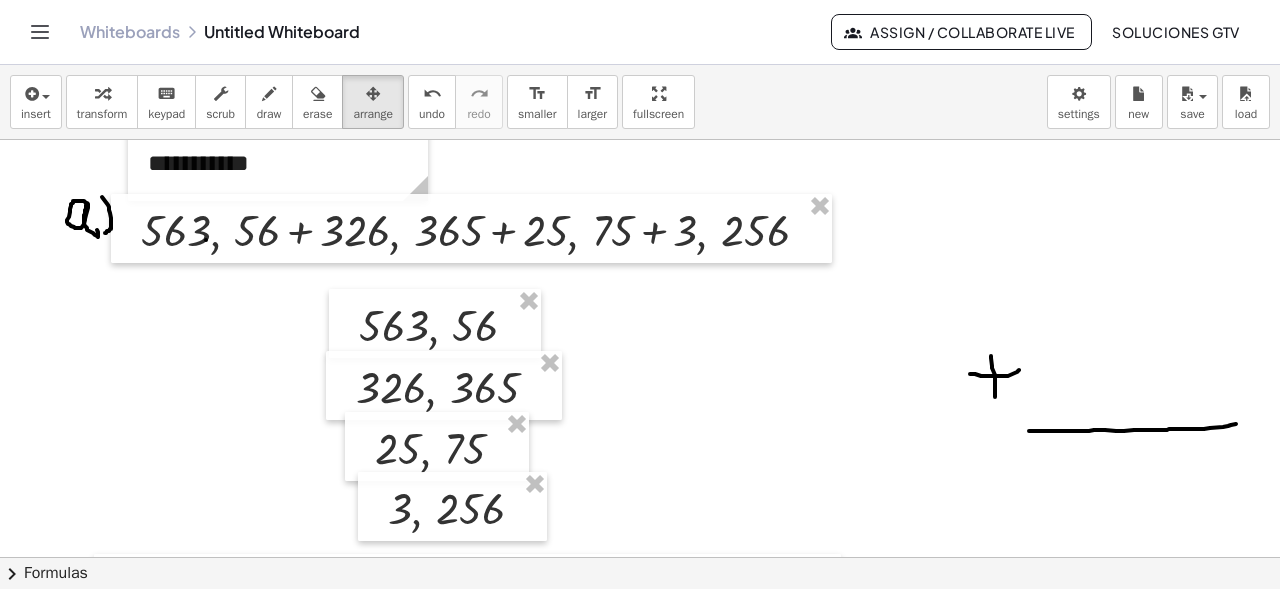 drag, startPoint x: 322, startPoint y: 106, endPoint x: 1001, endPoint y: 380, distance: 732.20013 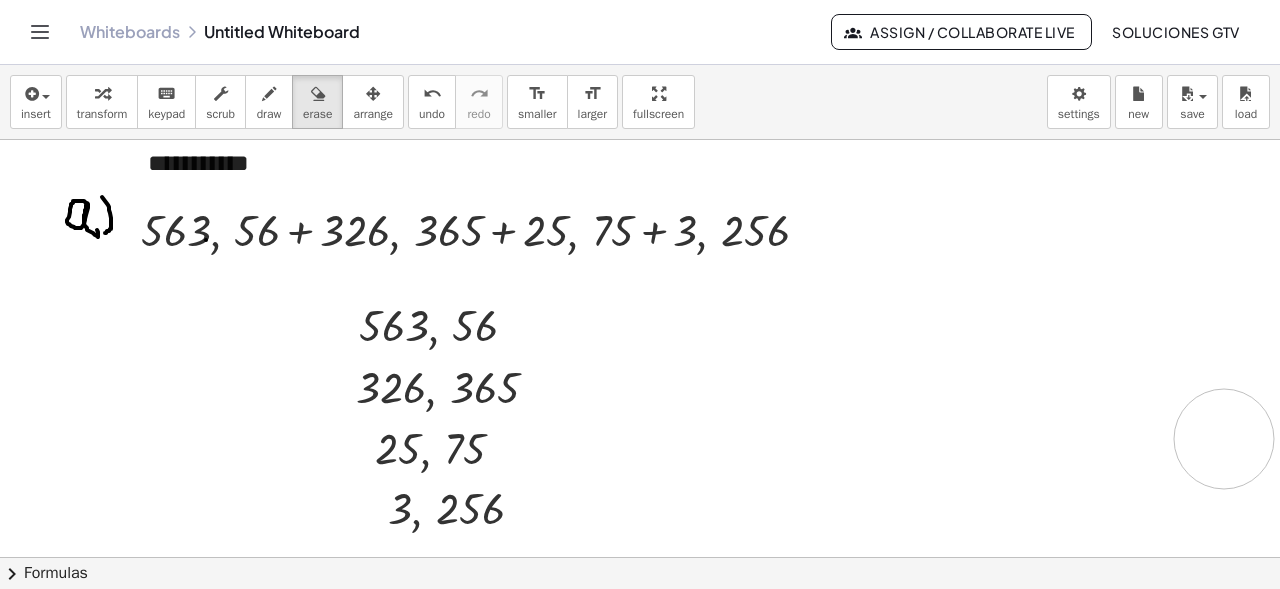 drag, startPoint x: 1003, startPoint y: 381, endPoint x: 1182, endPoint y: 418, distance: 182.78403 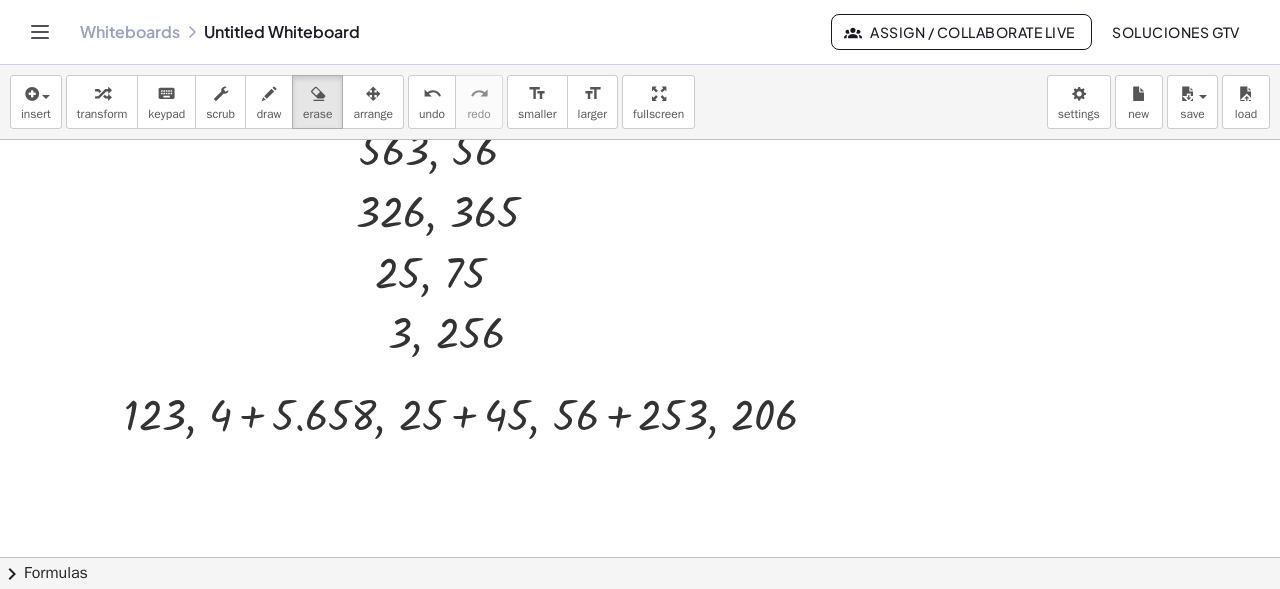 scroll, scrollTop: 236, scrollLeft: 0, axis: vertical 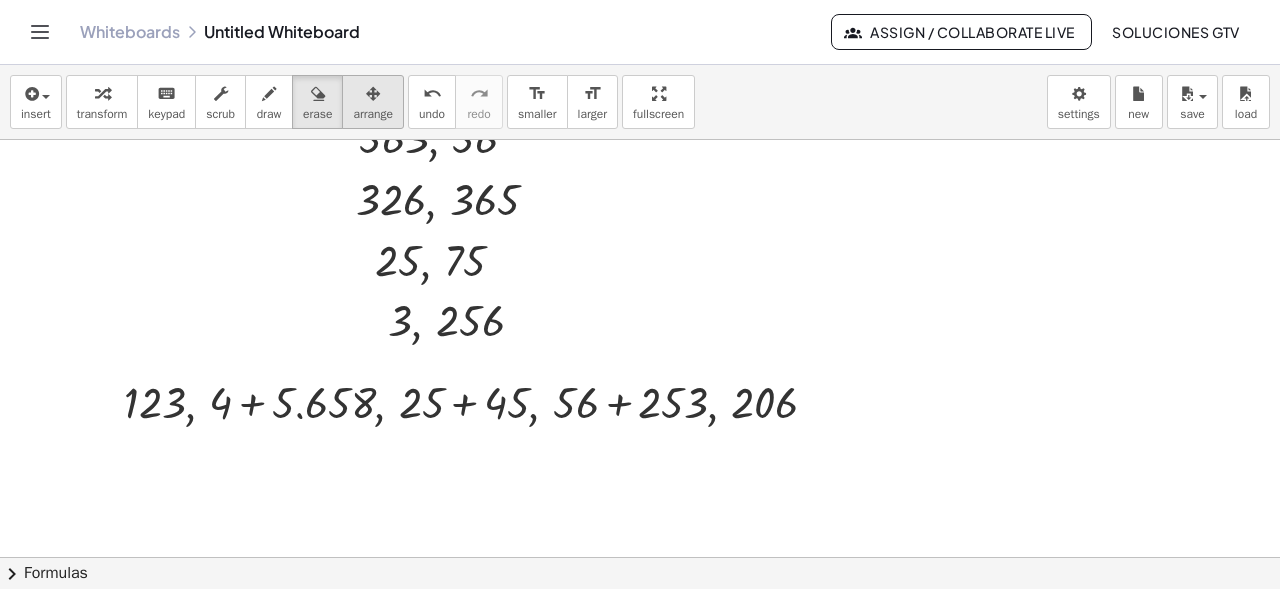click on "arrange" at bounding box center (373, 102) 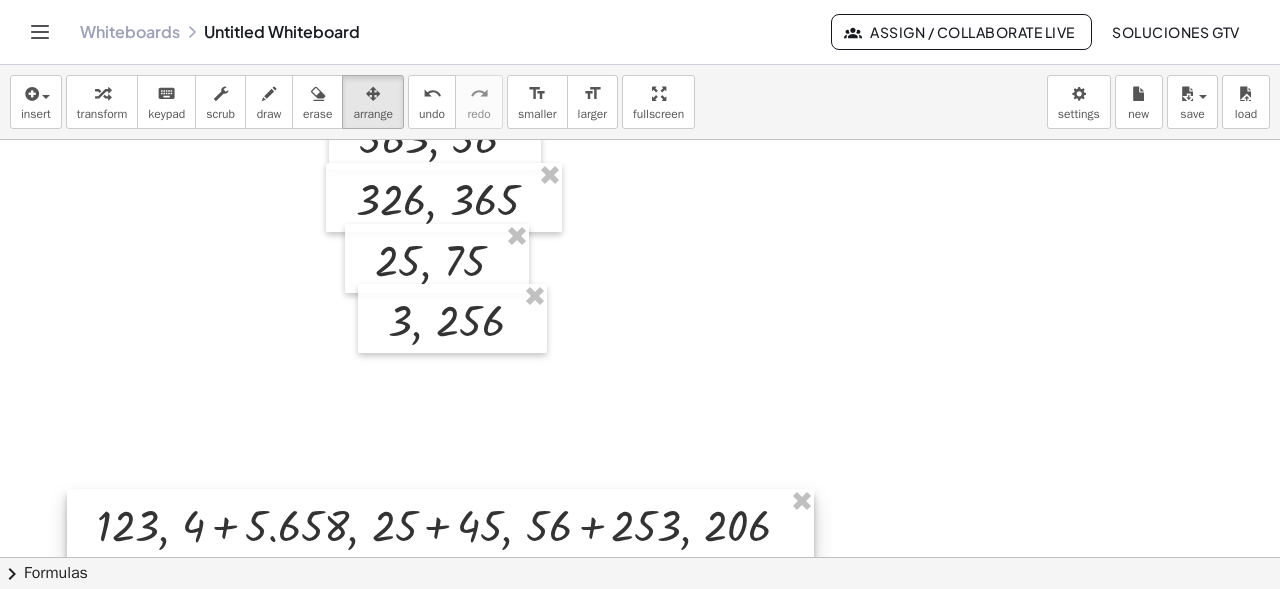 drag, startPoint x: 348, startPoint y: 443, endPoint x: 336, endPoint y: 471, distance: 30.463093 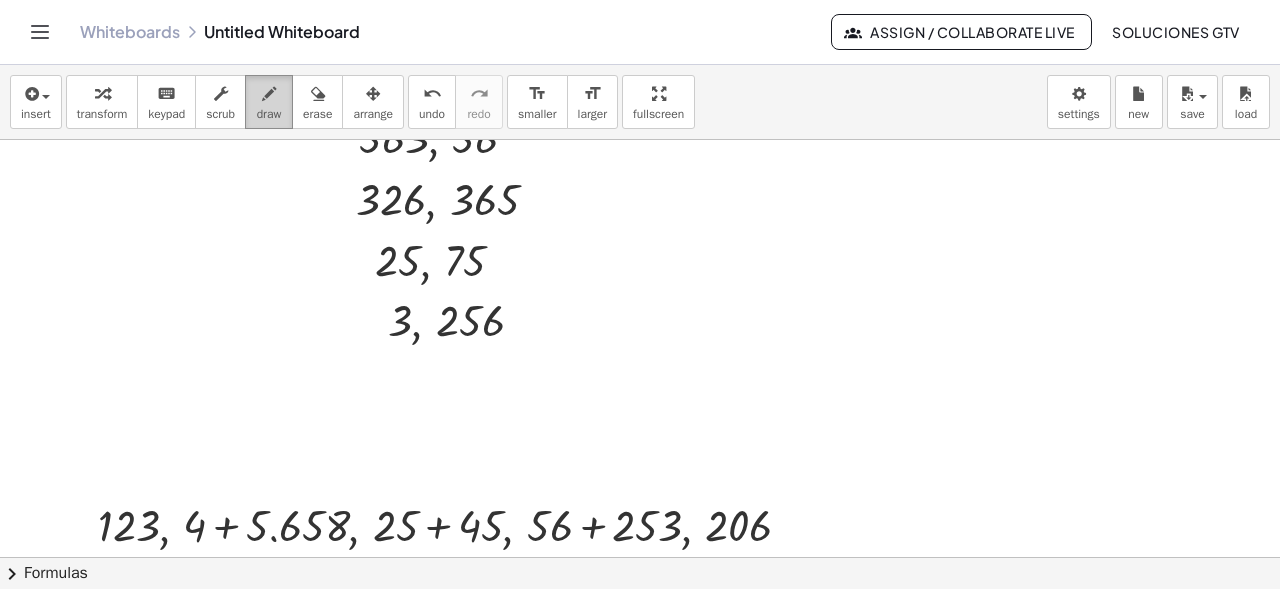 click on "draw" at bounding box center [269, 114] 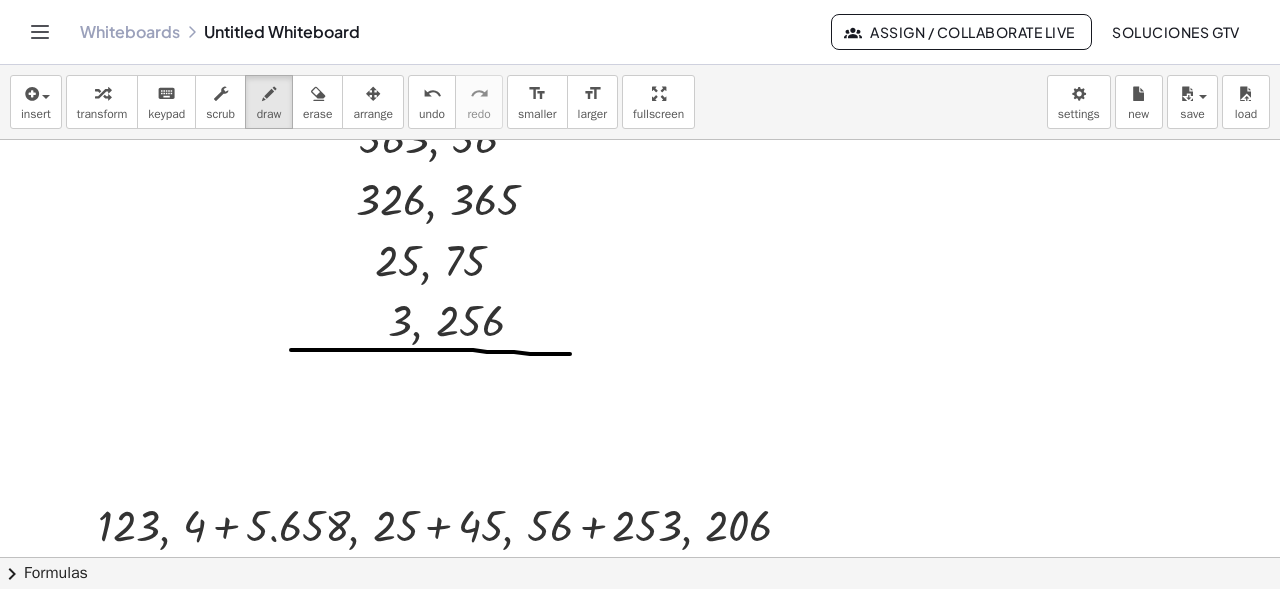 drag, startPoint x: 291, startPoint y: 350, endPoint x: 541, endPoint y: 351, distance: 250.002 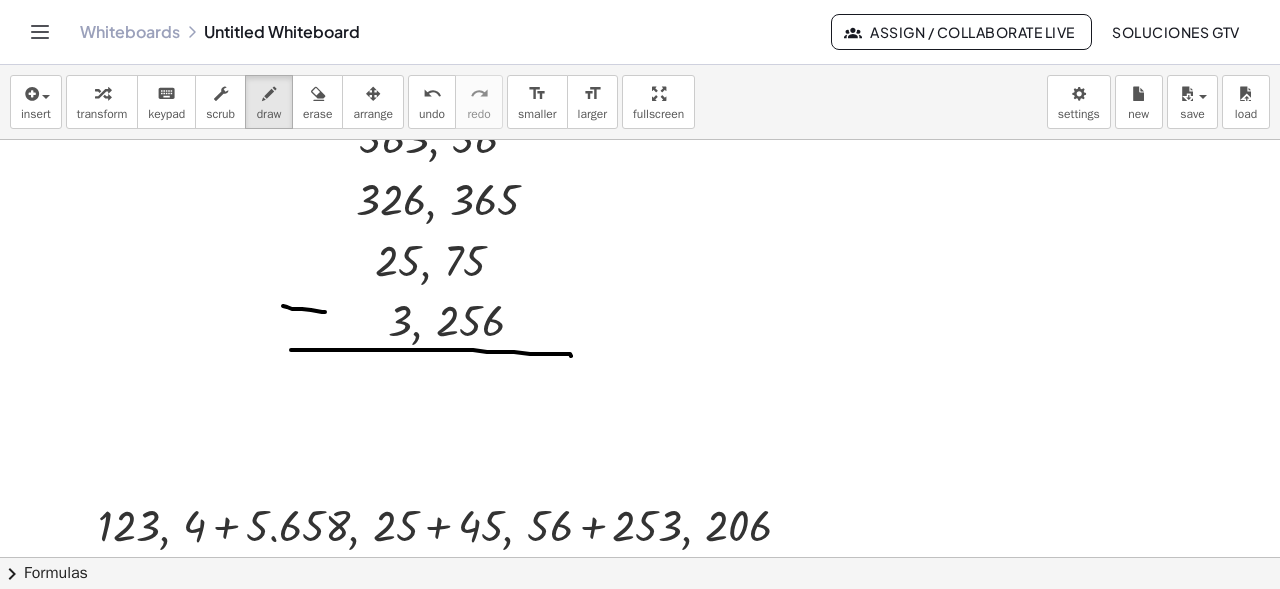 click at bounding box center [640, 438] 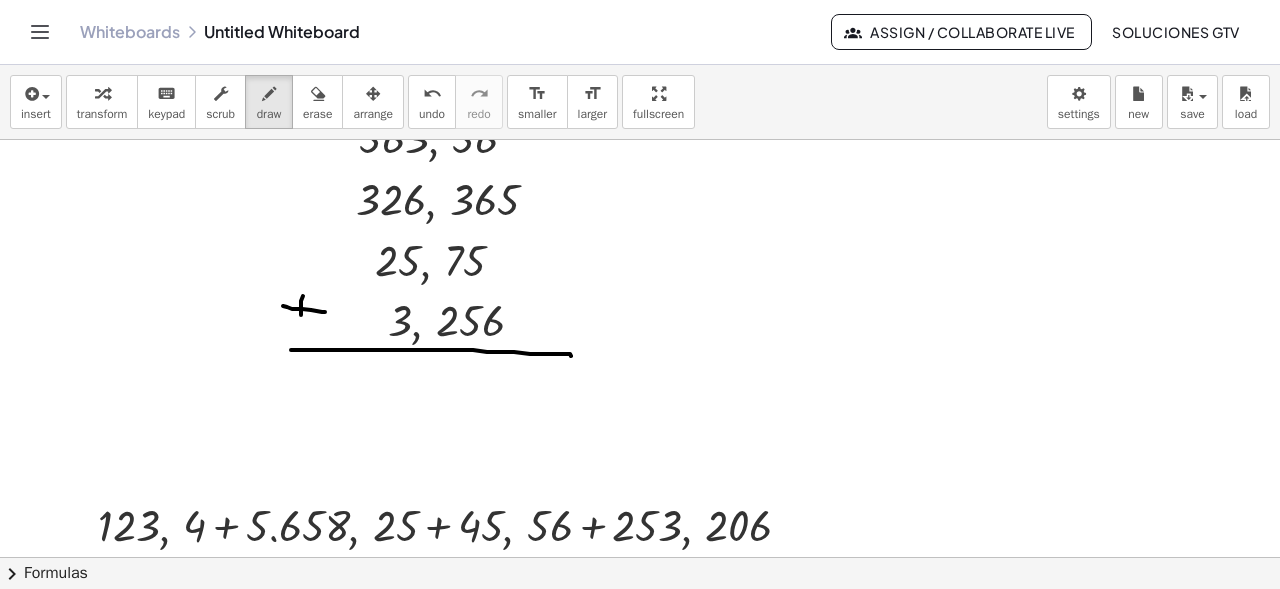 drag, startPoint x: 303, startPoint y: 296, endPoint x: 325, endPoint y: 323, distance: 34.828148 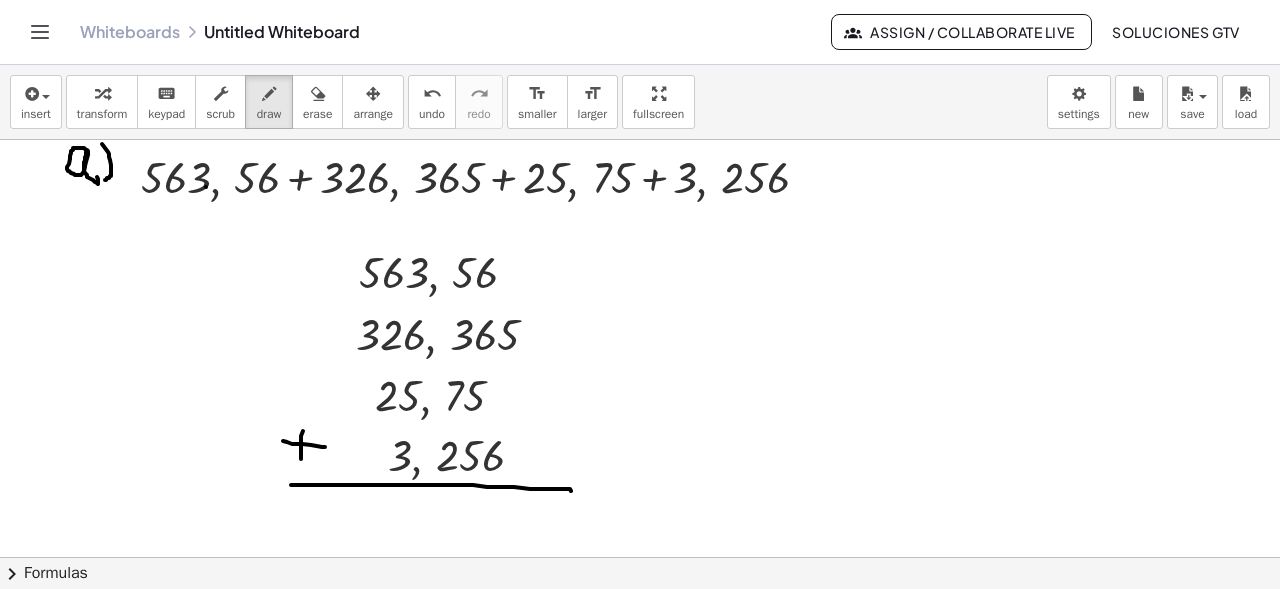 scroll, scrollTop: 107, scrollLeft: 0, axis: vertical 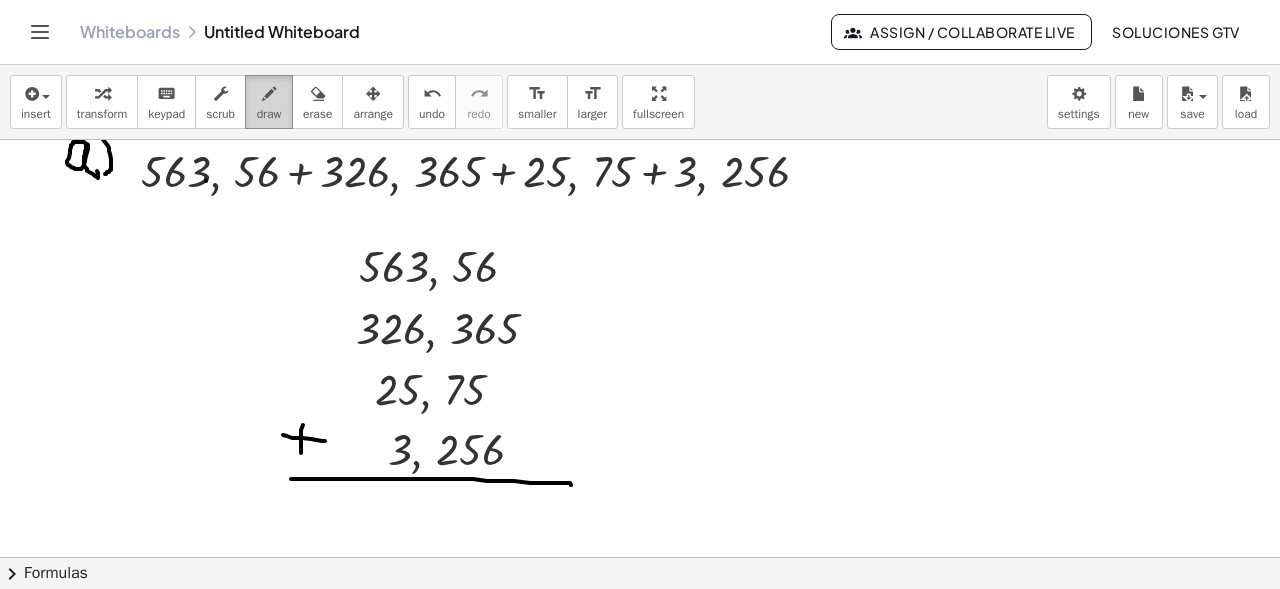 click on "draw" at bounding box center [269, 114] 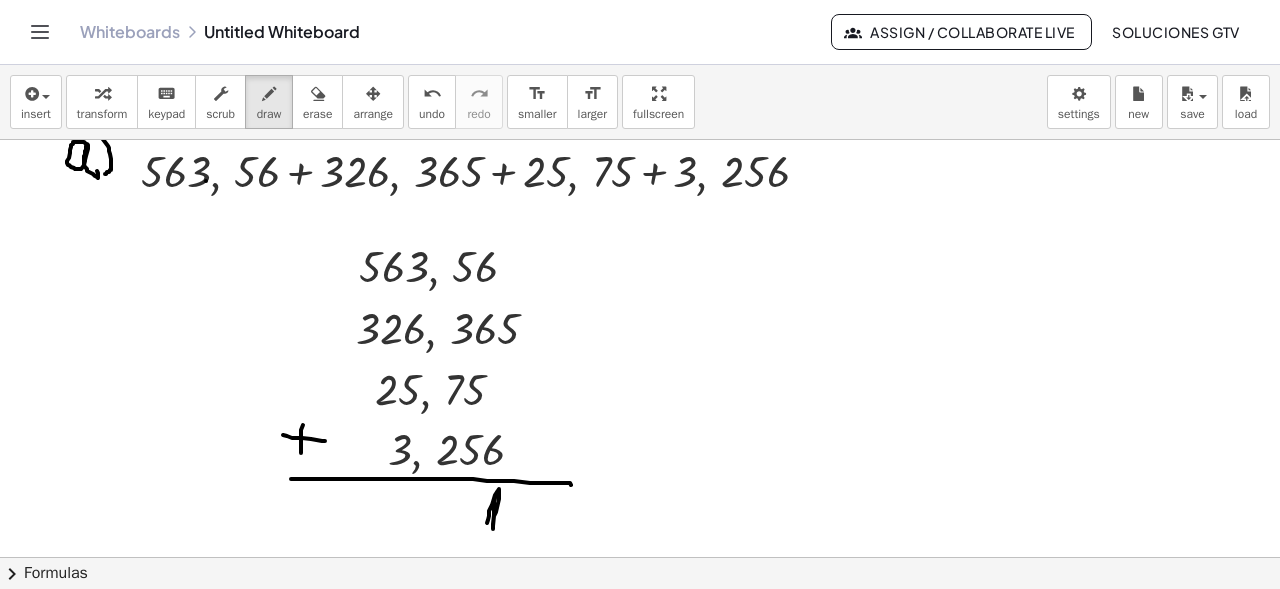 drag, startPoint x: 494, startPoint y: 501, endPoint x: 486, endPoint y: 528, distance: 28.160255 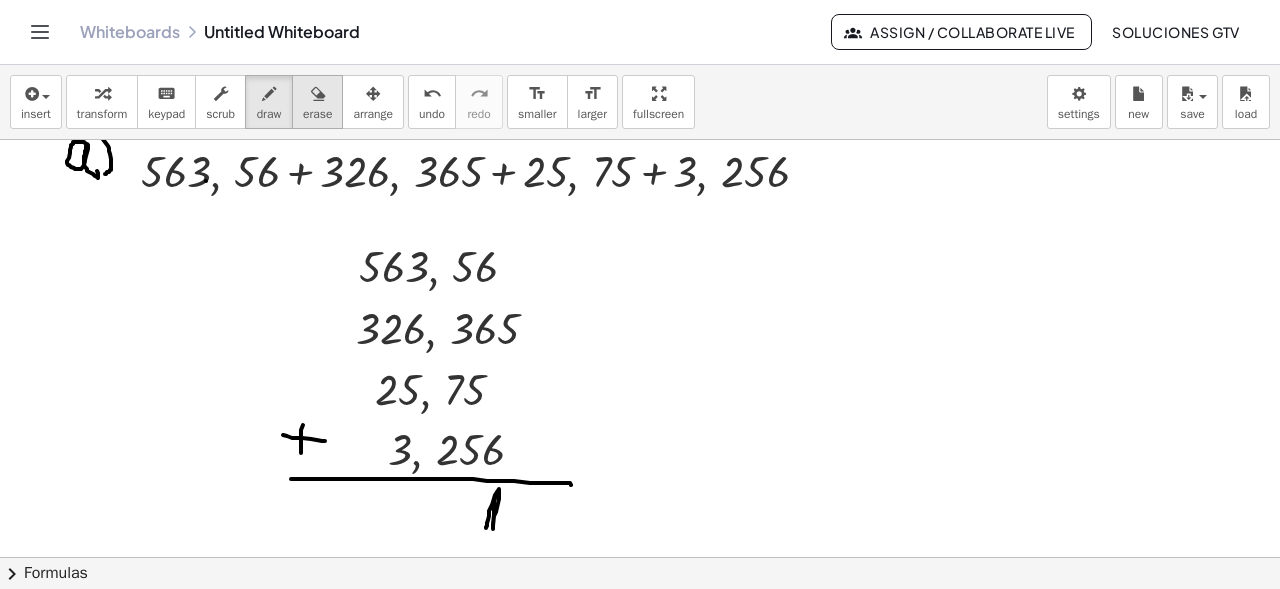 click on "erase" at bounding box center [317, 114] 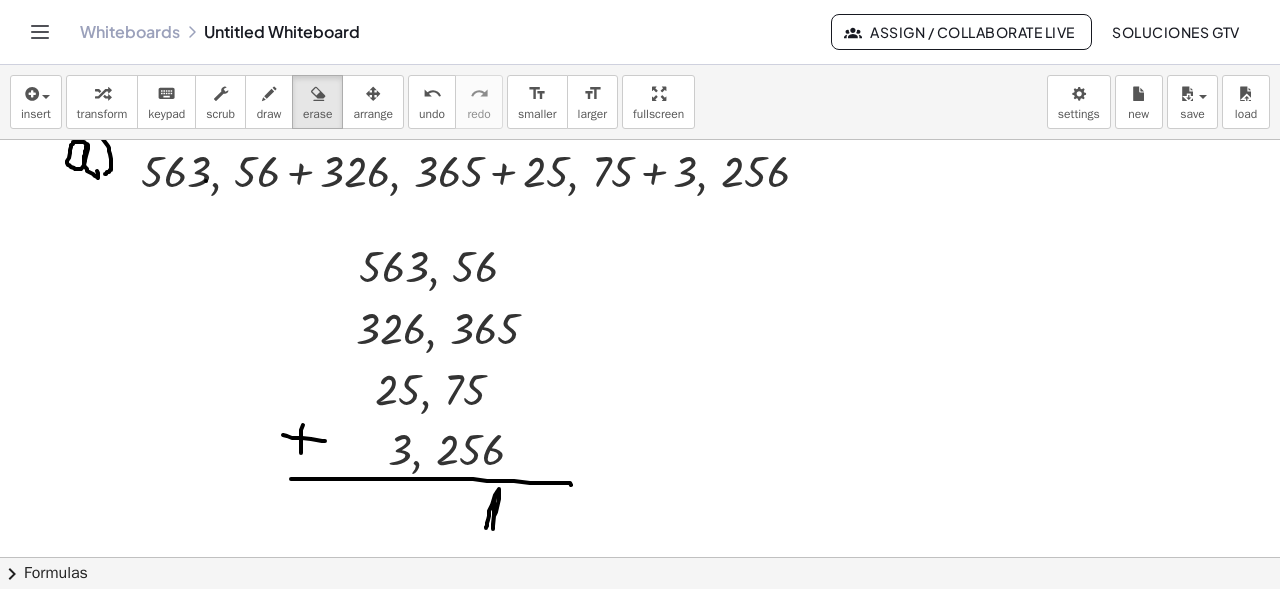 click at bounding box center (640, 567) 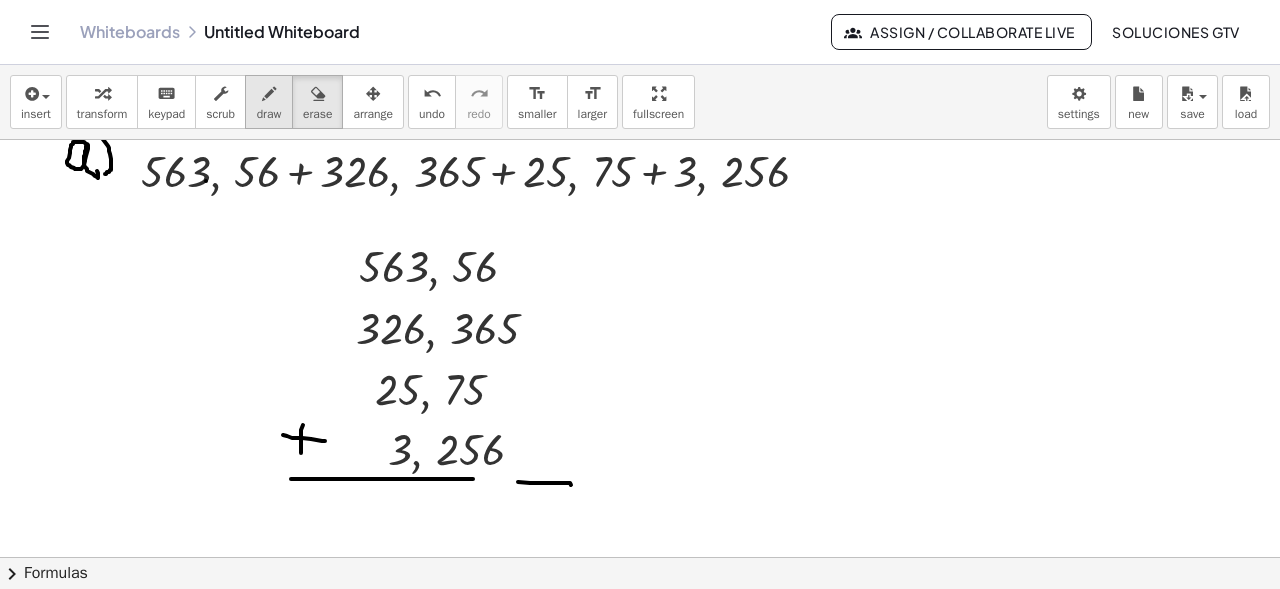 click on "draw" at bounding box center (269, 114) 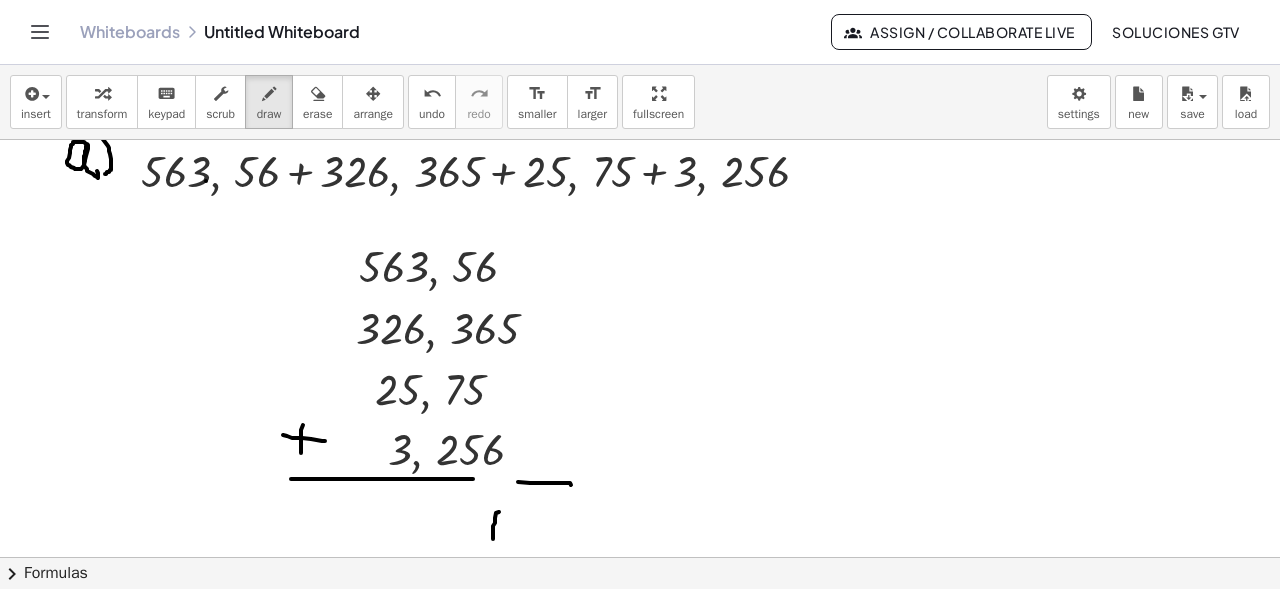 drag, startPoint x: 499, startPoint y: 512, endPoint x: 493, endPoint y: 542, distance: 30.594116 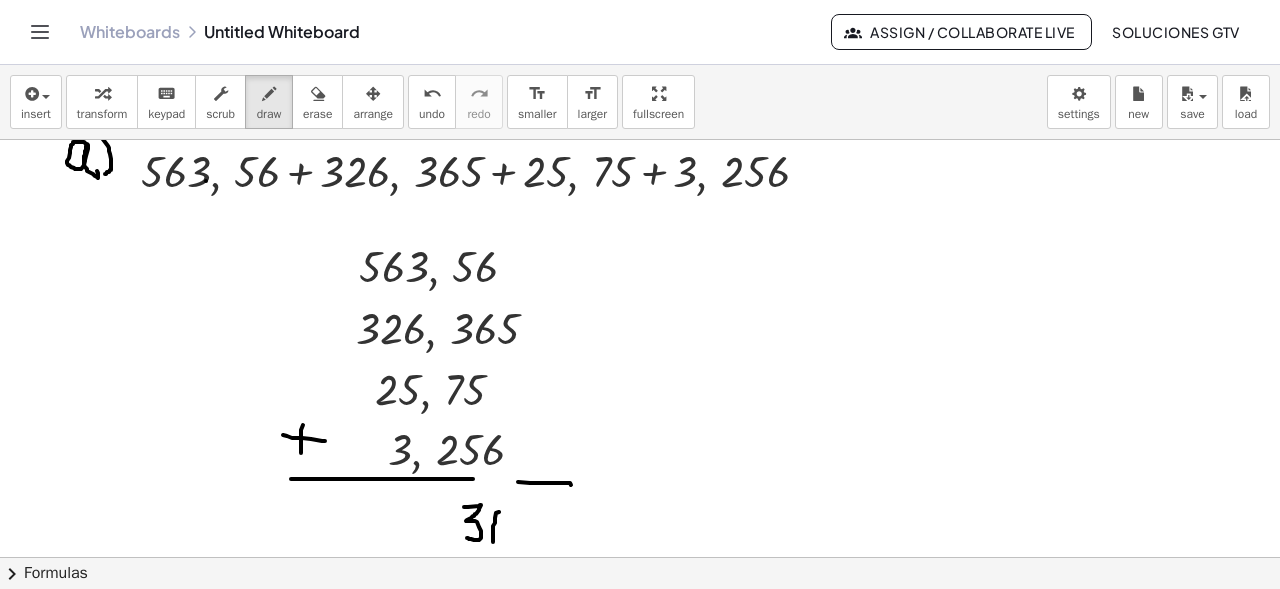 drag, startPoint x: 464, startPoint y: 507, endPoint x: 464, endPoint y: 536, distance: 29 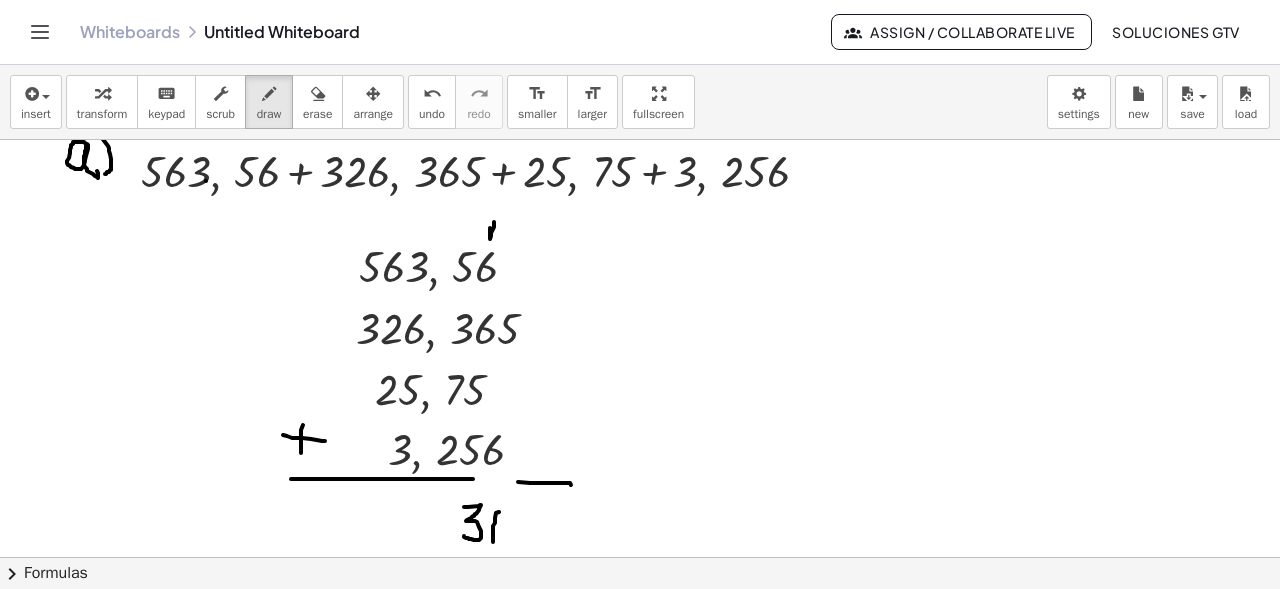 click at bounding box center (640, 567) 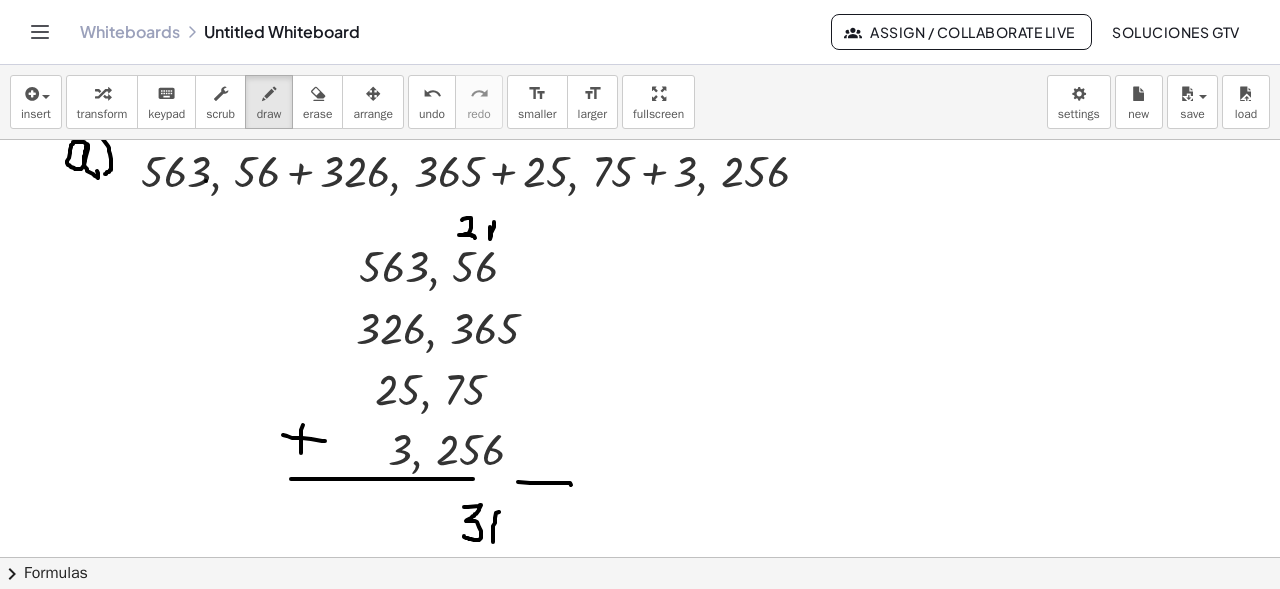 drag, startPoint x: 462, startPoint y: 220, endPoint x: 475, endPoint y: 238, distance: 22.203604 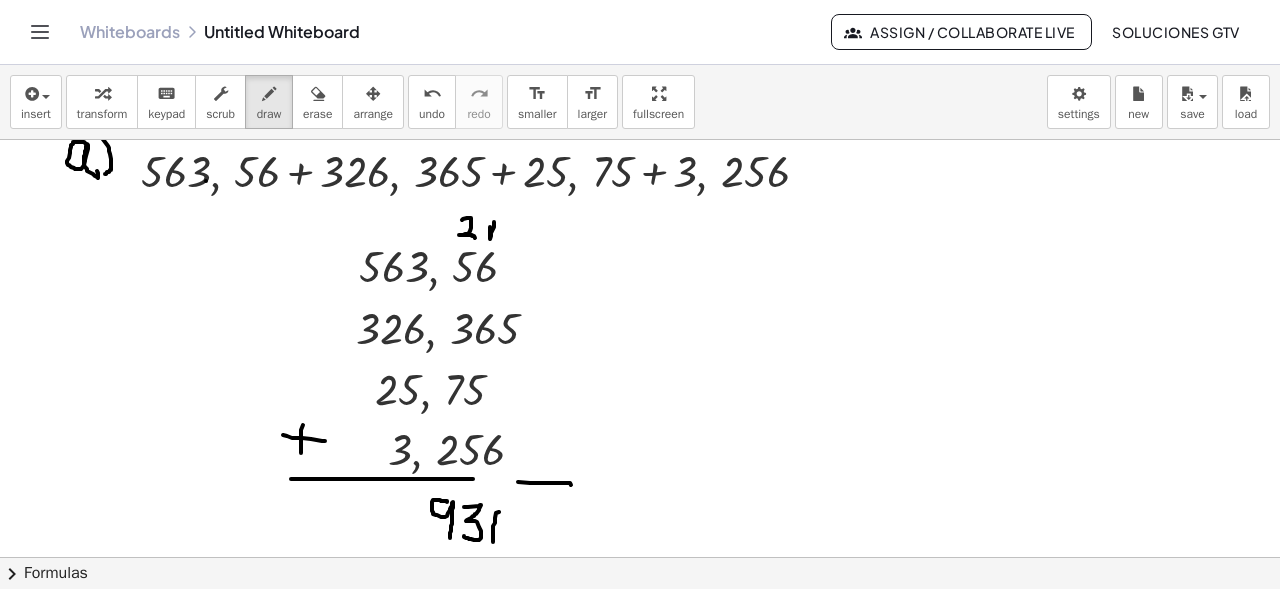 drag, startPoint x: 447, startPoint y: 502, endPoint x: 450, endPoint y: 538, distance: 36.124783 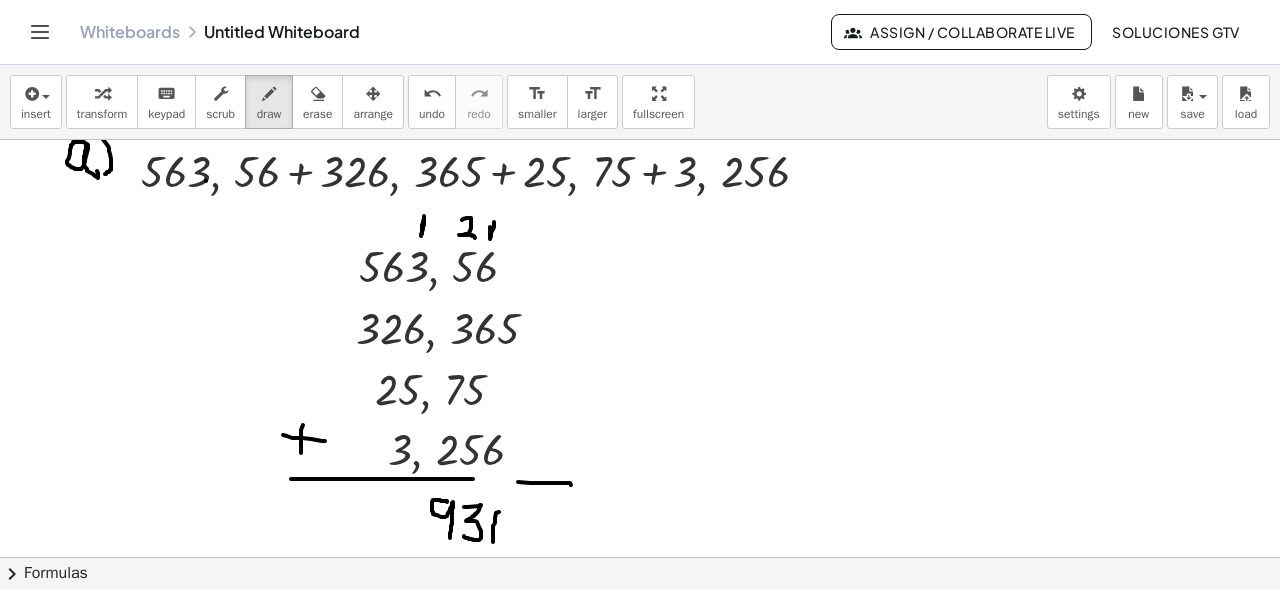 click at bounding box center (640, 567) 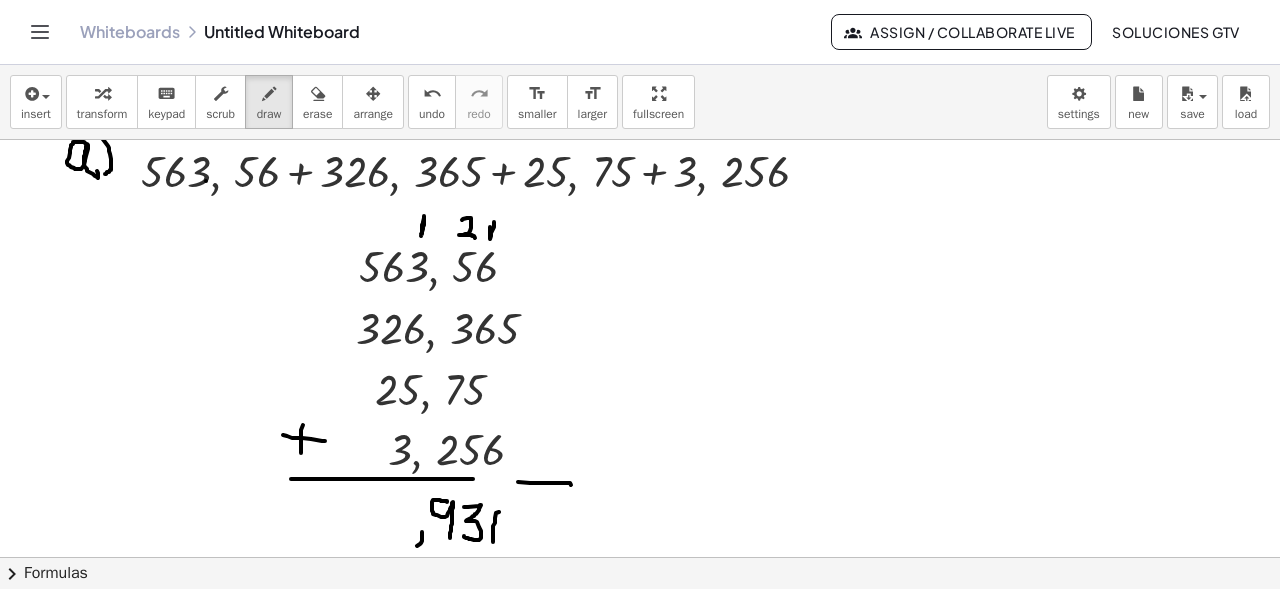 drag, startPoint x: 422, startPoint y: 532, endPoint x: 417, endPoint y: 546, distance: 14.866069 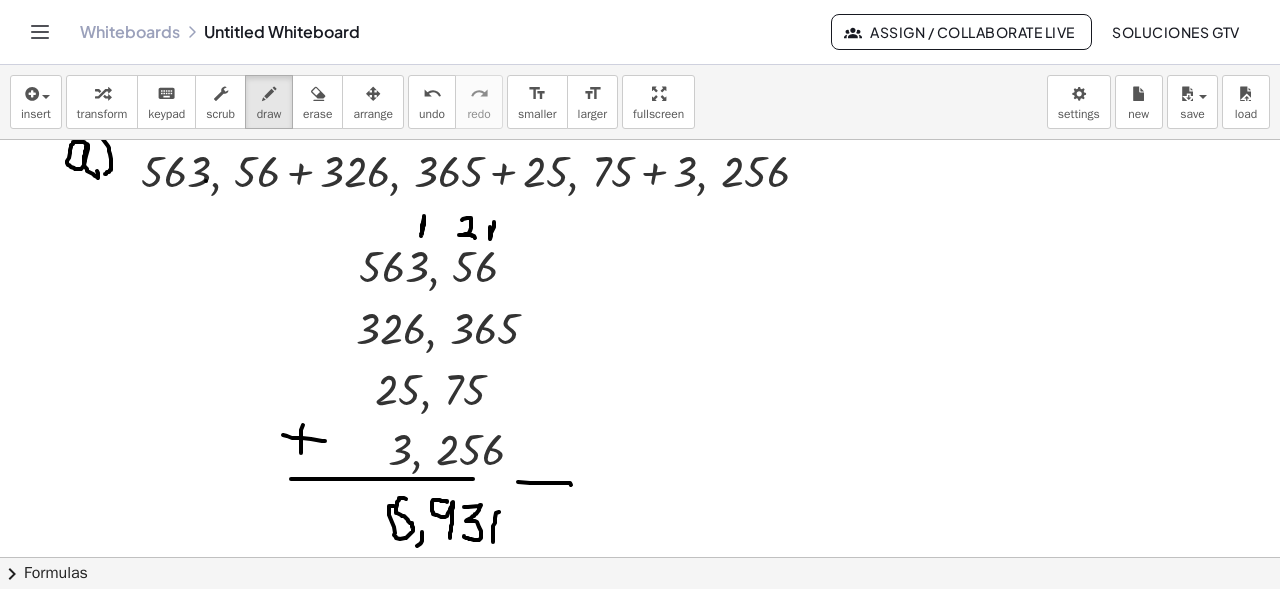 drag, startPoint x: 404, startPoint y: 498, endPoint x: 391, endPoint y: 507, distance: 15.811388 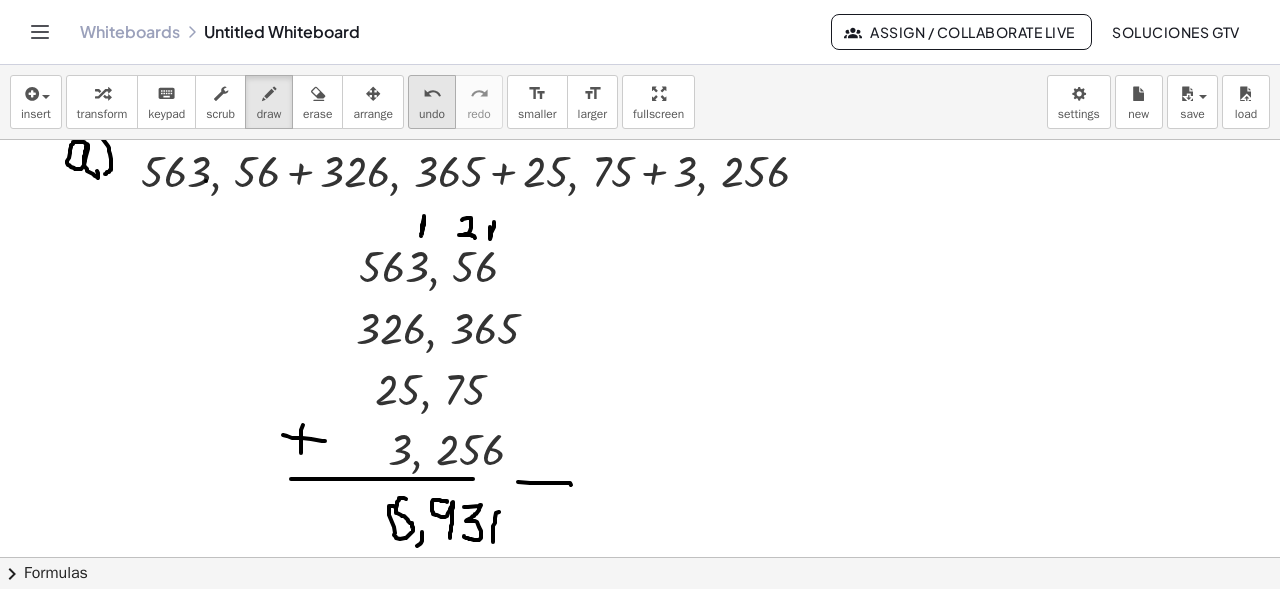 click on "undo undo" at bounding box center (432, 102) 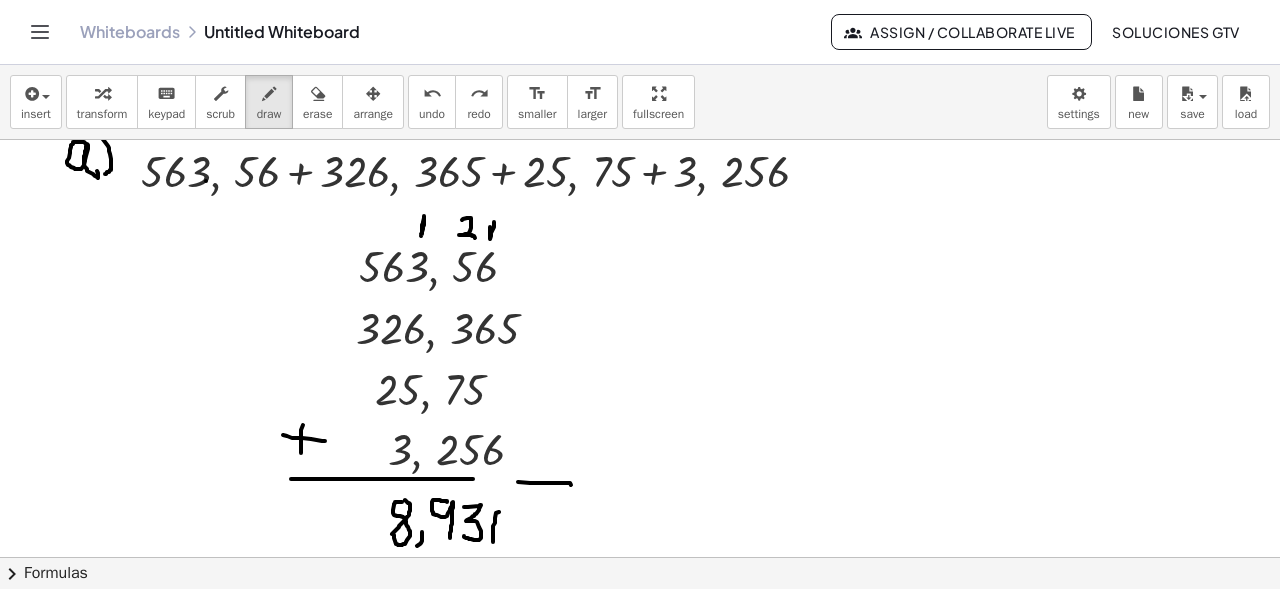 click at bounding box center (640, 567) 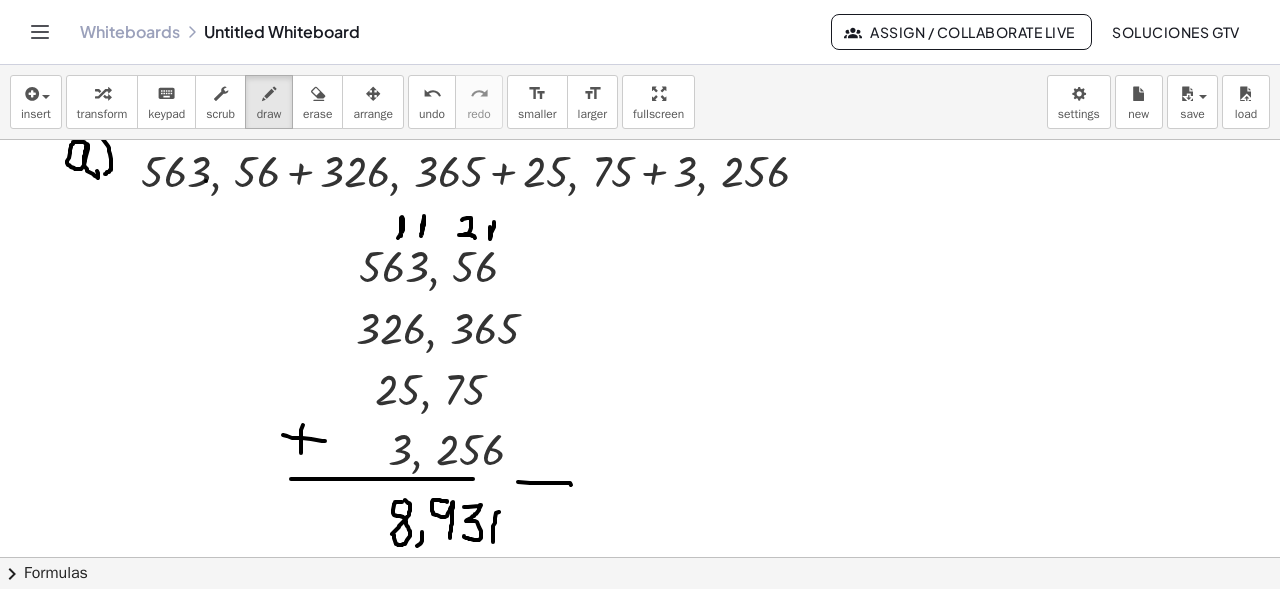 click at bounding box center (640, 567) 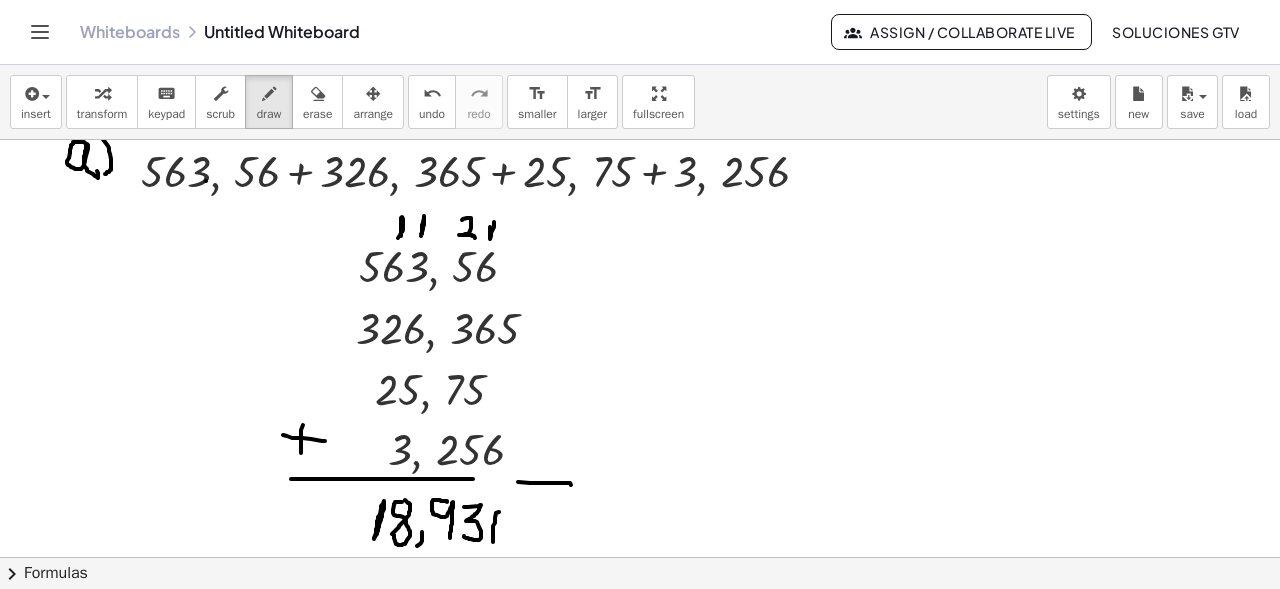 click at bounding box center [640, 567] 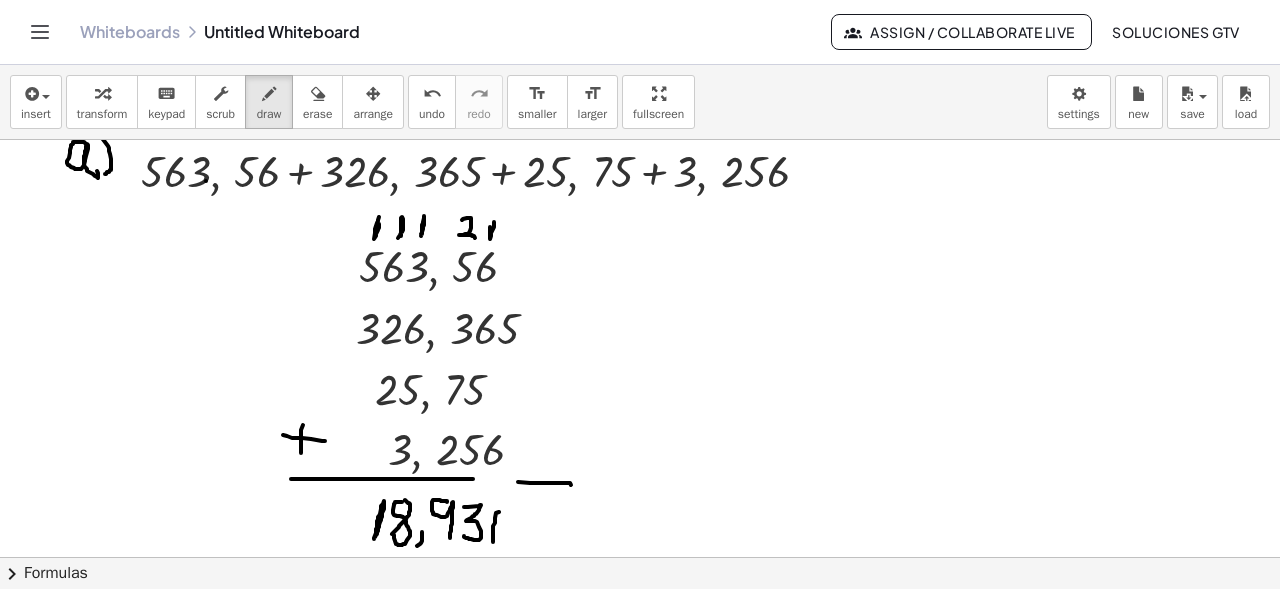 drag, startPoint x: 379, startPoint y: 228, endPoint x: 379, endPoint y: 217, distance: 11 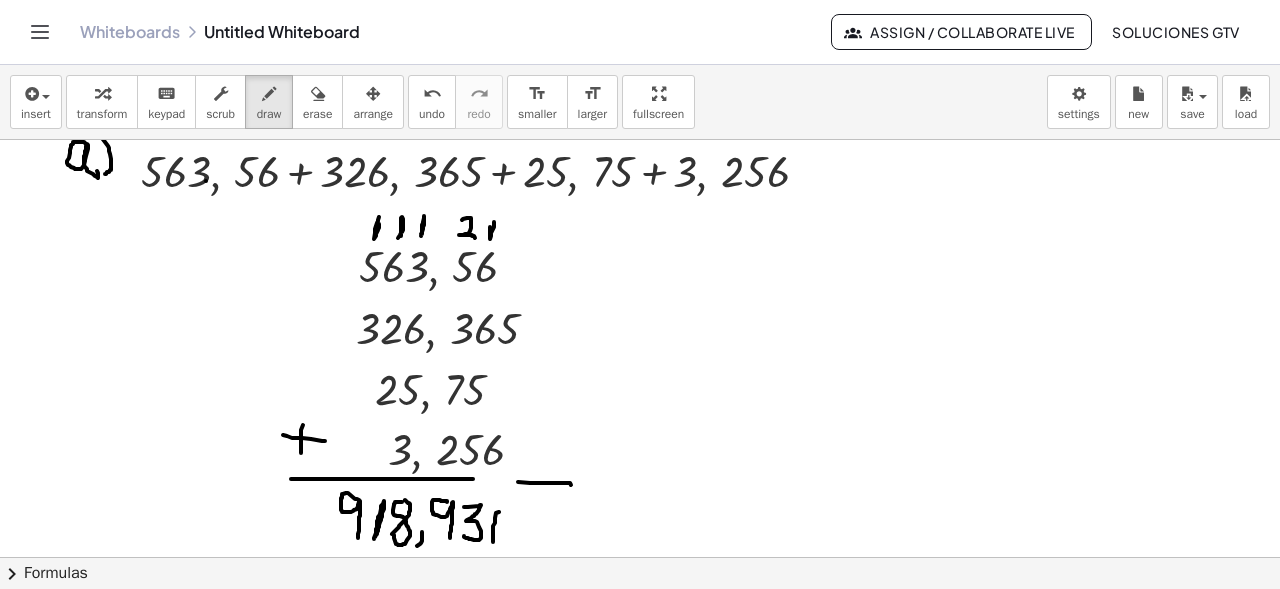 drag, startPoint x: 360, startPoint y: 502, endPoint x: 368, endPoint y: 528, distance: 27.202942 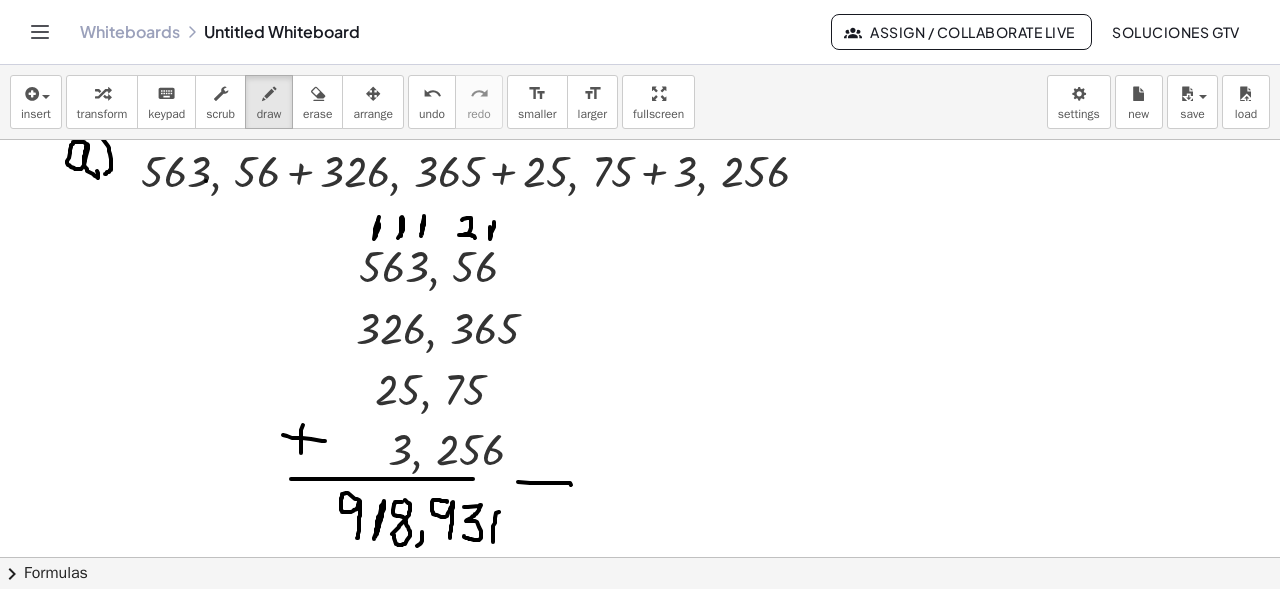 click at bounding box center (640, 567) 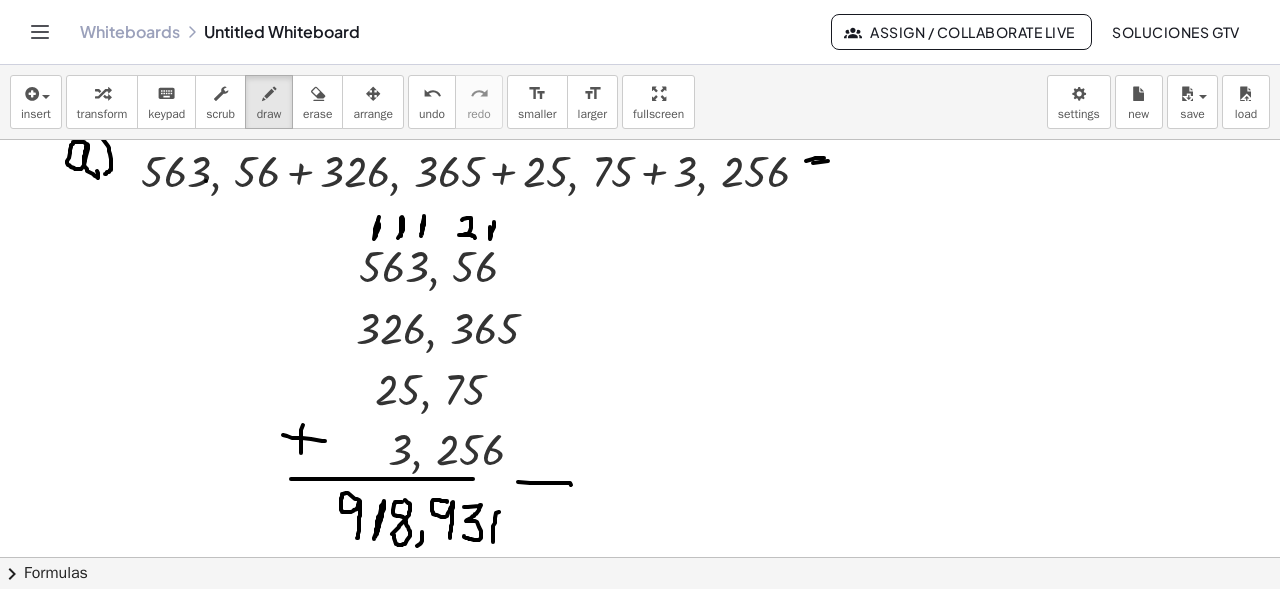 drag, startPoint x: 806, startPoint y: 161, endPoint x: 824, endPoint y: 158, distance: 18.248287 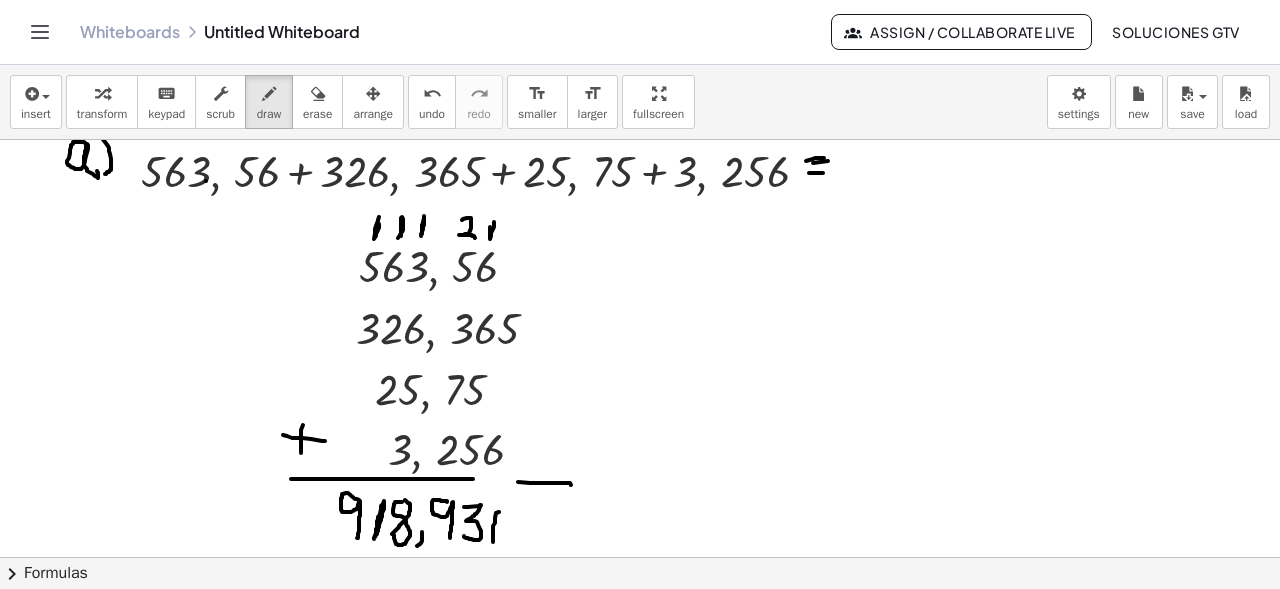 drag, startPoint x: 809, startPoint y: 173, endPoint x: 831, endPoint y: 173, distance: 22 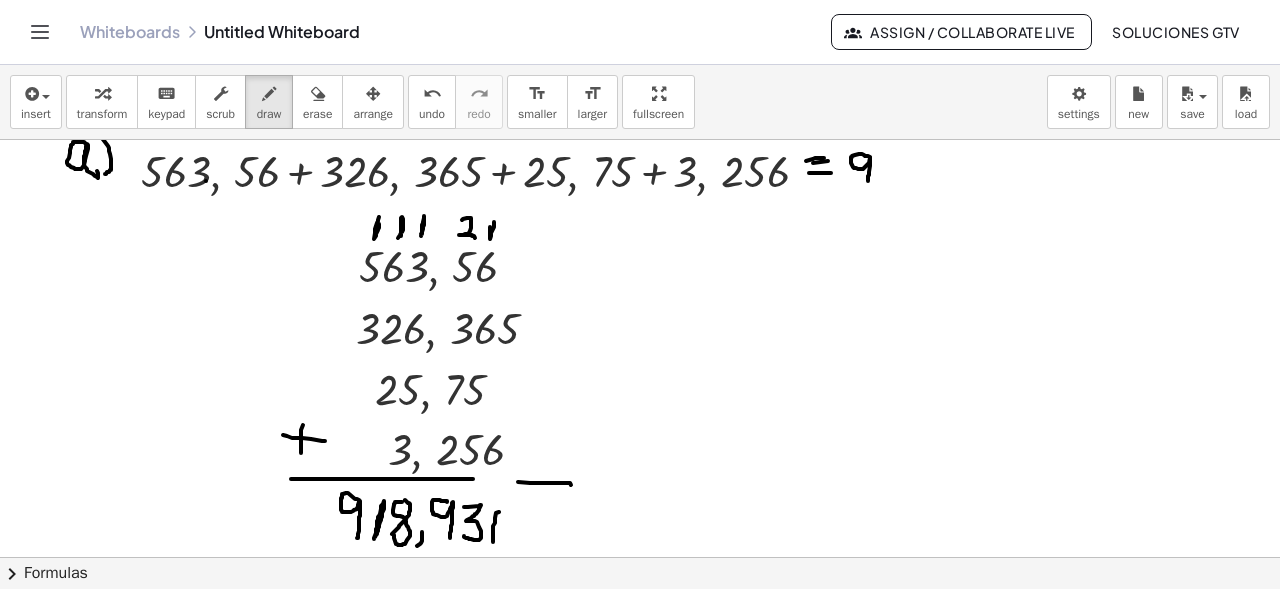 drag, startPoint x: 870, startPoint y: 157, endPoint x: 867, endPoint y: 184, distance: 27.166155 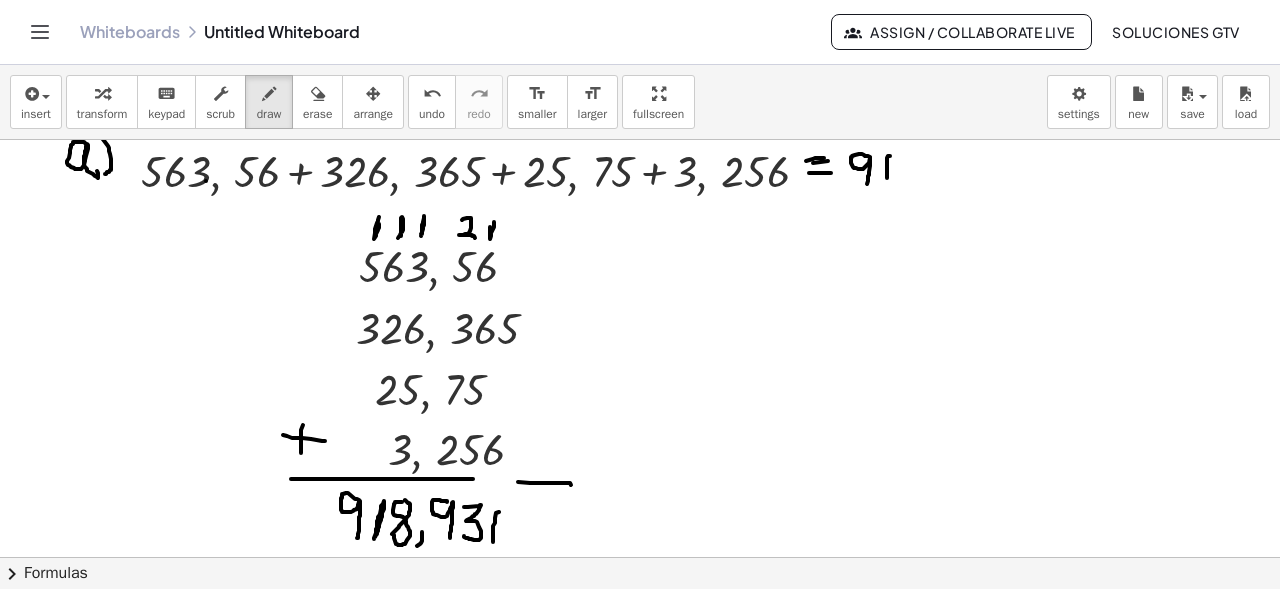 drag, startPoint x: 890, startPoint y: 156, endPoint x: 887, endPoint y: 180, distance: 24.186773 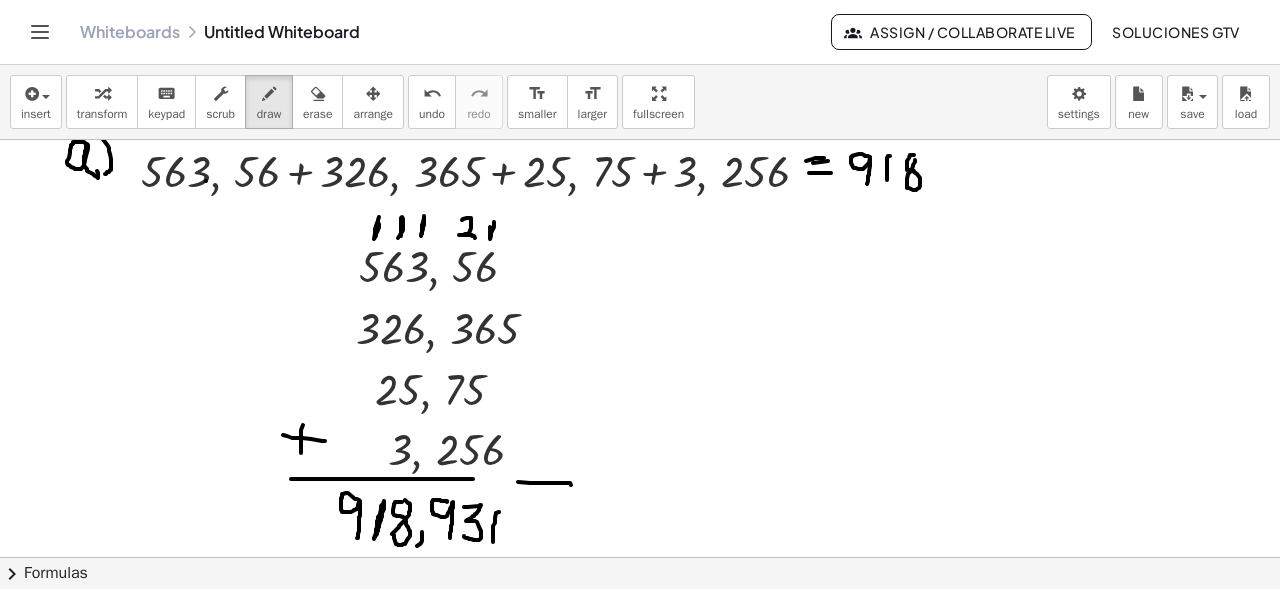 click at bounding box center [640, 567] 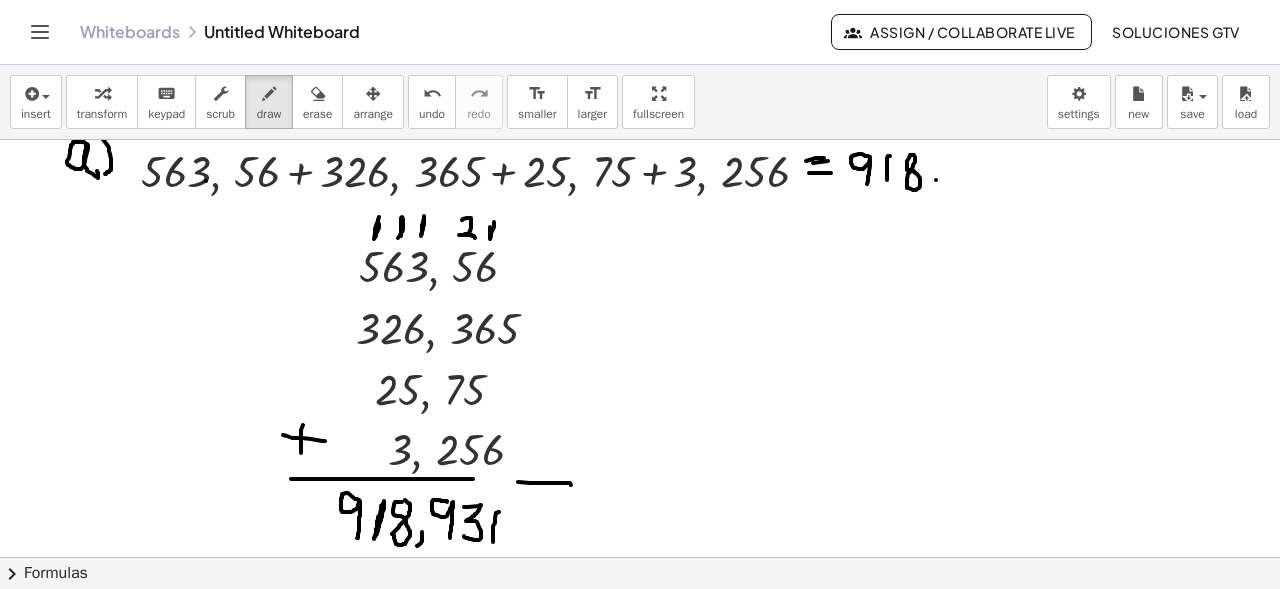 drag, startPoint x: 936, startPoint y: 180, endPoint x: 927, endPoint y: 204, distance: 25.632011 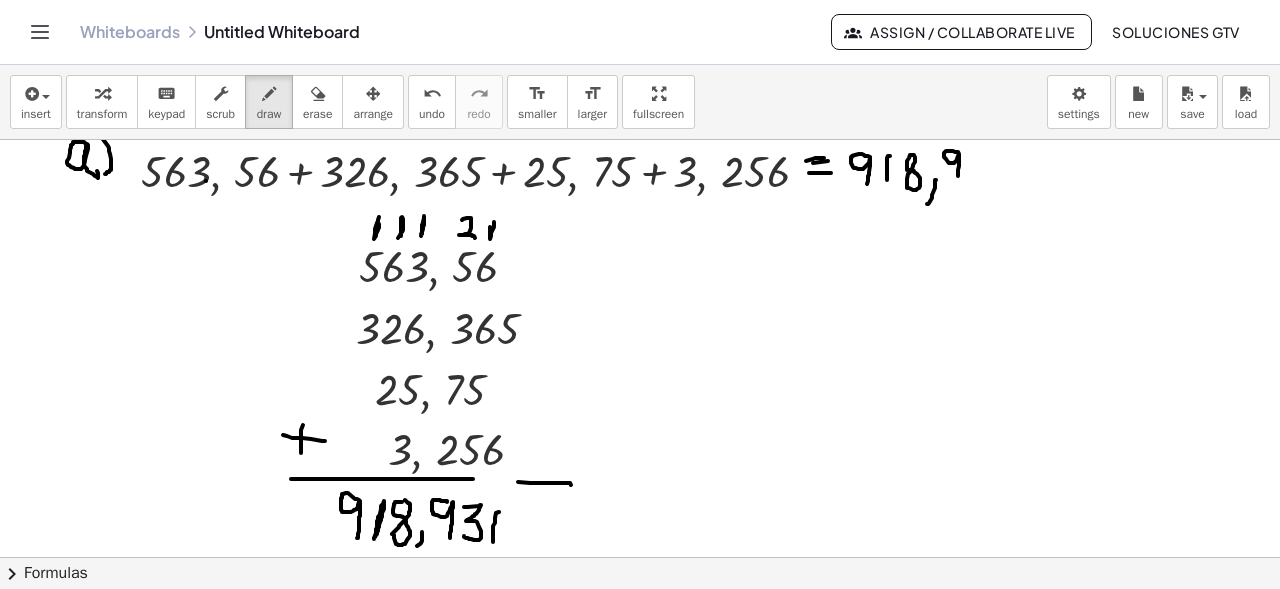 drag, startPoint x: 958, startPoint y: 152, endPoint x: 958, endPoint y: 184, distance: 32 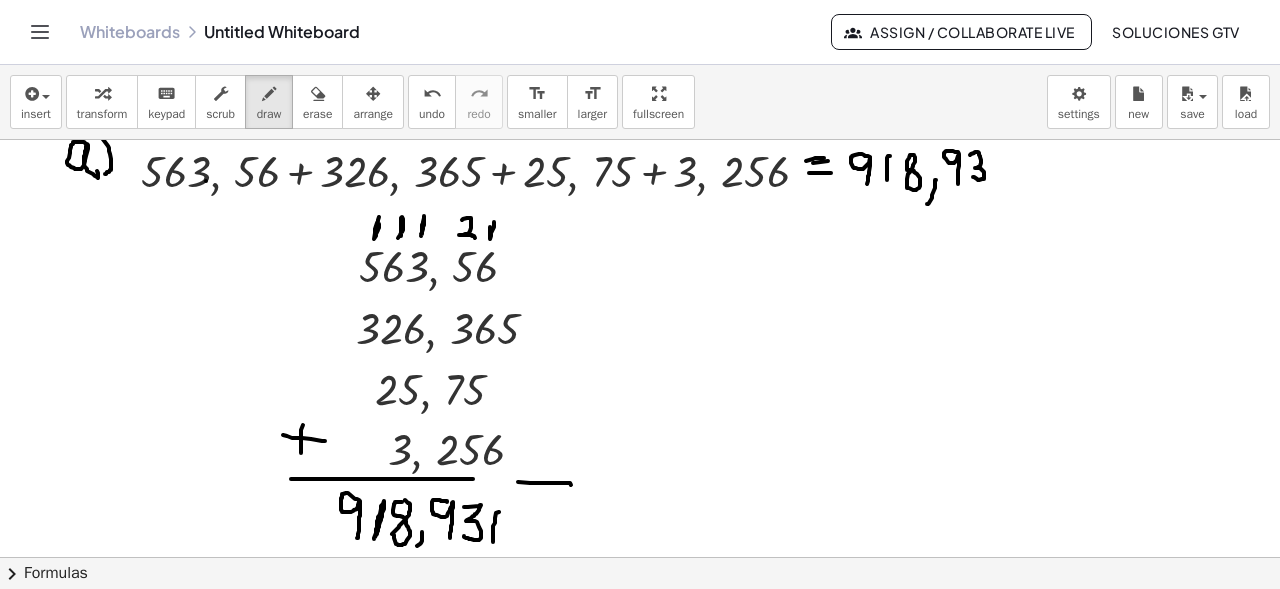 drag, startPoint x: 970, startPoint y: 155, endPoint x: 973, endPoint y: 177, distance: 22.203604 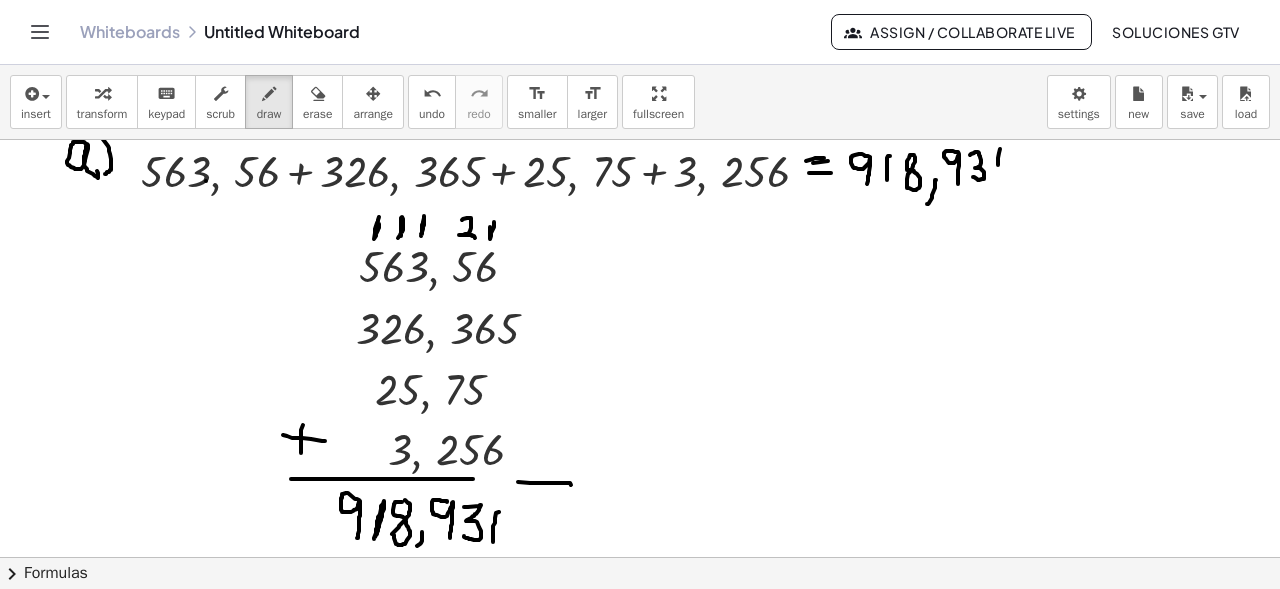 drag, startPoint x: 999, startPoint y: 153, endPoint x: 999, endPoint y: 179, distance: 26 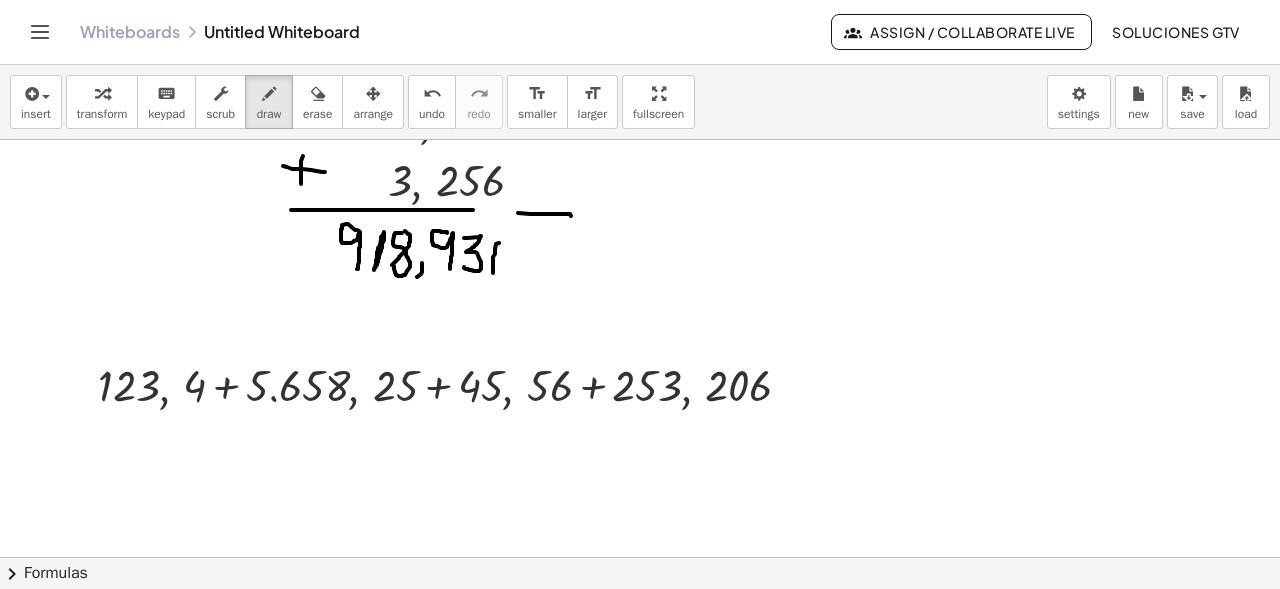 scroll, scrollTop: 404, scrollLeft: 0, axis: vertical 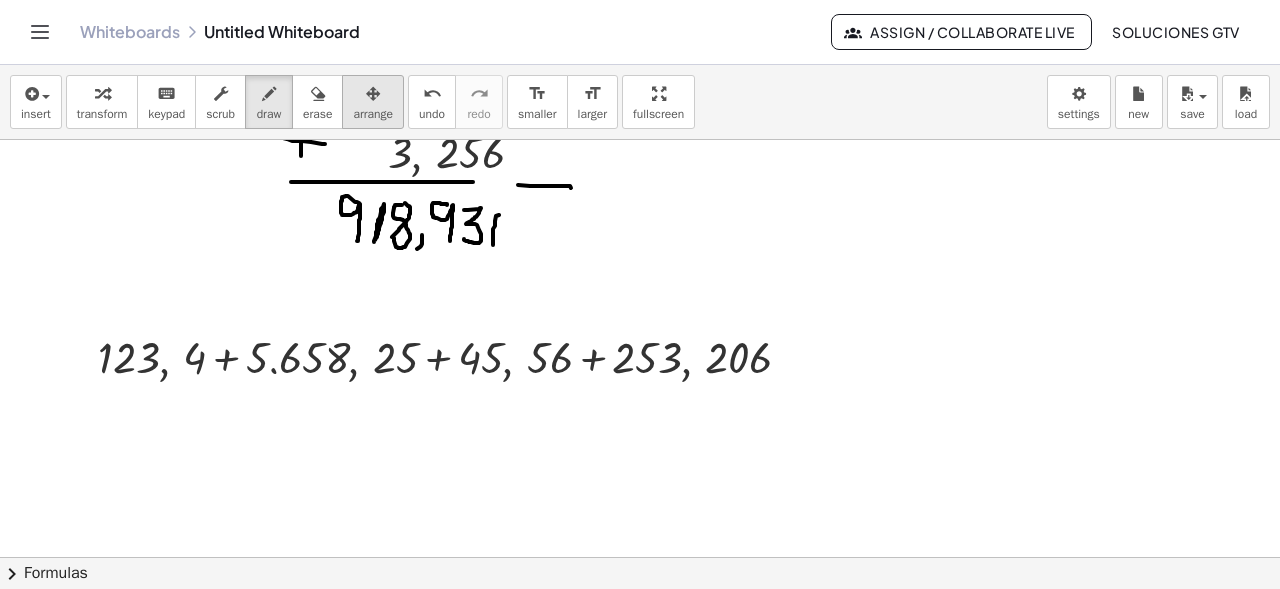 click on "arrange" at bounding box center [373, 114] 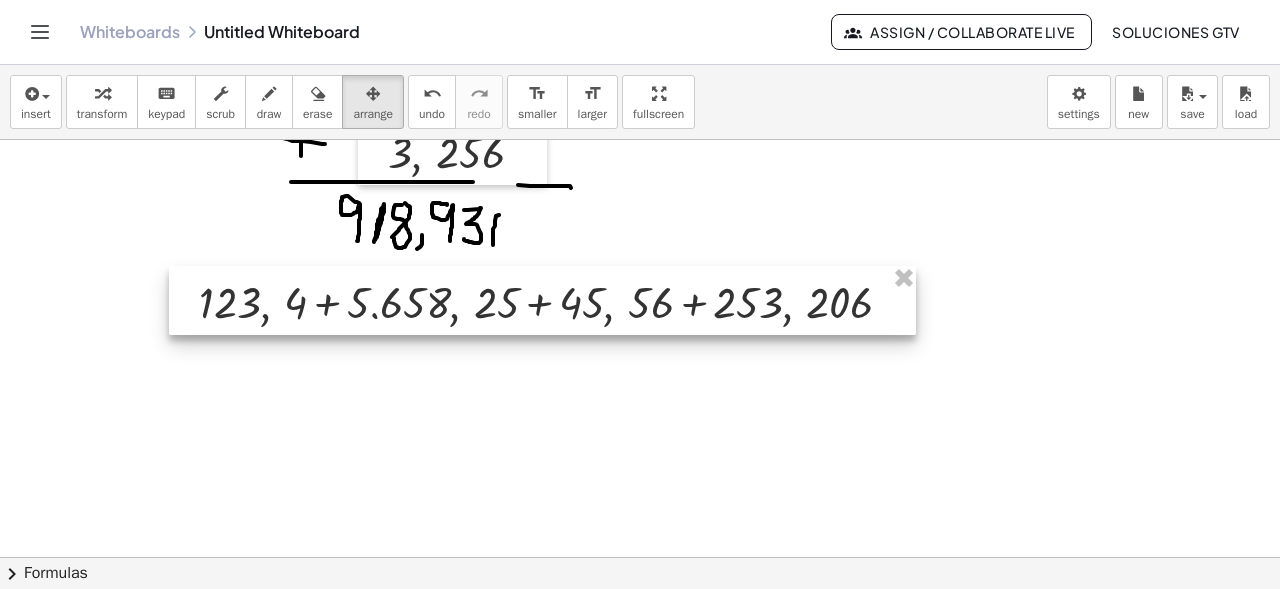 drag, startPoint x: 393, startPoint y: 352, endPoint x: 486, endPoint y: 298, distance: 107.54069 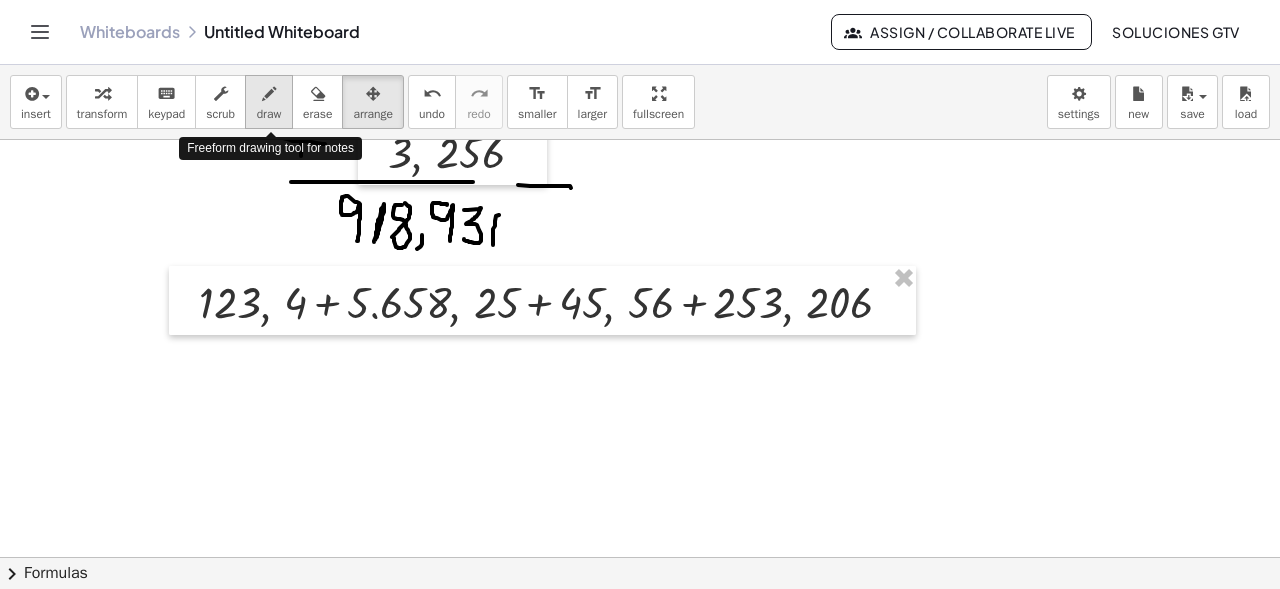 click at bounding box center [269, 94] 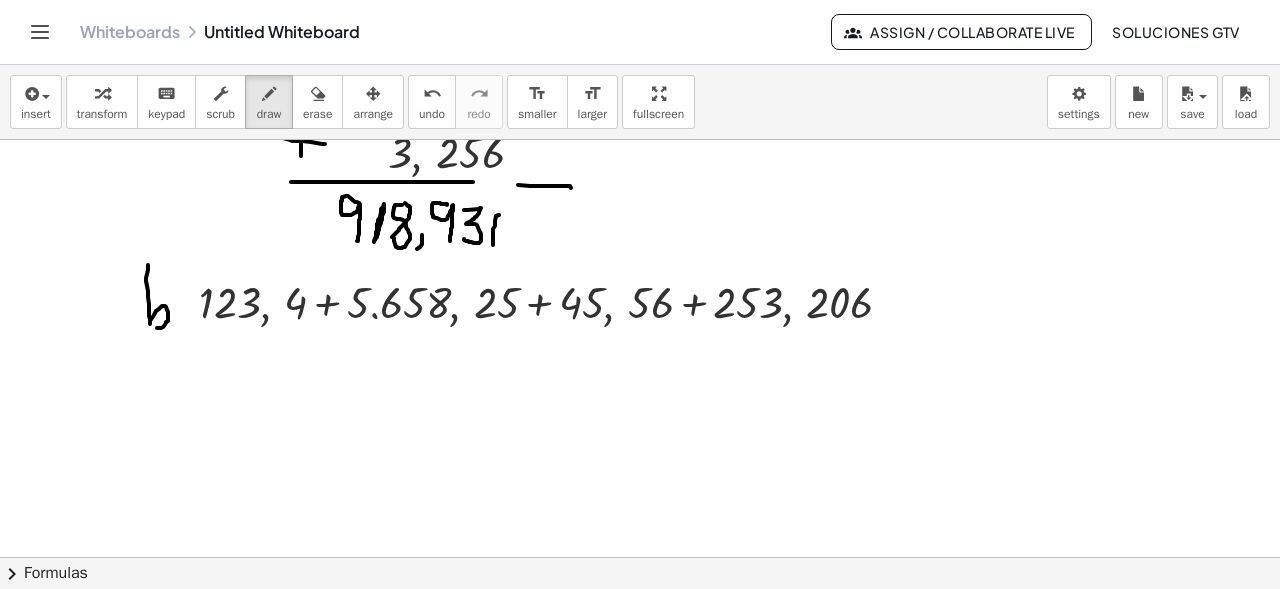 drag, startPoint x: 148, startPoint y: 265, endPoint x: 156, endPoint y: 326, distance: 61.522354 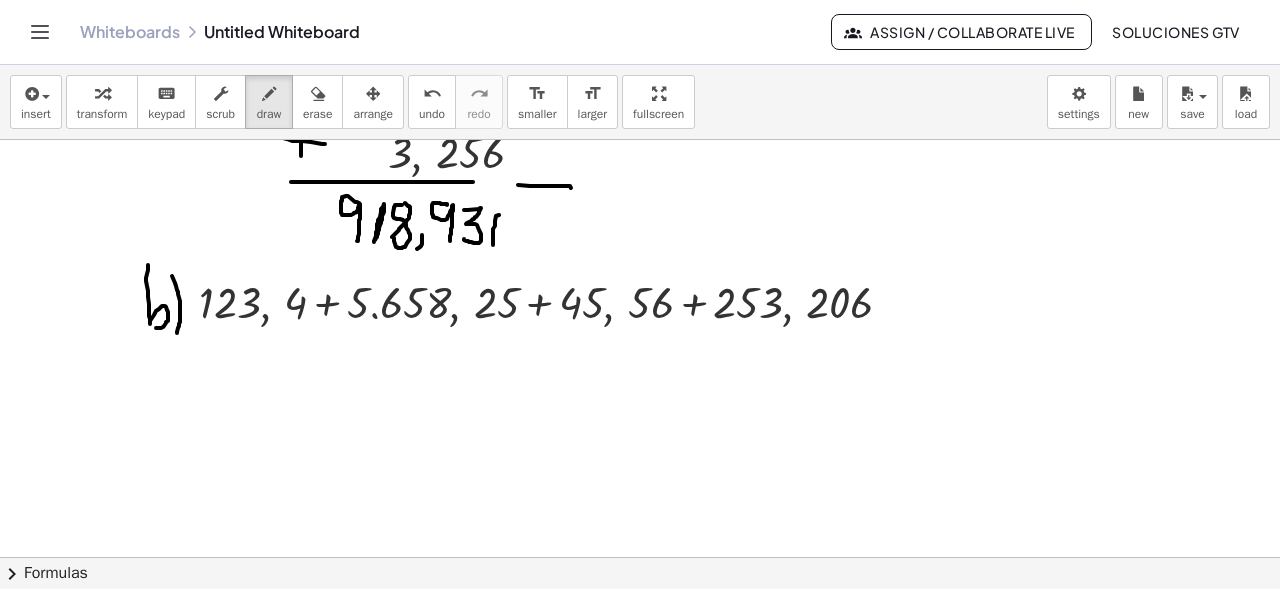 drag, startPoint x: 172, startPoint y: 276, endPoint x: 175, endPoint y: 335, distance: 59.07622 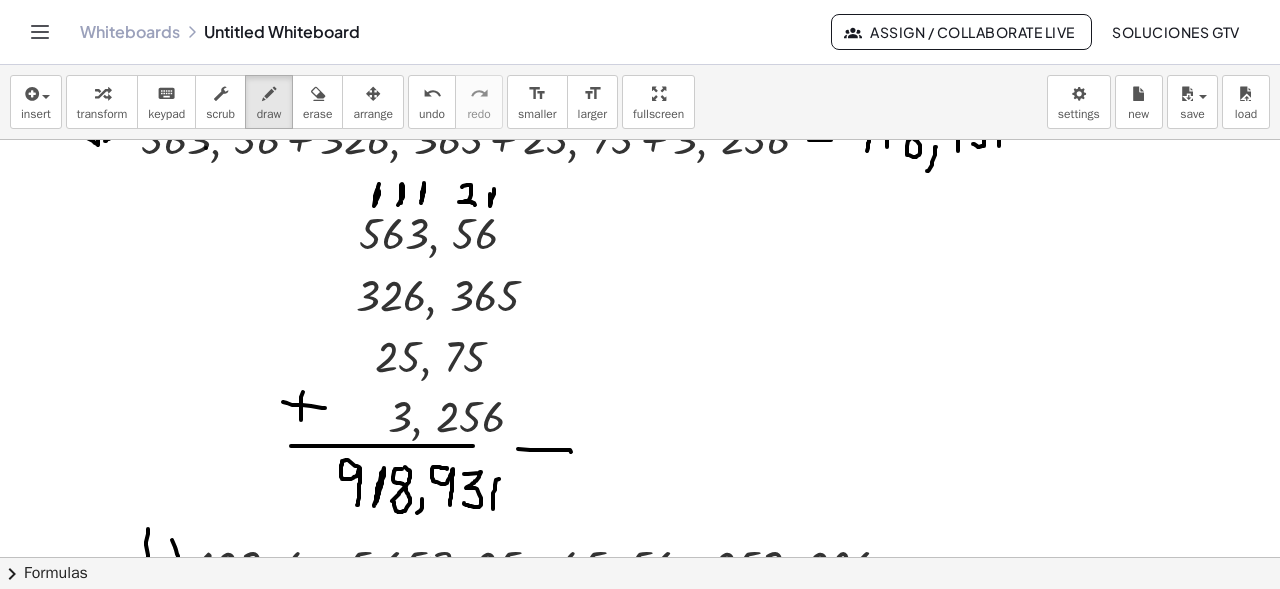 scroll, scrollTop: 104, scrollLeft: 0, axis: vertical 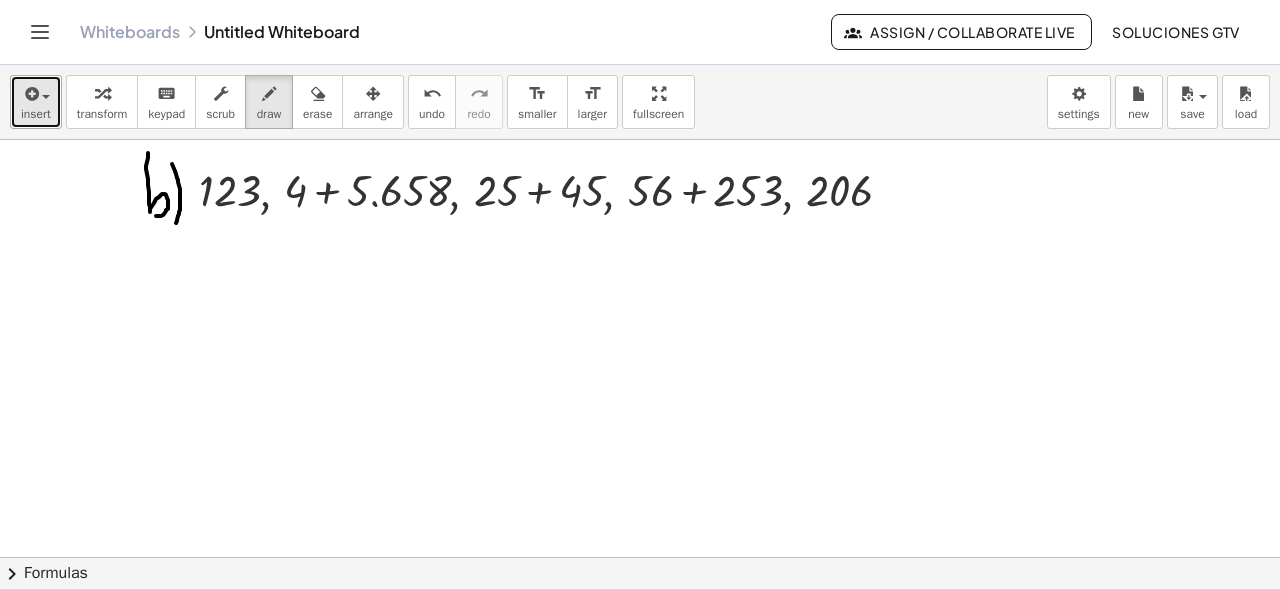 click on "insert" at bounding box center [36, 114] 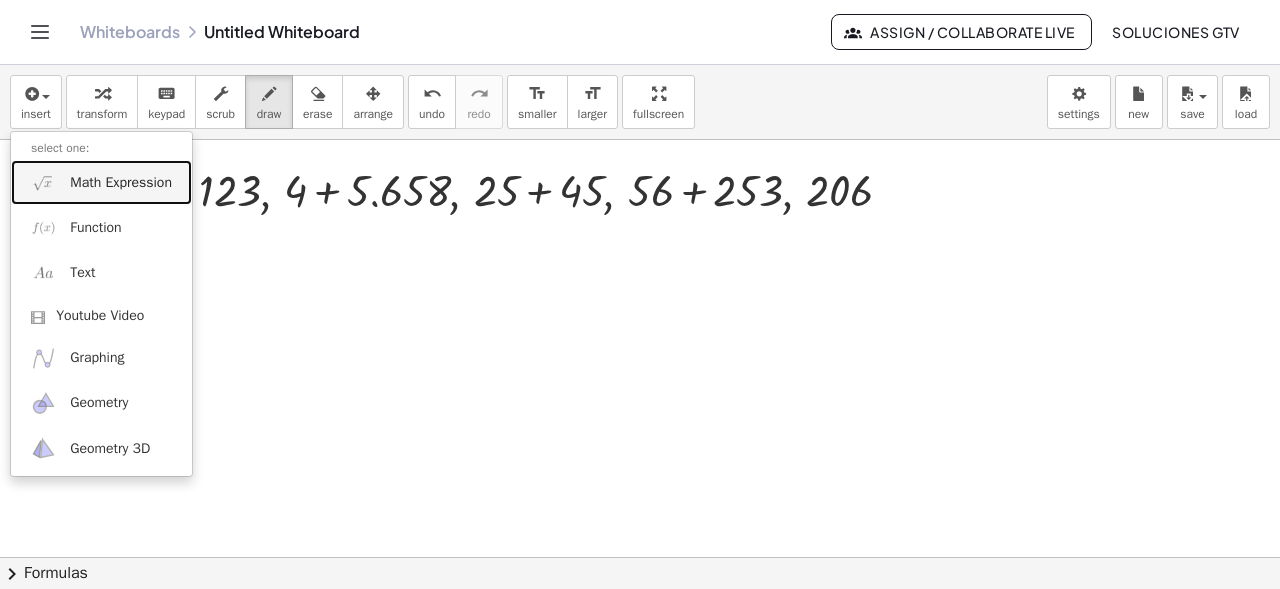 click on "Math Expression" at bounding box center [101, 182] 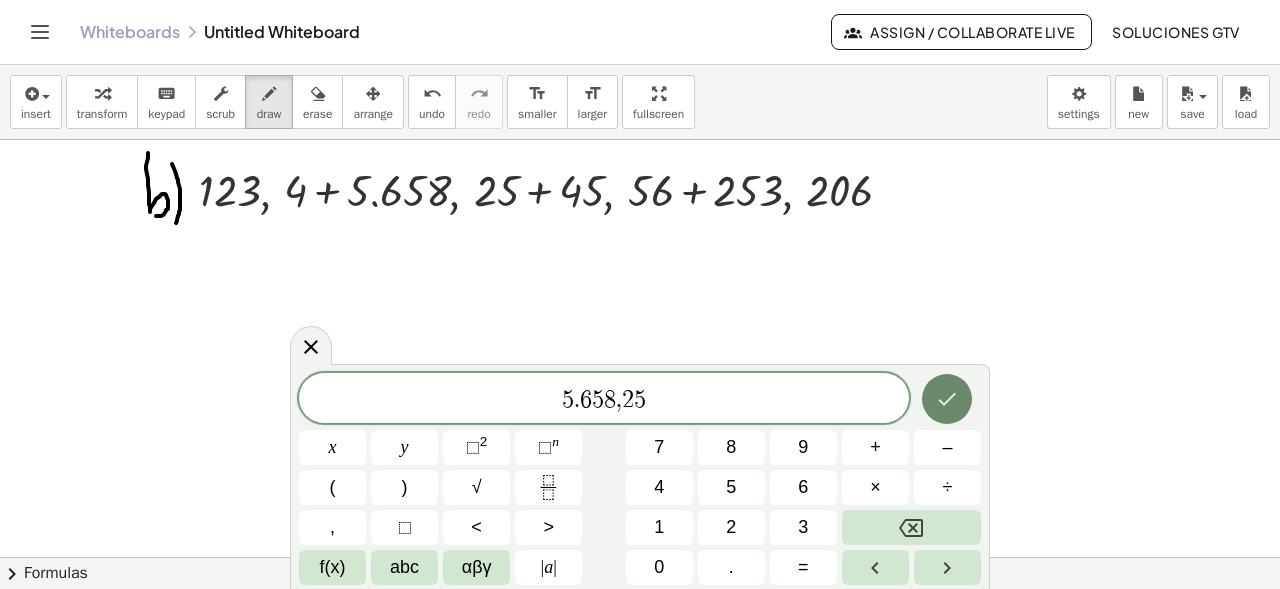 click 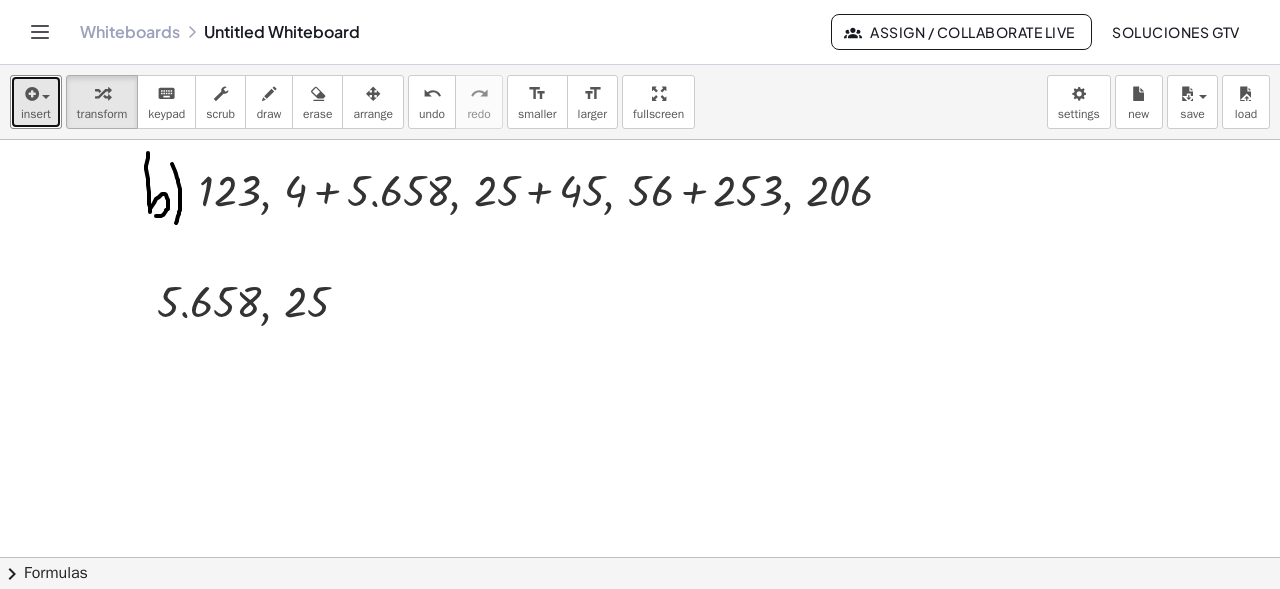 drag, startPoint x: 15, startPoint y: 110, endPoint x: 35, endPoint y: 141, distance: 36.891735 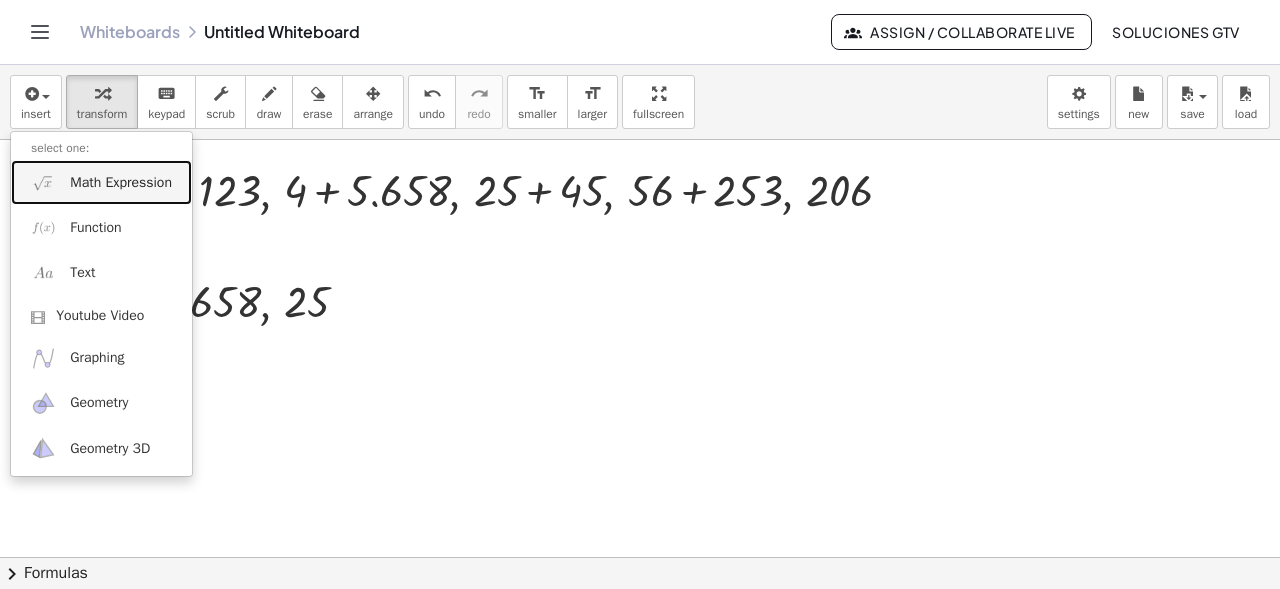 click on "Math Expression" at bounding box center [121, 183] 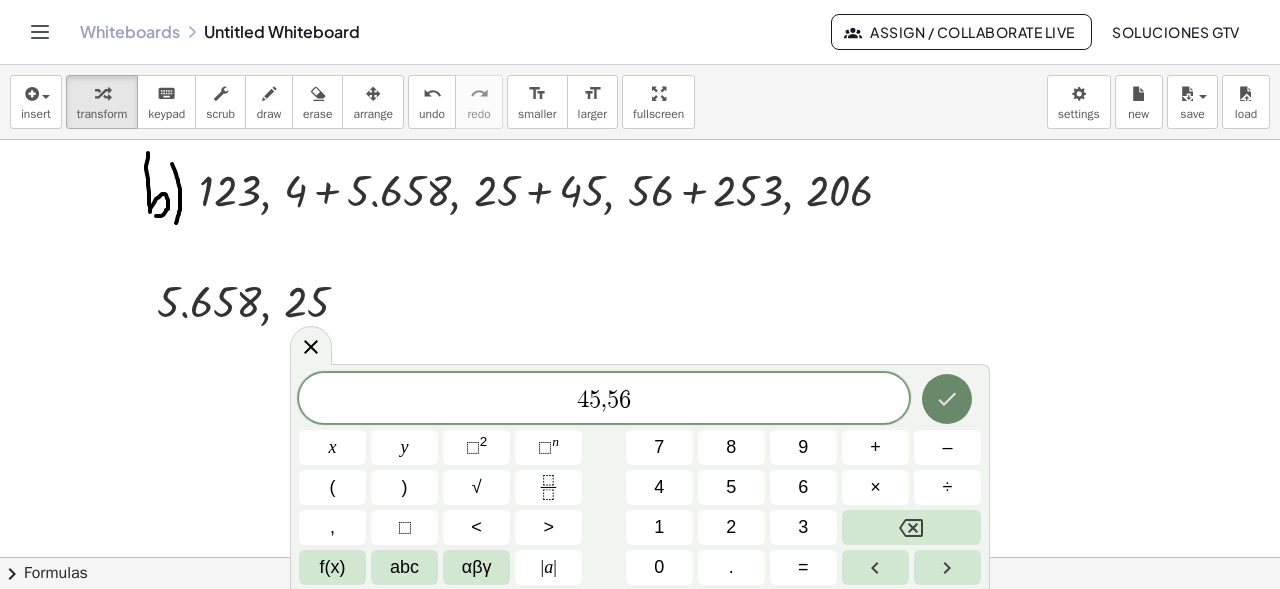click 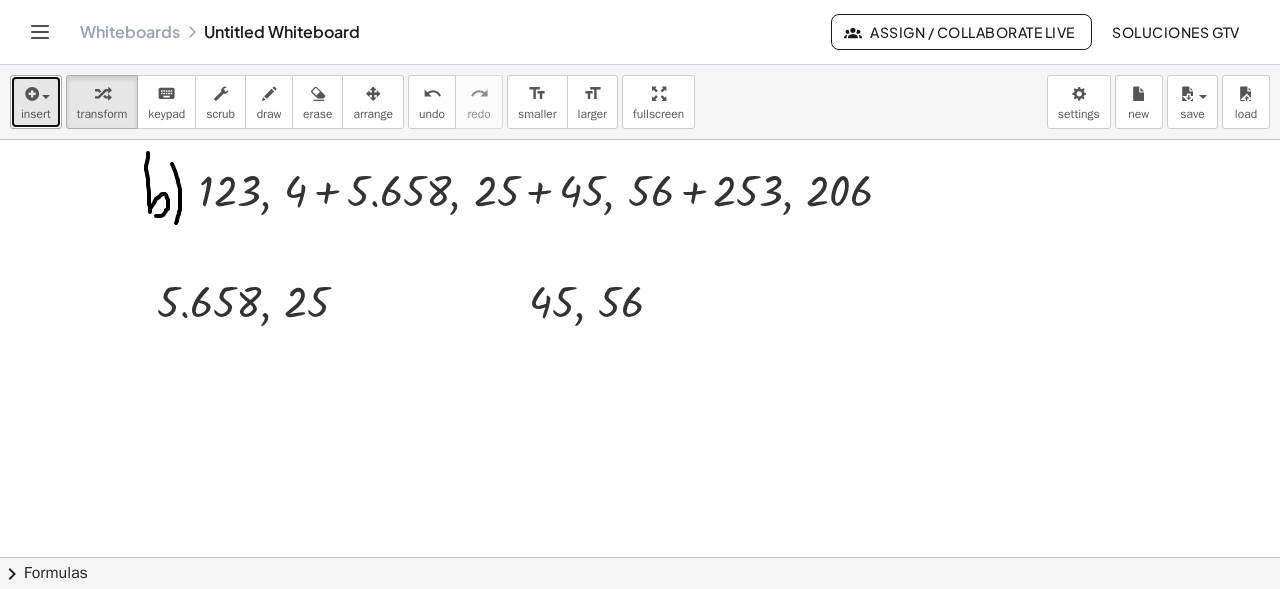 click on "insert" at bounding box center (36, 114) 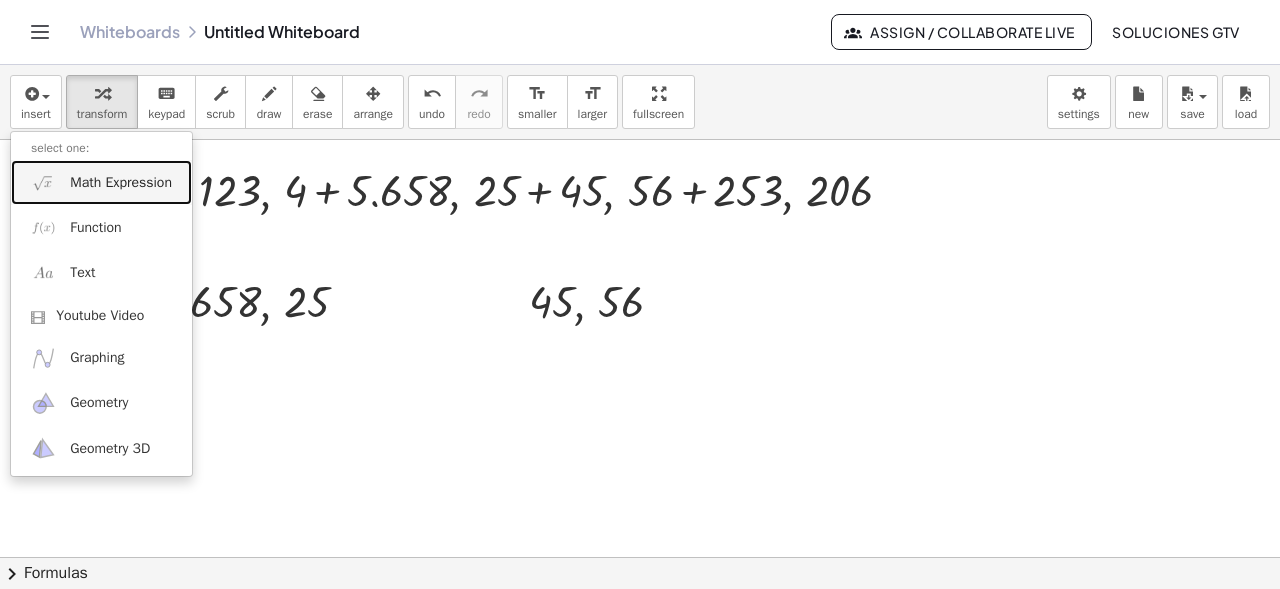 click on "Math Expression" at bounding box center [121, 183] 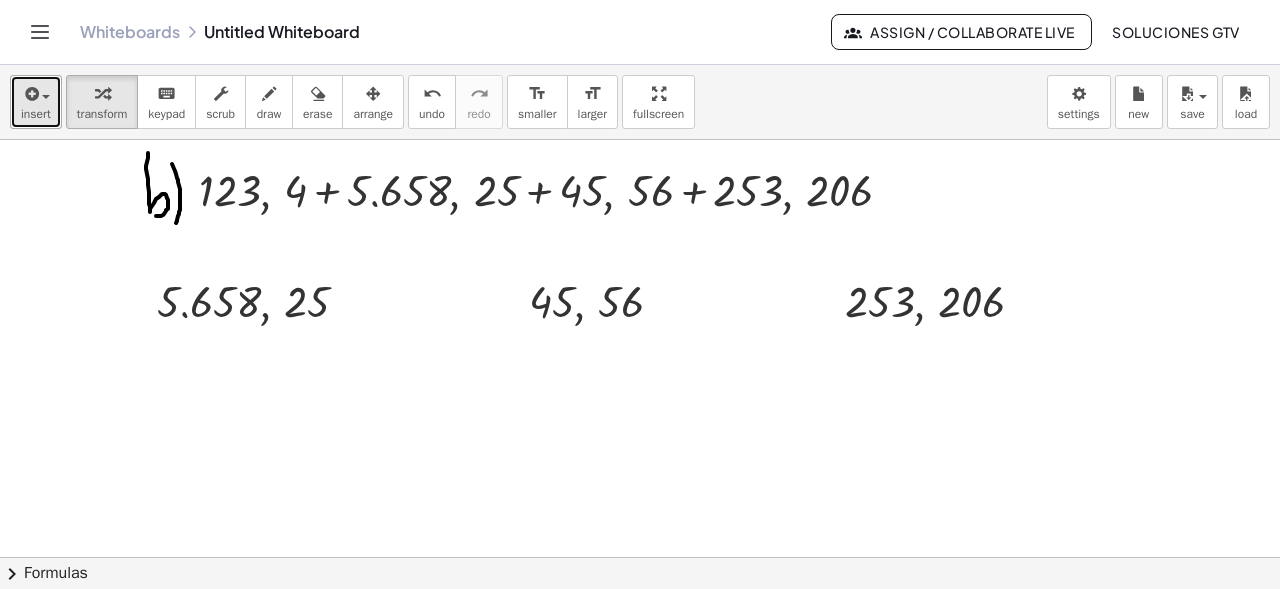 click at bounding box center [36, 93] 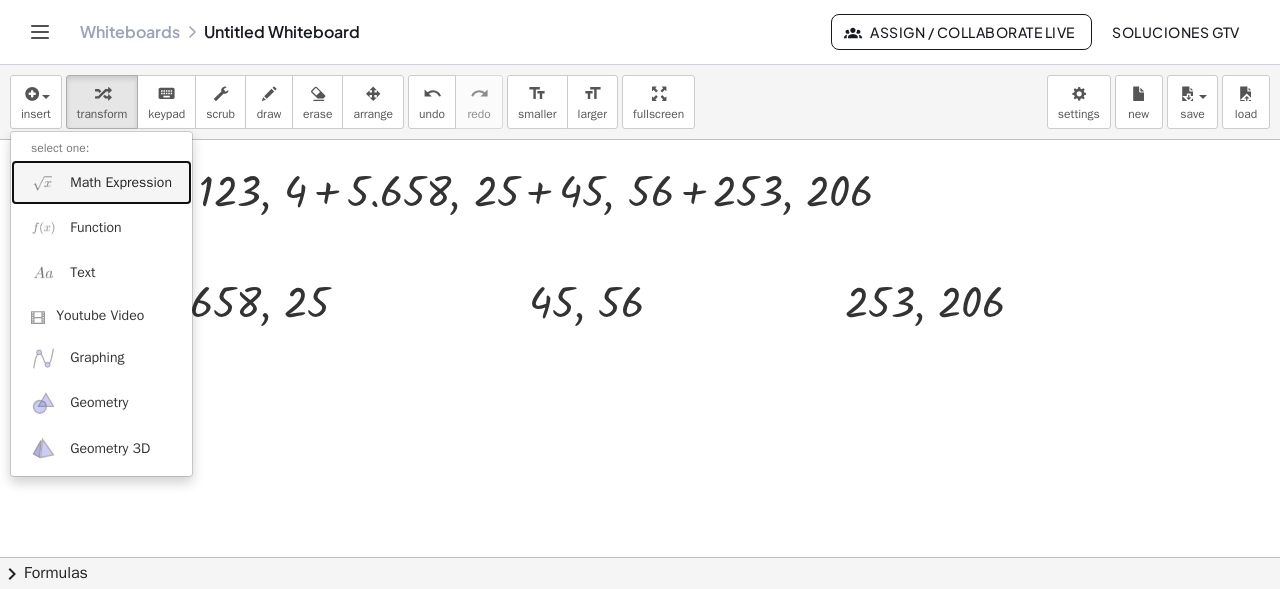 click on "Math Expression" at bounding box center (121, 183) 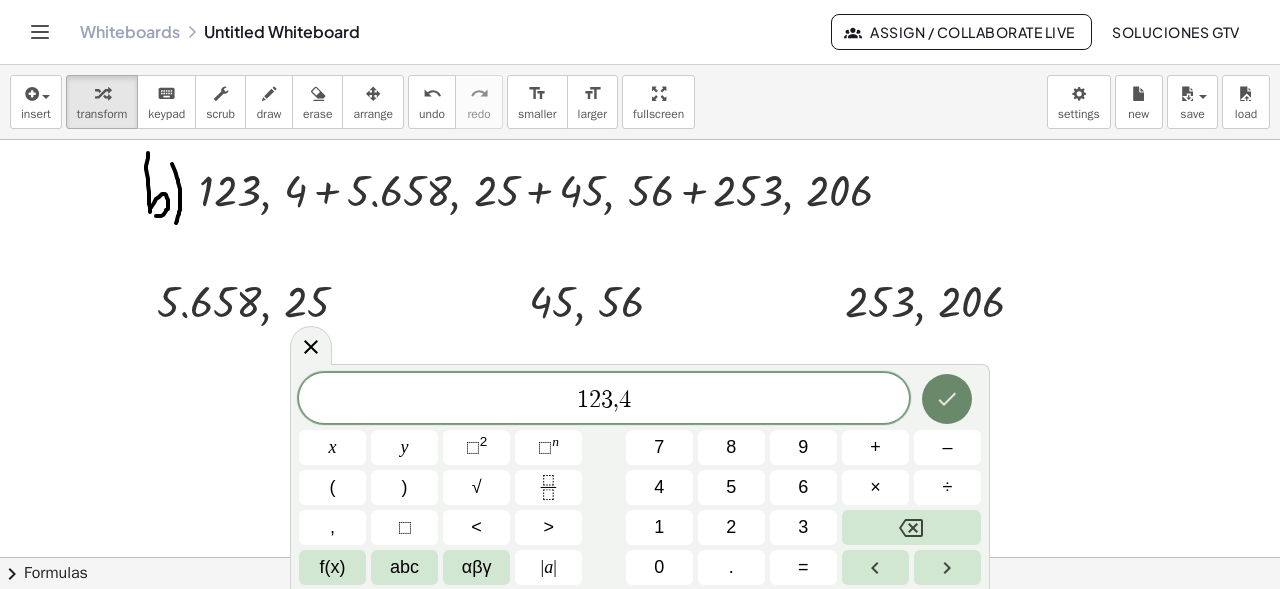 click 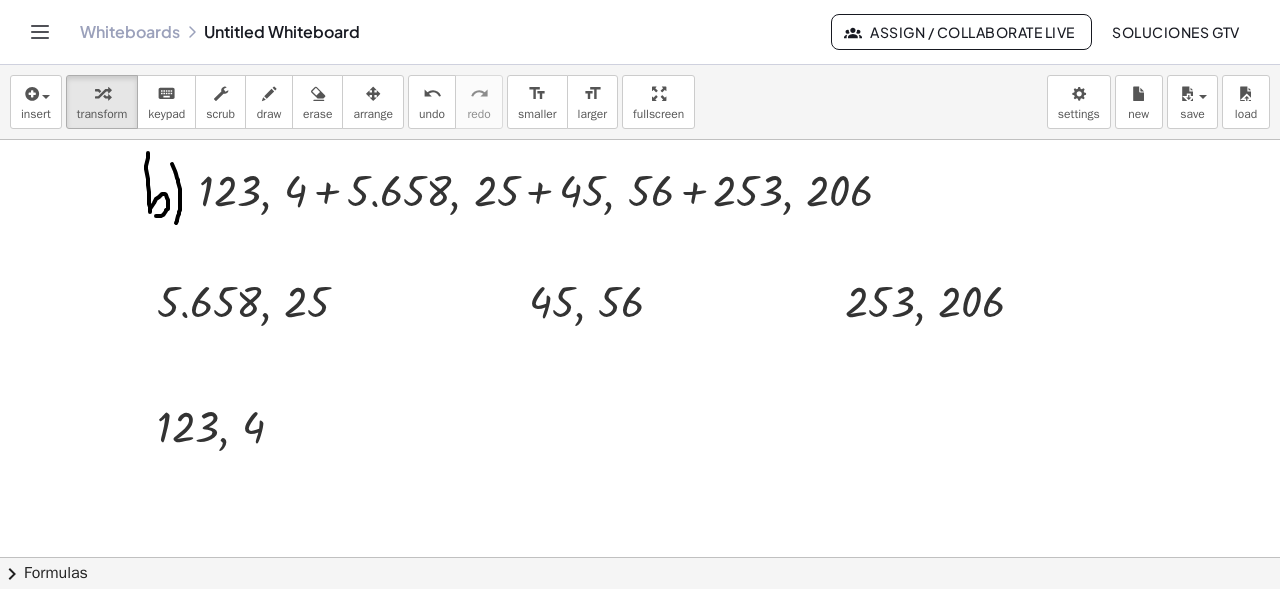 click at bounding box center (640, 158) 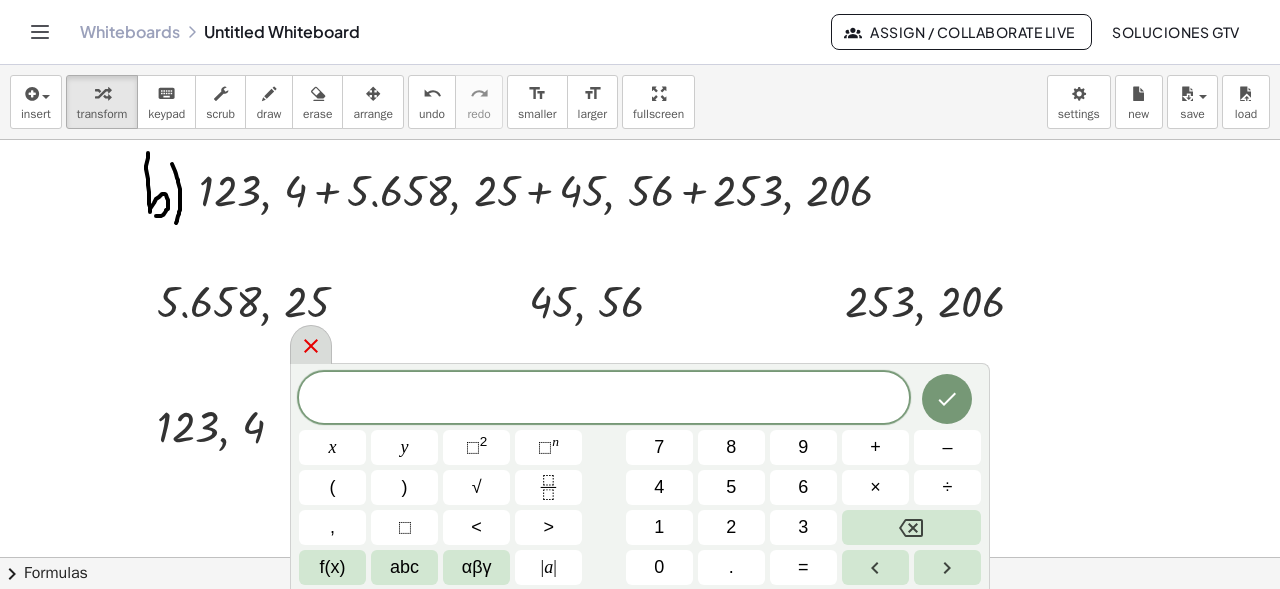 click 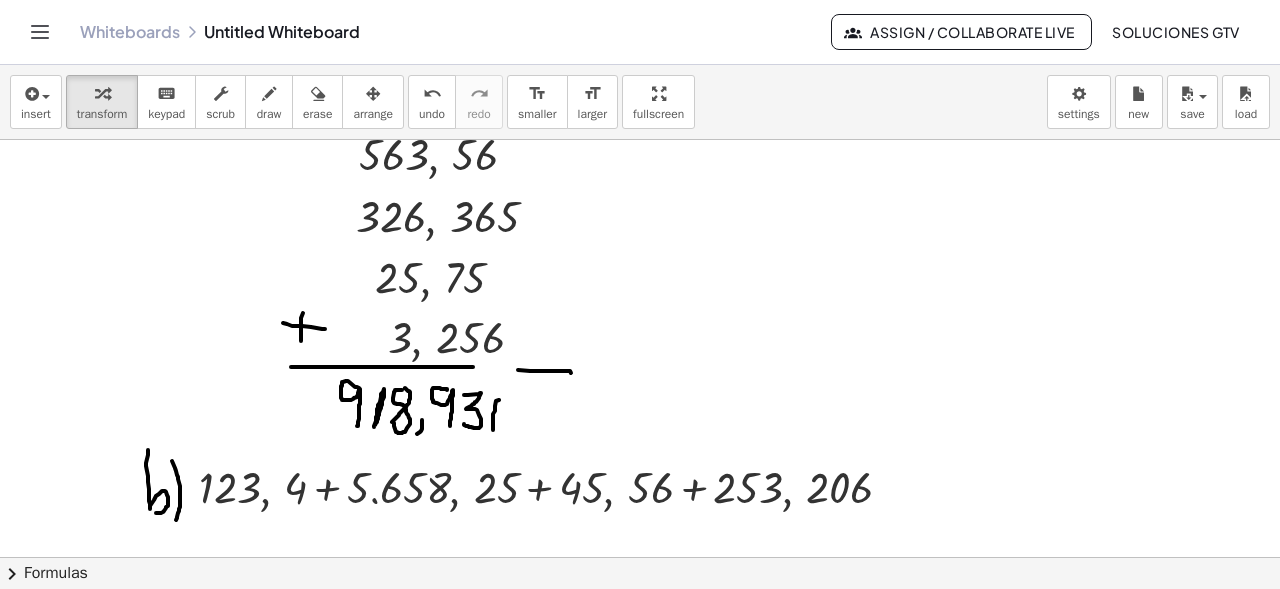 scroll, scrollTop: 123, scrollLeft: 0, axis: vertical 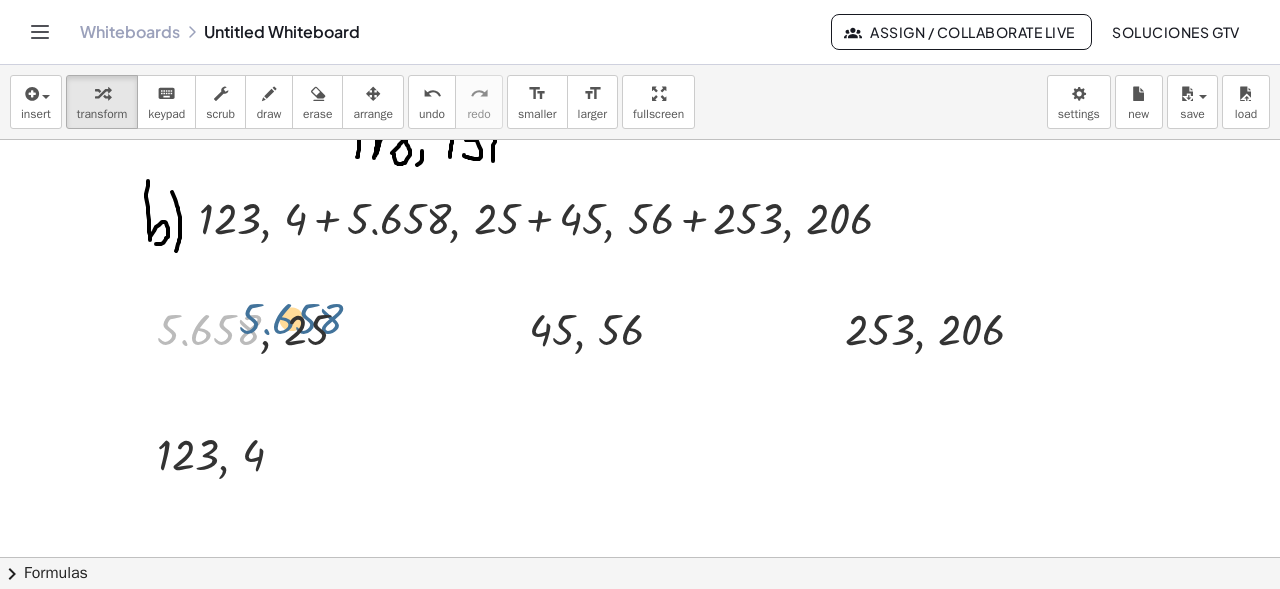 drag, startPoint x: 226, startPoint y: 328, endPoint x: 317, endPoint y: 315, distance: 91.92388 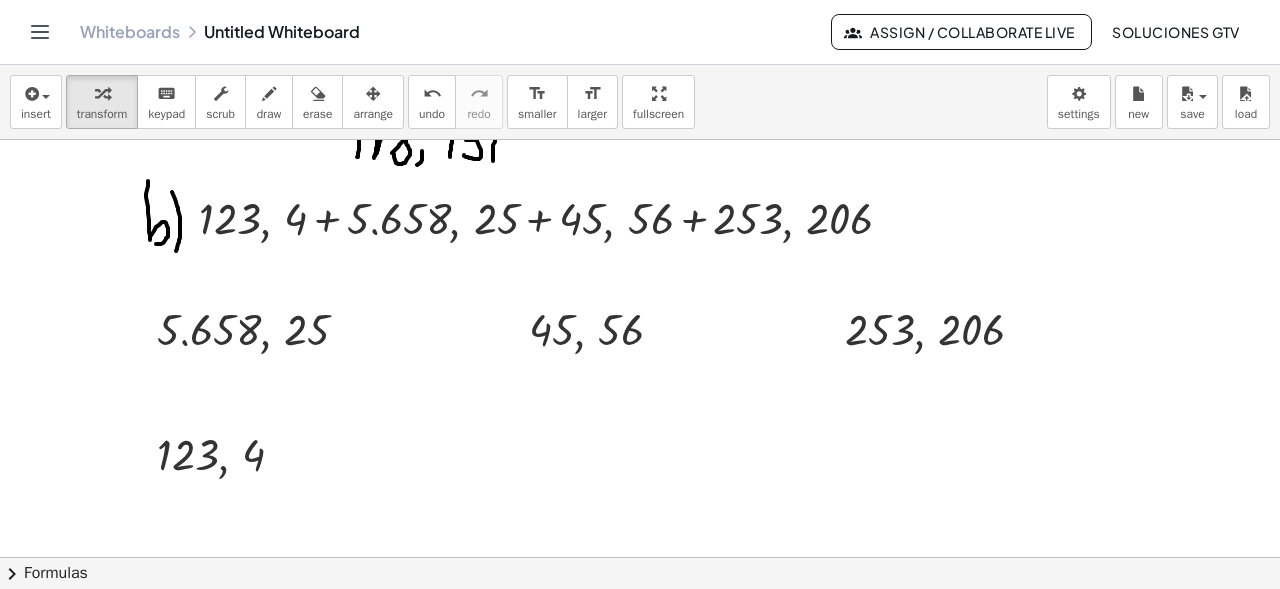 click on "arrange" at bounding box center (373, 114) 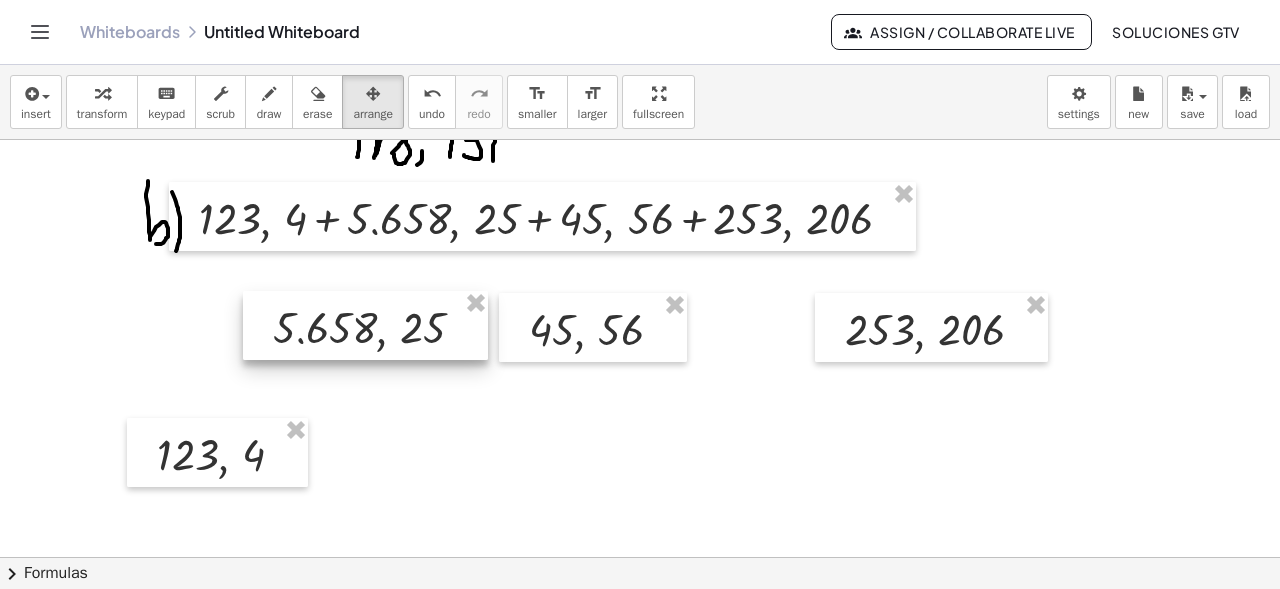 drag, startPoint x: 242, startPoint y: 326, endPoint x: 359, endPoint y: 324, distance: 117.01709 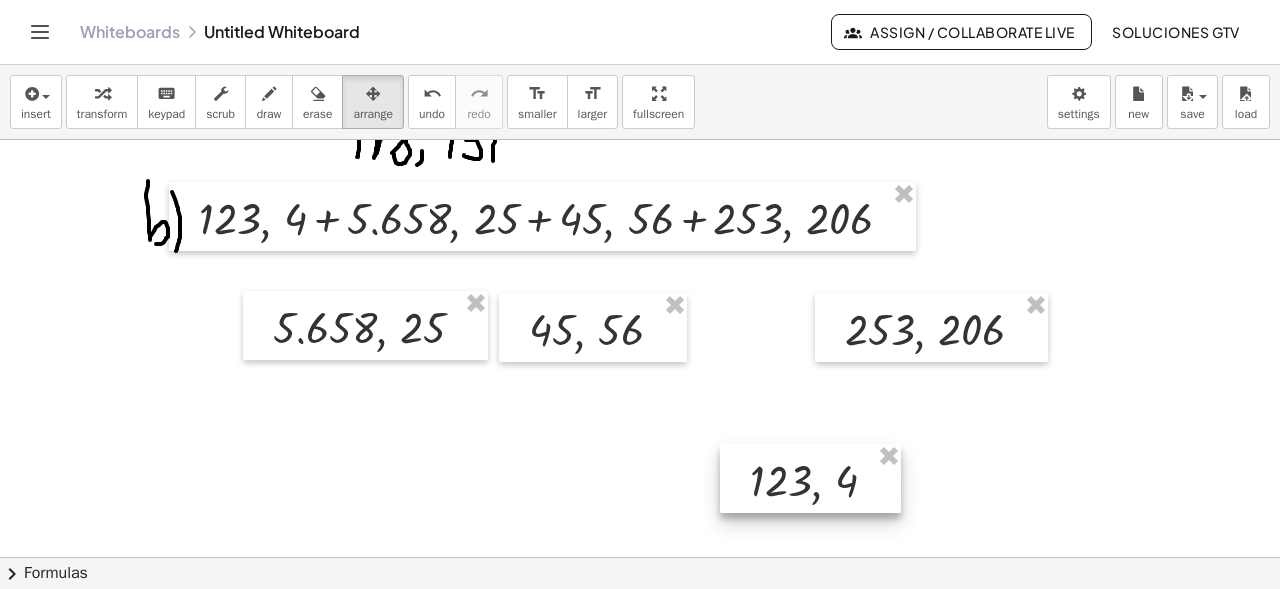 drag, startPoint x: 440, startPoint y: 499, endPoint x: 853, endPoint y: 468, distance: 414.1618 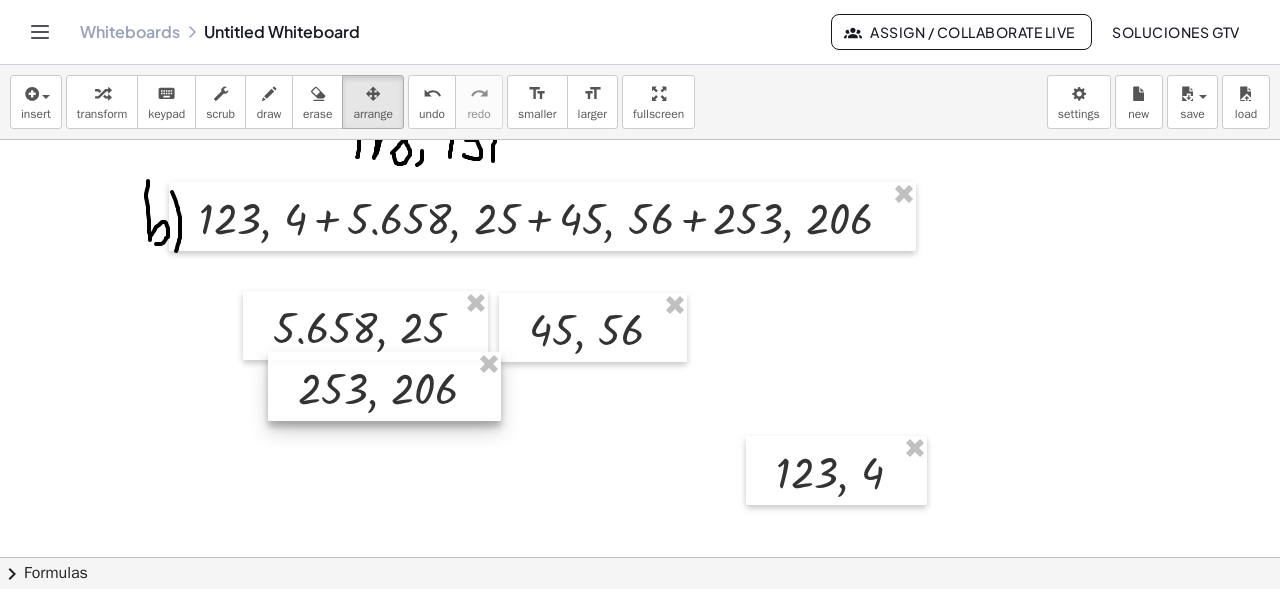 drag, startPoint x: 924, startPoint y: 320, endPoint x: 377, endPoint y: 379, distance: 550.1727 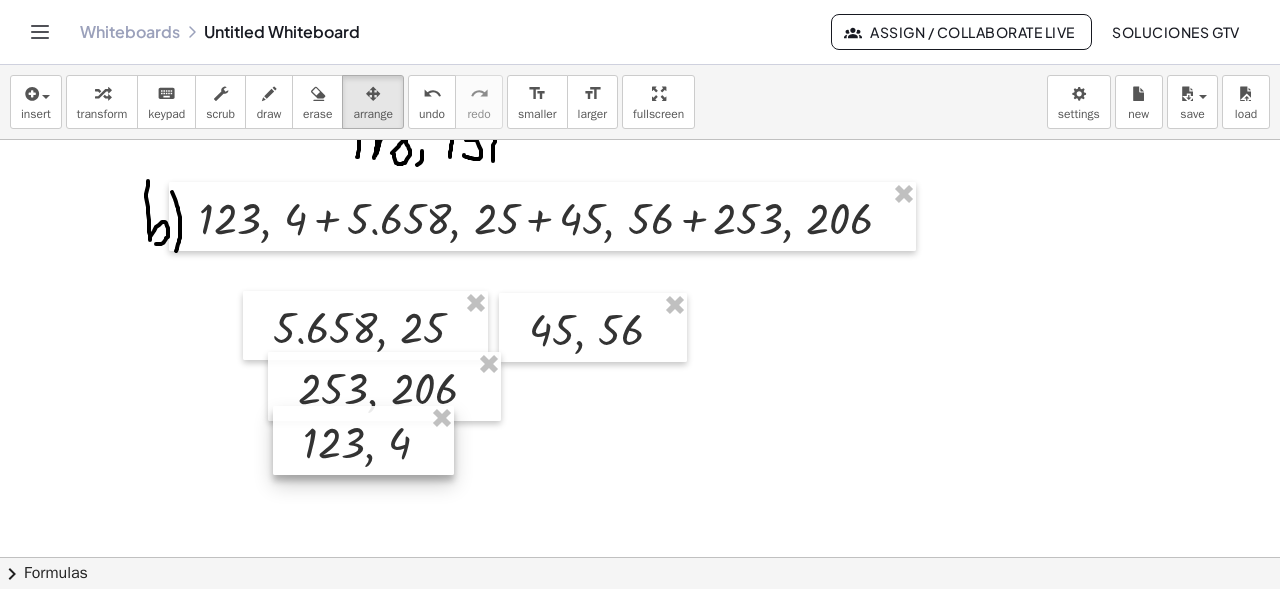 drag, startPoint x: 841, startPoint y: 468, endPoint x: 368, endPoint y: 438, distance: 473.9504 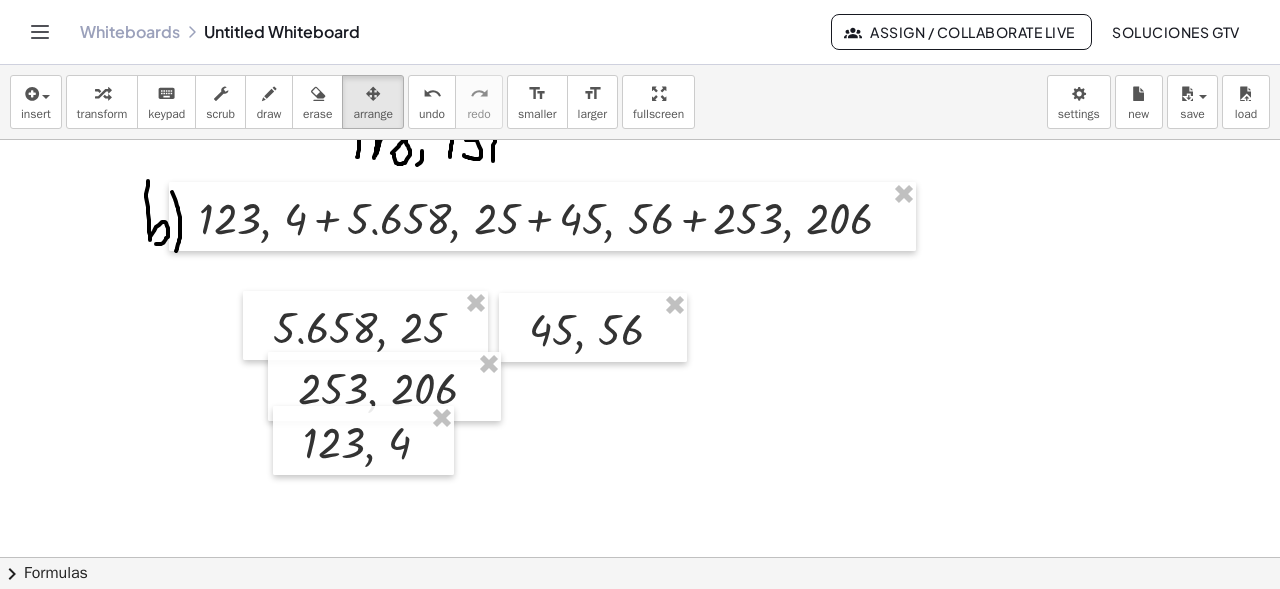 click at bounding box center [640, 186] 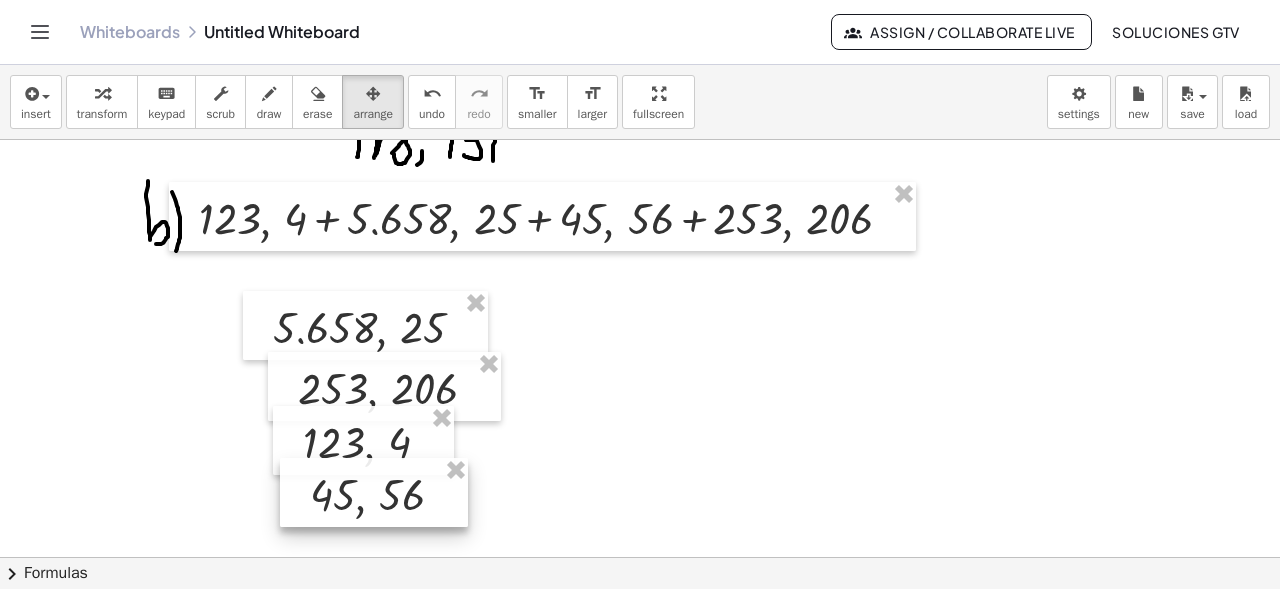 drag, startPoint x: 593, startPoint y: 371, endPoint x: 398, endPoint y: 489, distance: 227.92323 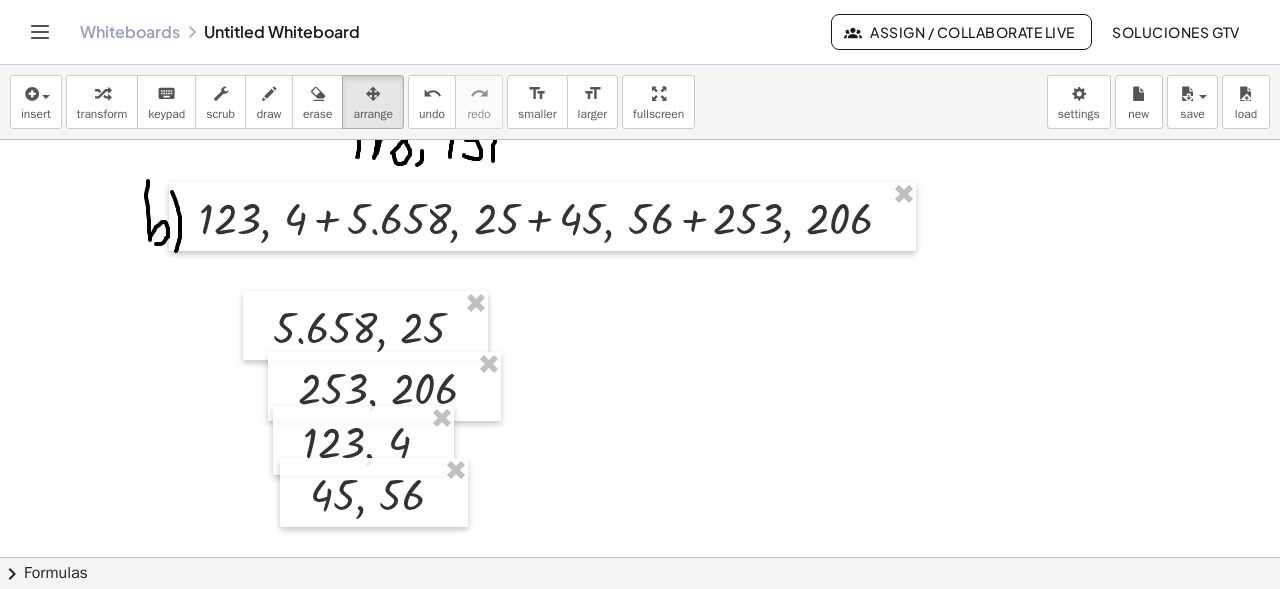 click at bounding box center (640, 186) 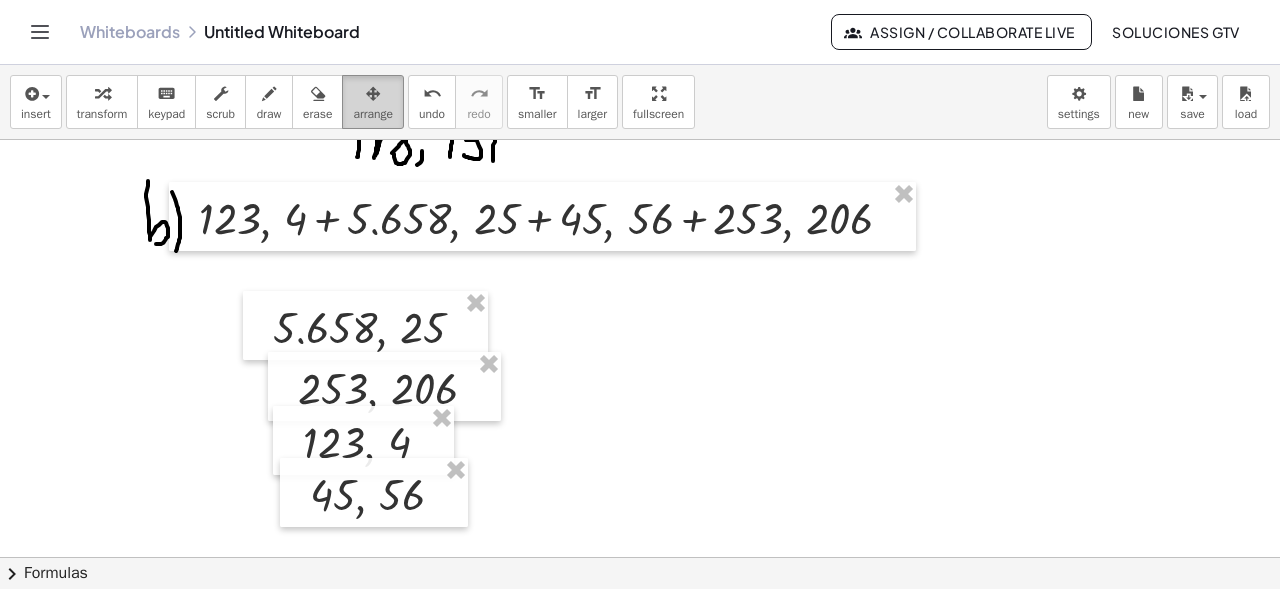 click on "arrange" at bounding box center (373, 102) 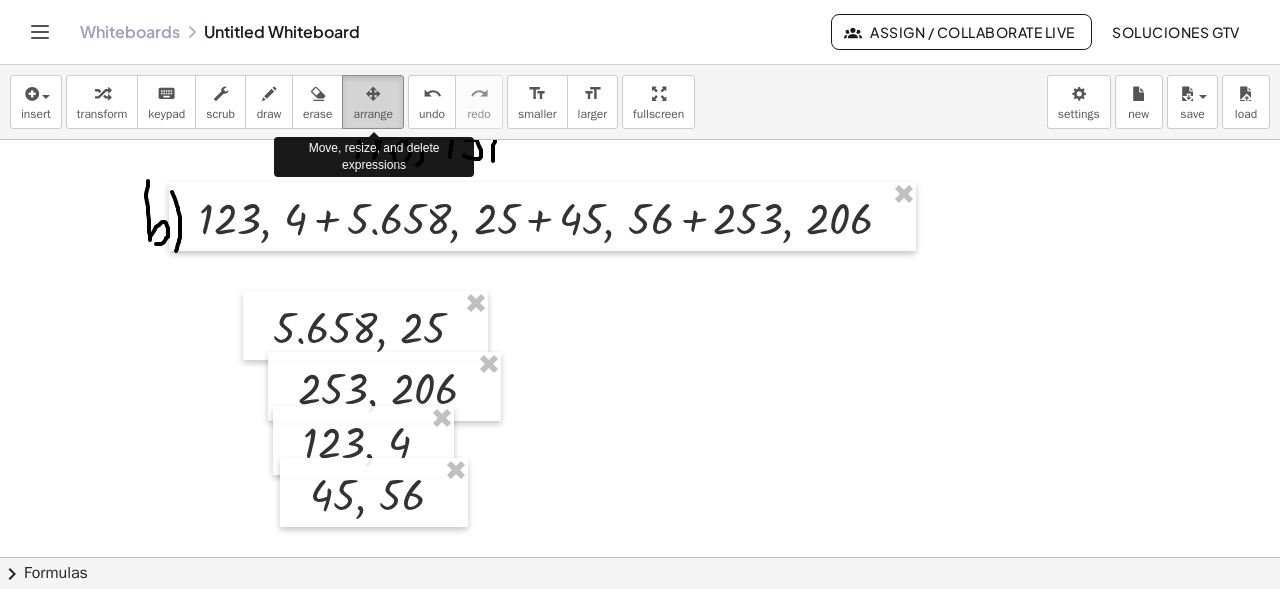 click at bounding box center [373, 94] 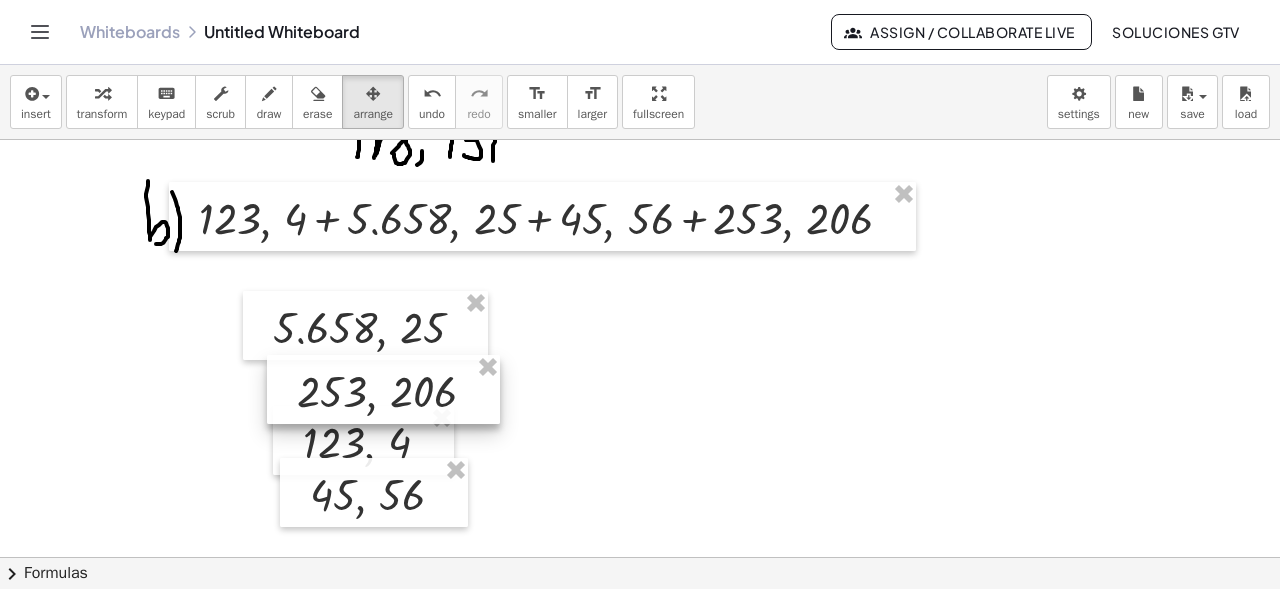 click at bounding box center (383, 389) 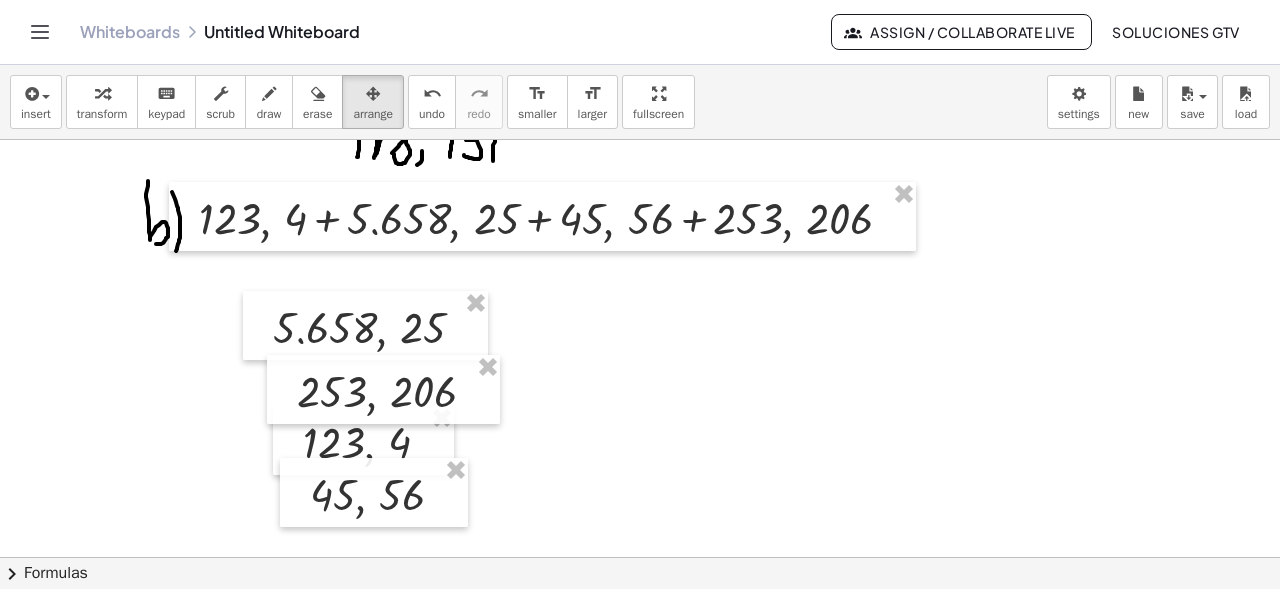 click at bounding box center (640, 186) 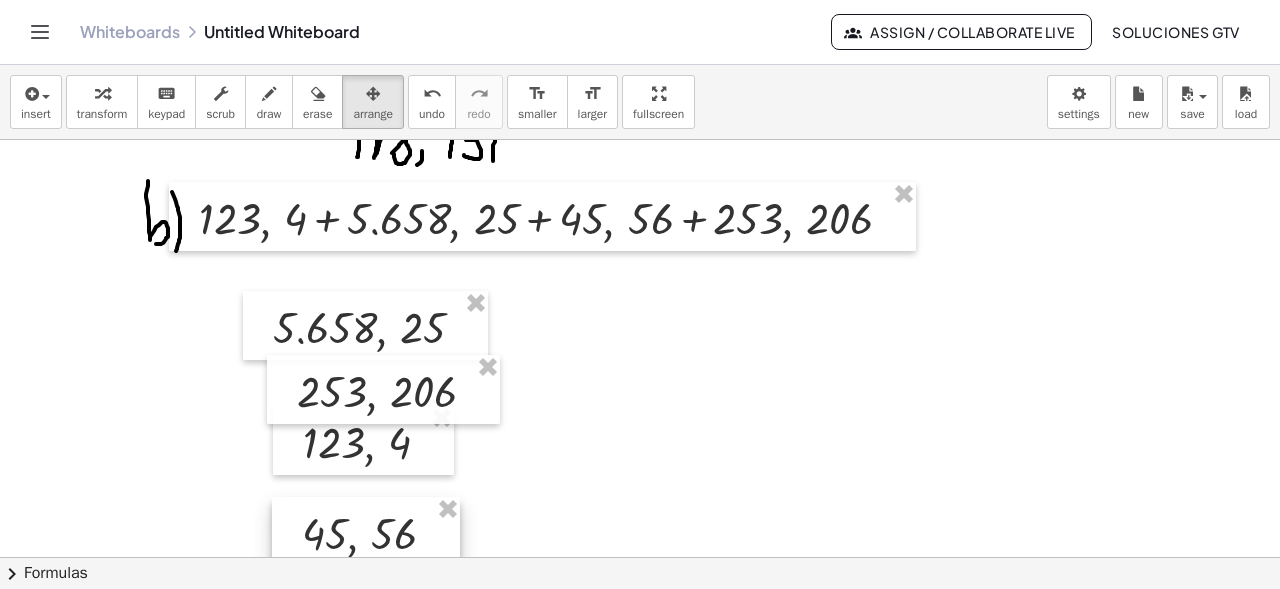 drag, startPoint x: 392, startPoint y: 509, endPoint x: 387, endPoint y: 531, distance: 22.561028 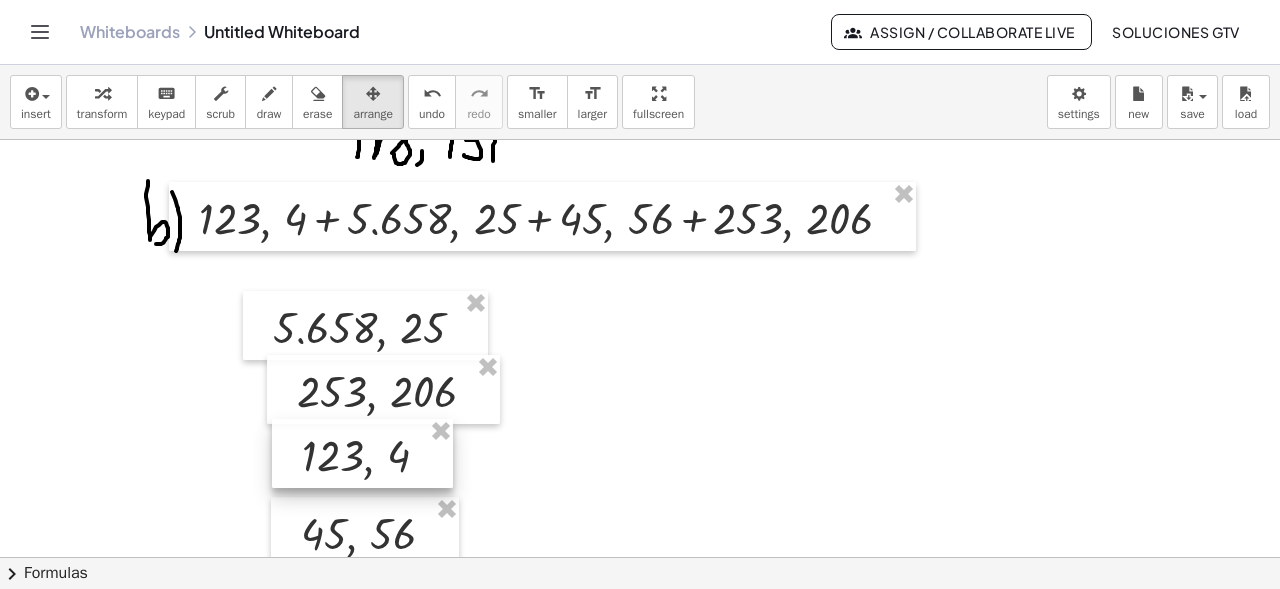 drag, startPoint x: 377, startPoint y: 449, endPoint x: 376, endPoint y: 462, distance: 13.038404 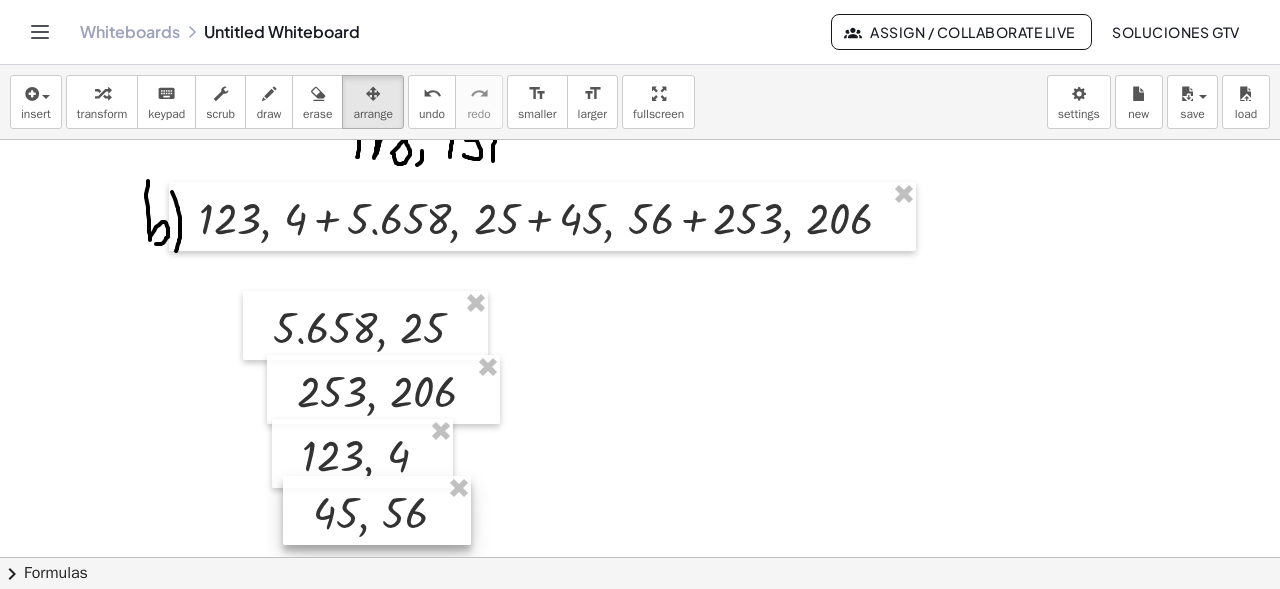 drag, startPoint x: 391, startPoint y: 518, endPoint x: 403, endPoint y: 497, distance: 24.186773 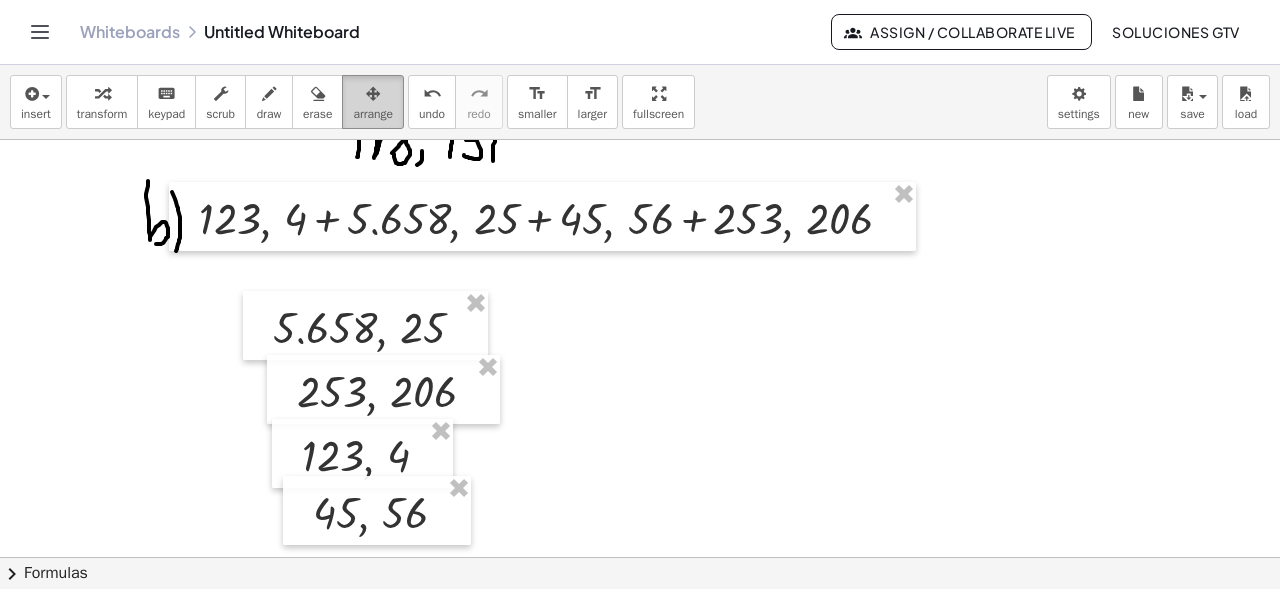 click on "arrange" at bounding box center (373, 114) 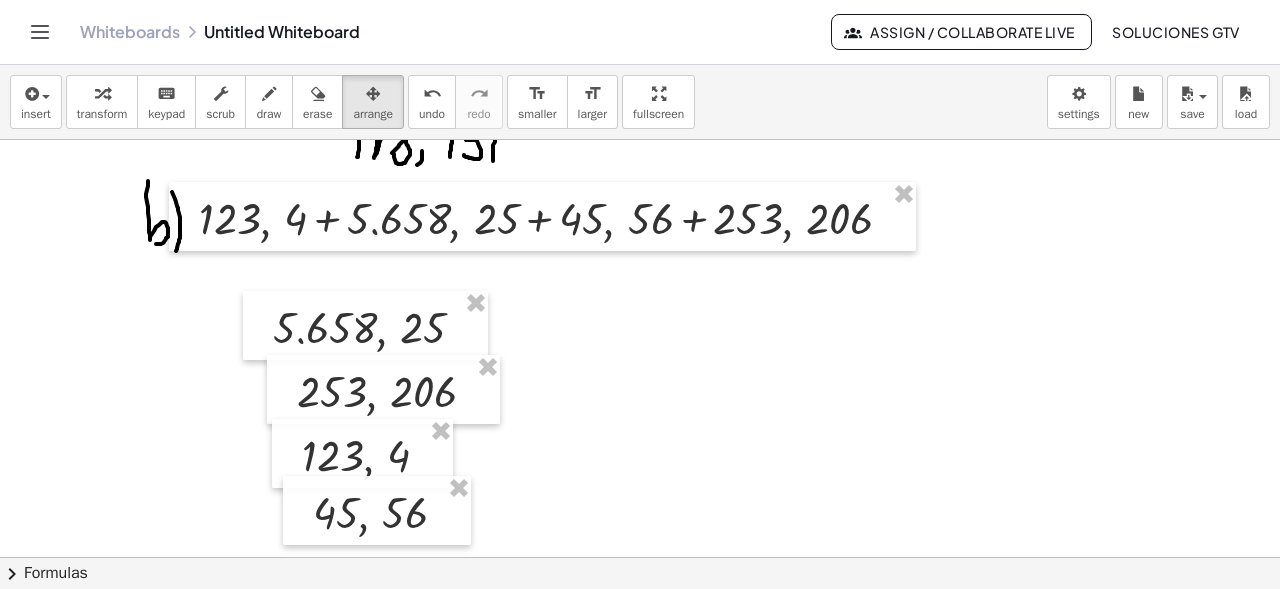 click at bounding box center (640, 186) 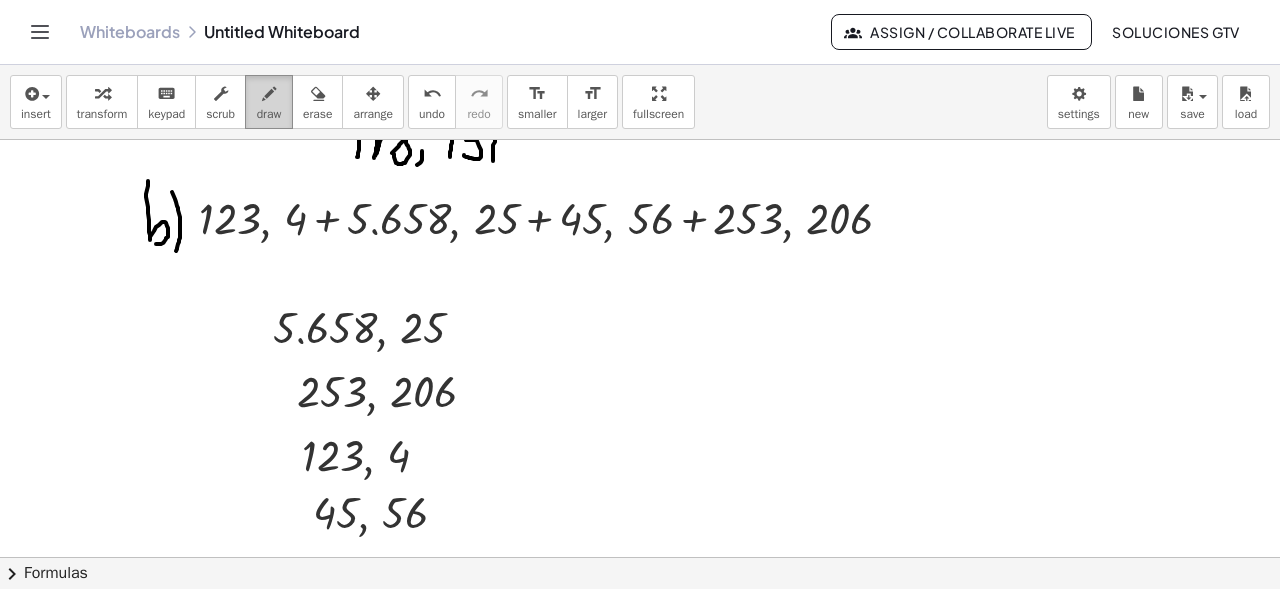 click at bounding box center [269, 94] 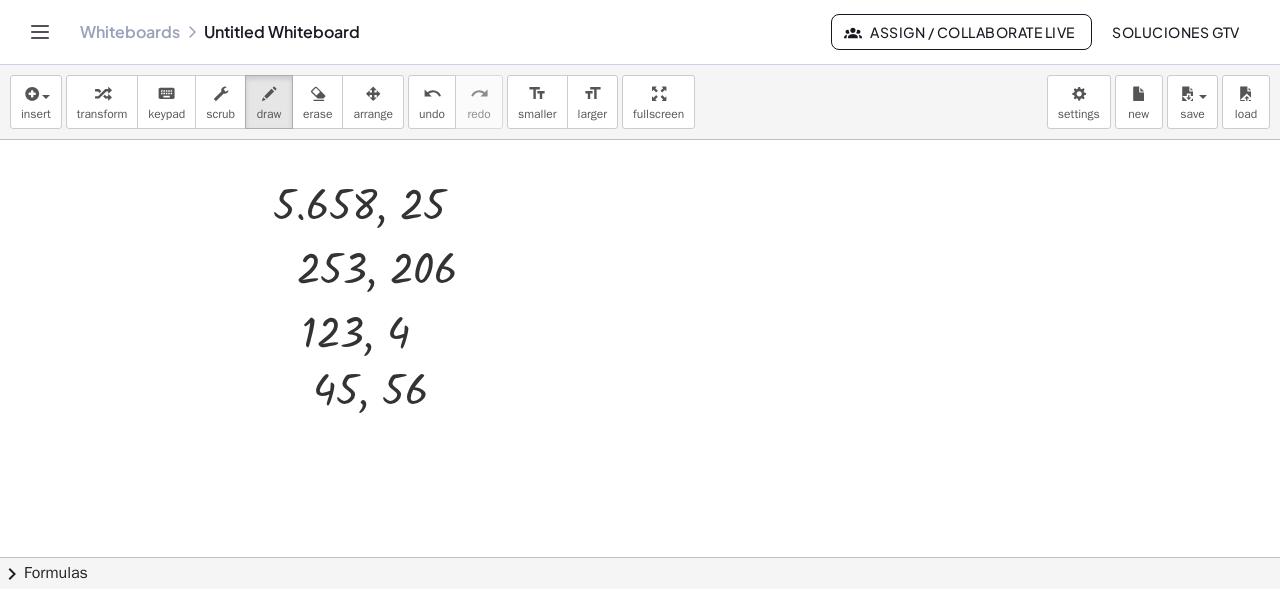 scroll, scrollTop: 617, scrollLeft: 0, axis: vertical 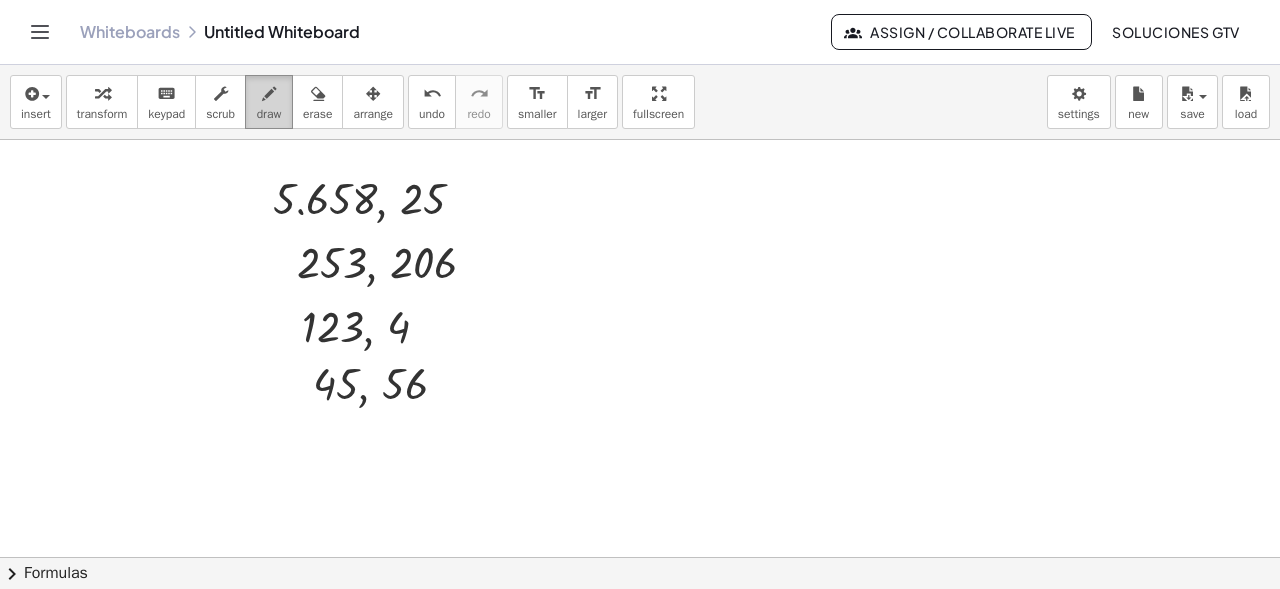click on "draw" at bounding box center (269, 102) 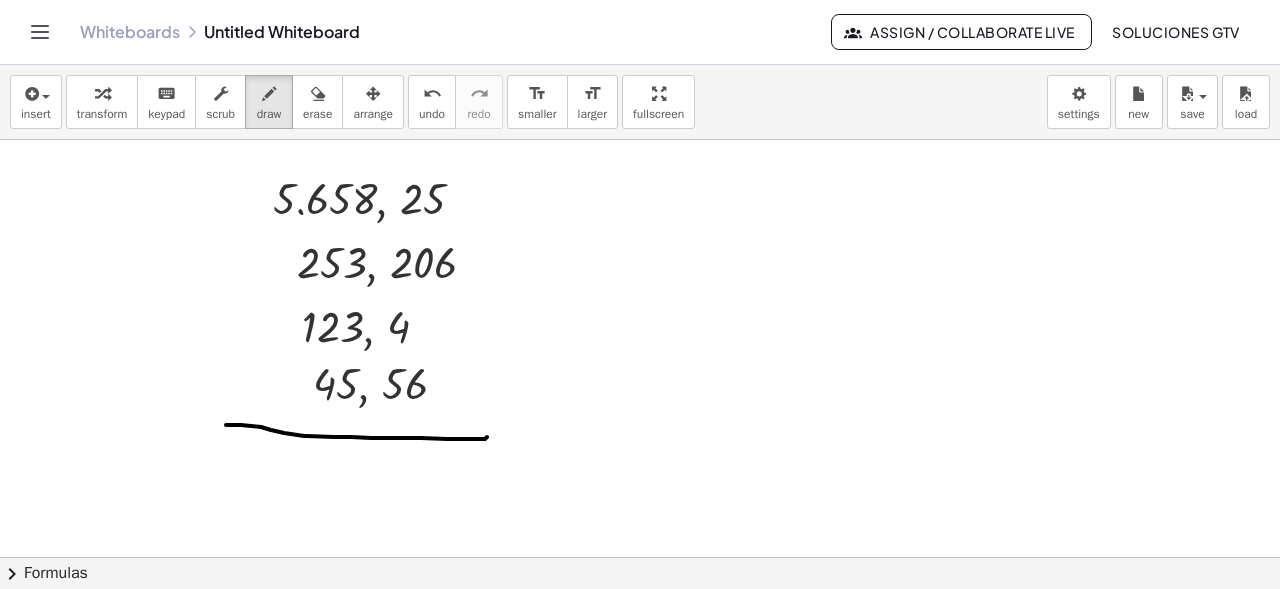 drag, startPoint x: 226, startPoint y: 425, endPoint x: 477, endPoint y: 441, distance: 251.50945 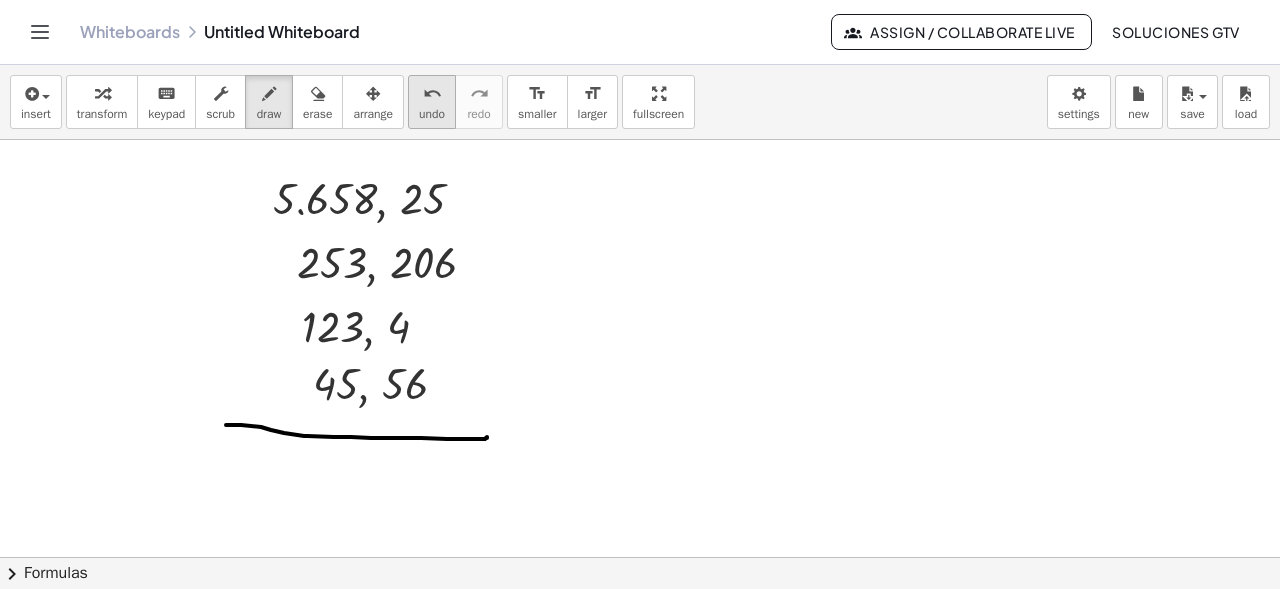 click on "undo" at bounding box center [432, 114] 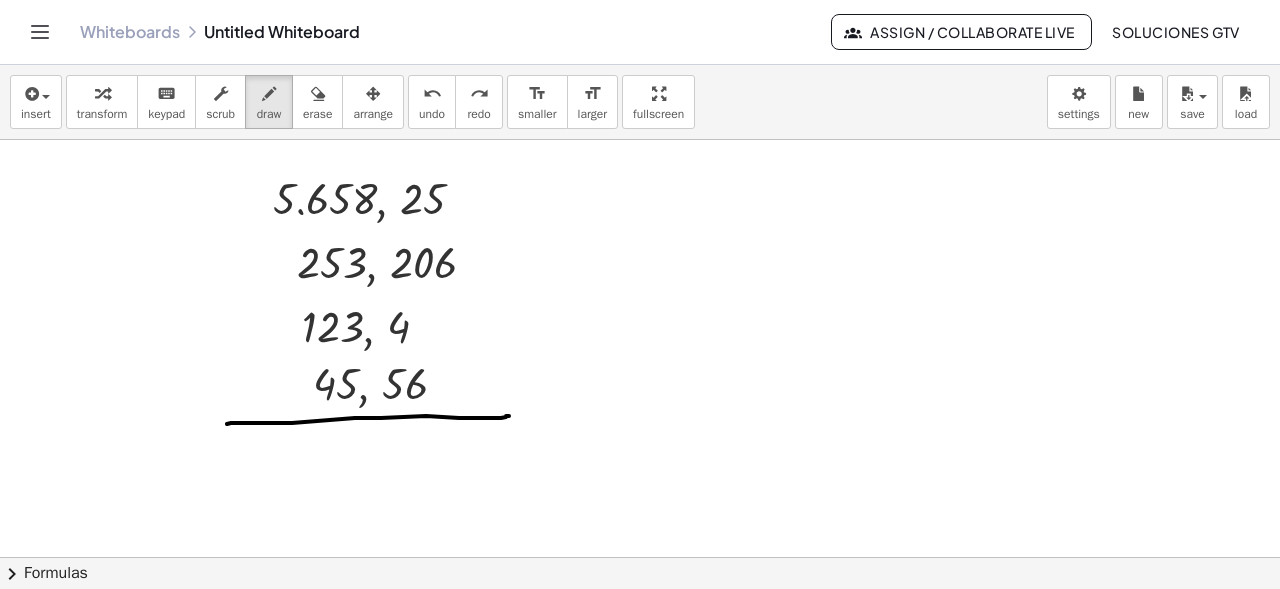 drag, startPoint x: 227, startPoint y: 424, endPoint x: 512, endPoint y: 415, distance: 285.14206 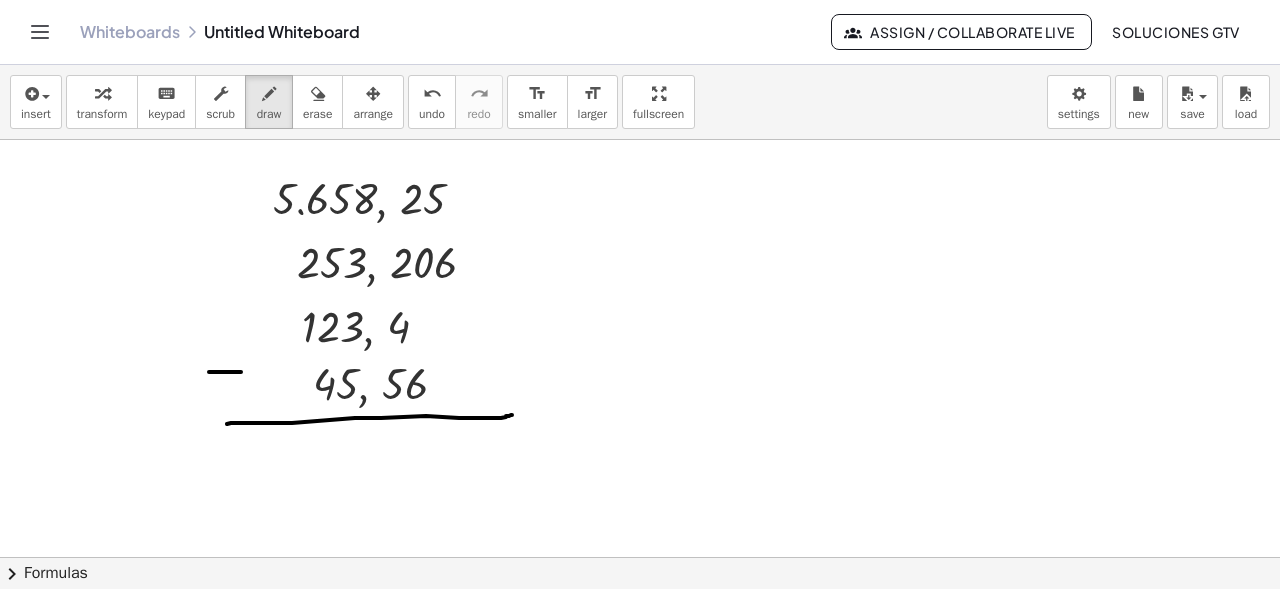 drag, startPoint x: 209, startPoint y: 372, endPoint x: 241, endPoint y: 372, distance: 32 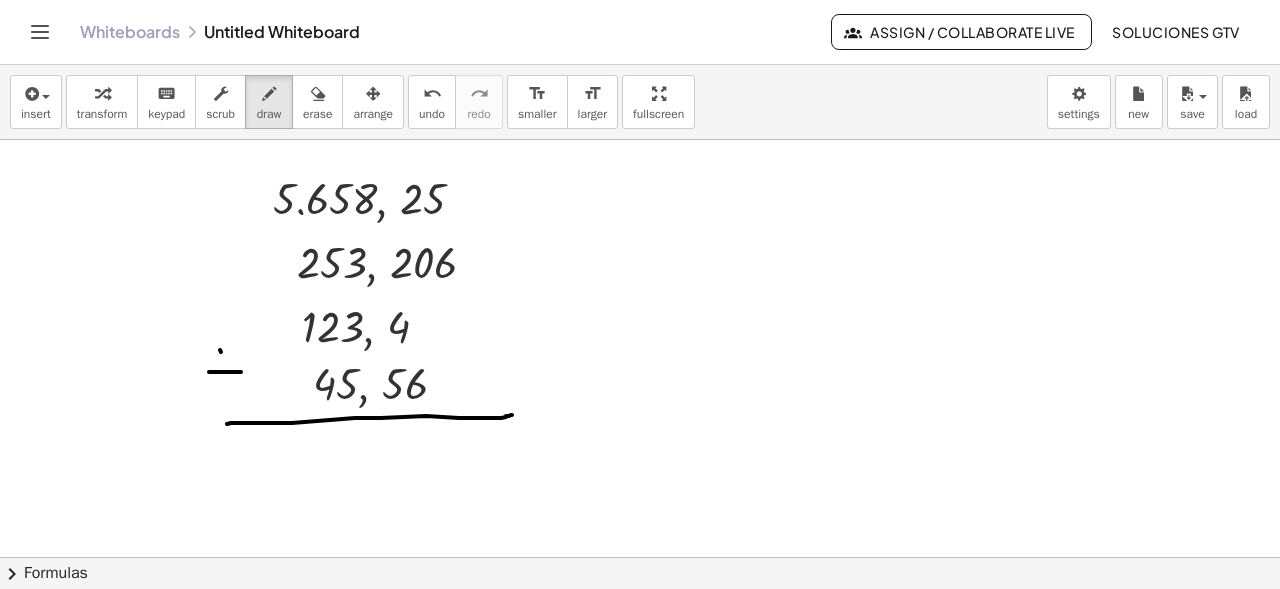 drag, startPoint x: 220, startPoint y: 350, endPoint x: 223, endPoint y: 402, distance: 52.086468 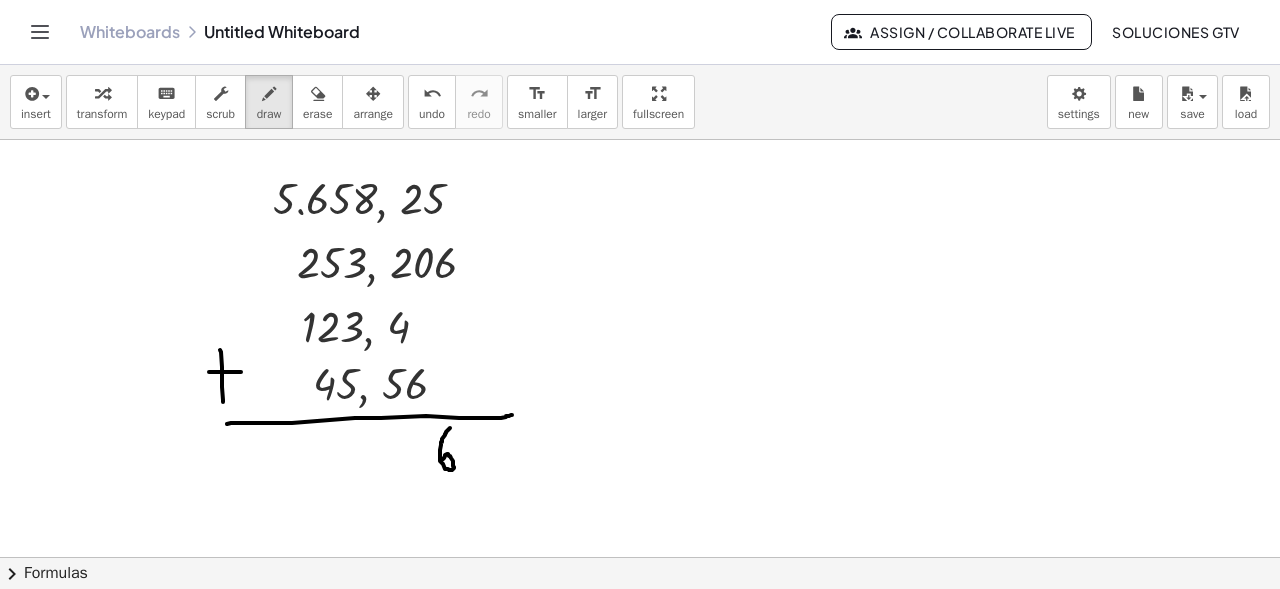 drag, startPoint x: 450, startPoint y: 428, endPoint x: 443, endPoint y: 459, distance: 31.780497 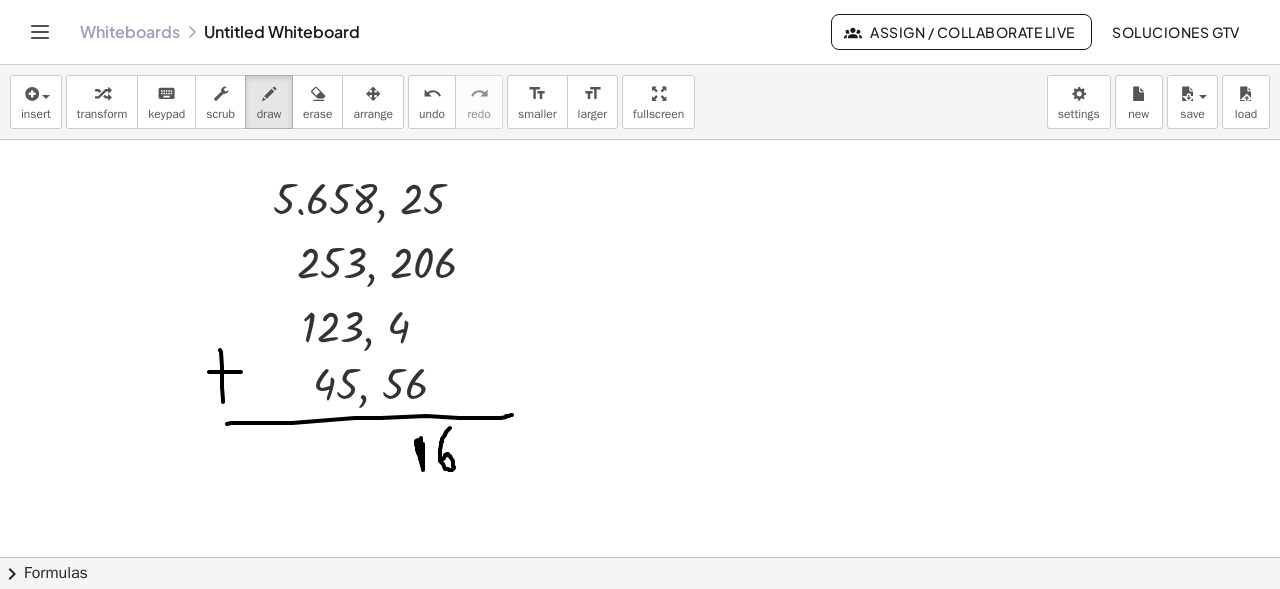 click at bounding box center (640, 57) 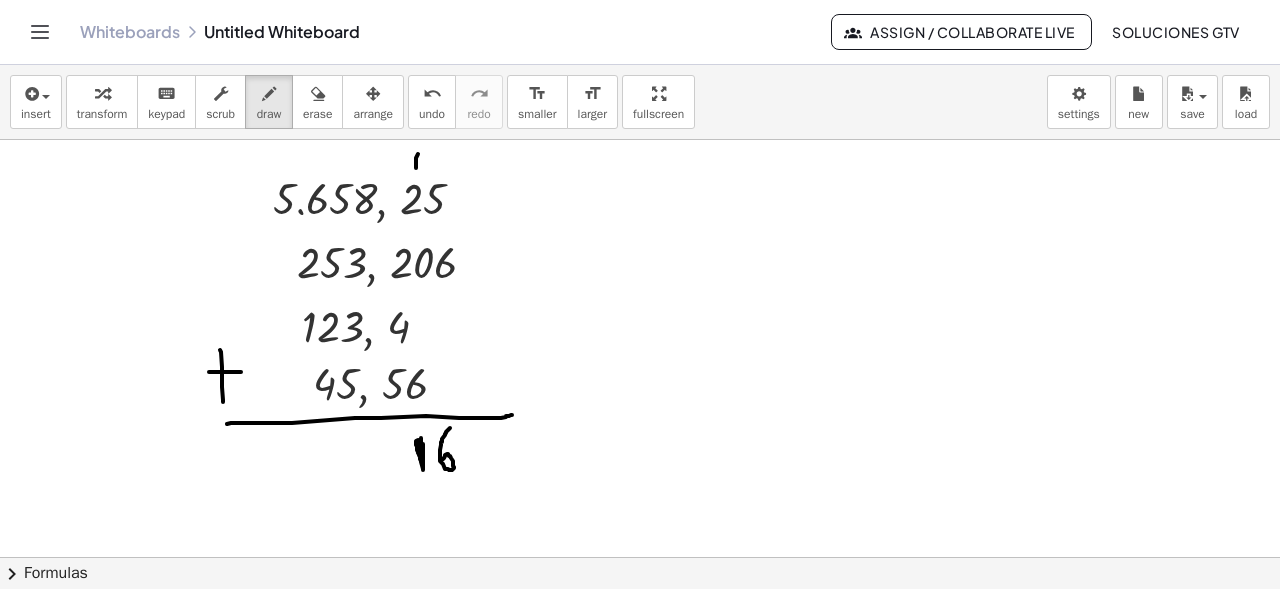 drag, startPoint x: 416, startPoint y: 167, endPoint x: 418, endPoint y: 149, distance: 18.110771 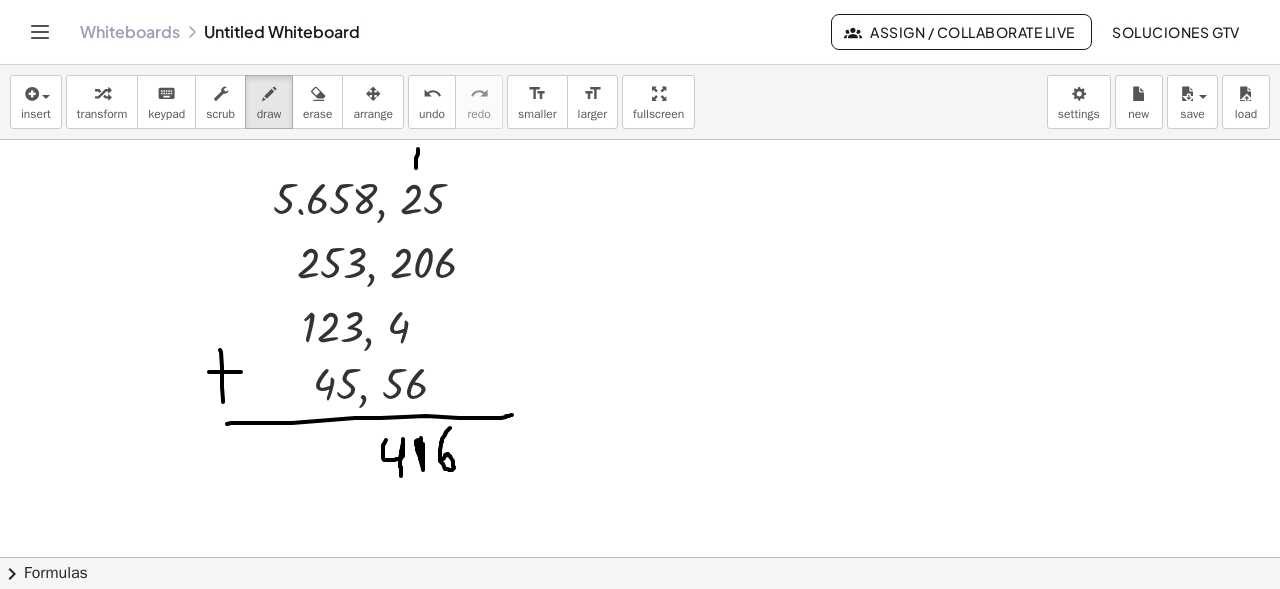 drag, startPoint x: 386, startPoint y: 440, endPoint x: 401, endPoint y: 476, distance: 39 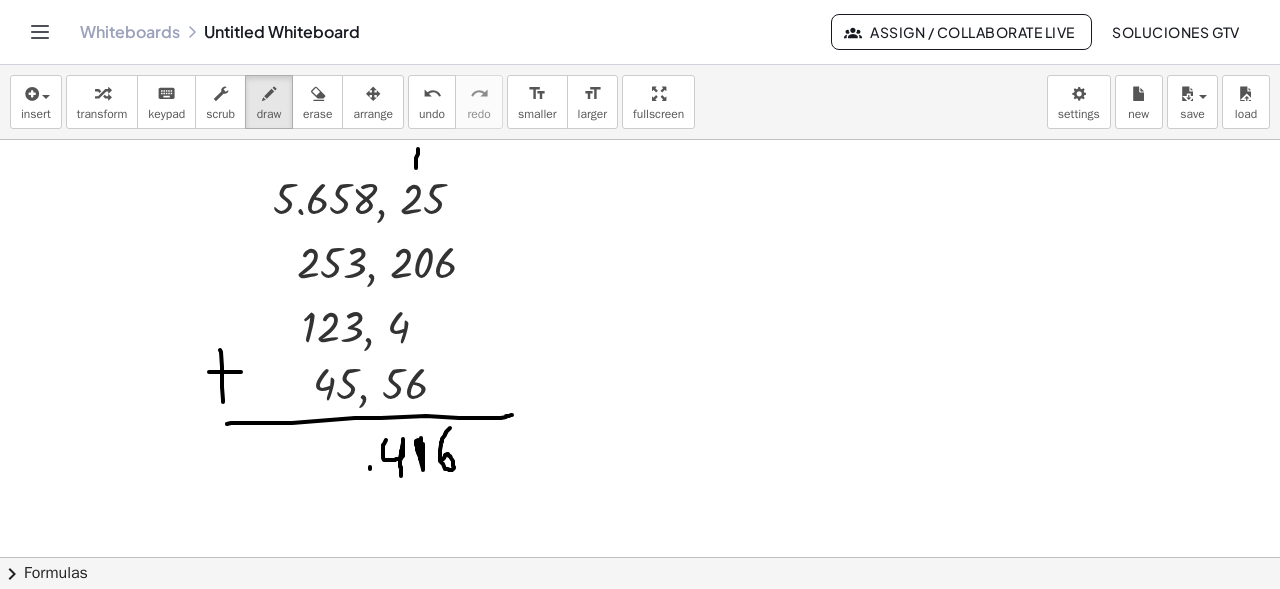 drag, startPoint x: 370, startPoint y: 467, endPoint x: 353, endPoint y: 487, distance: 26.24881 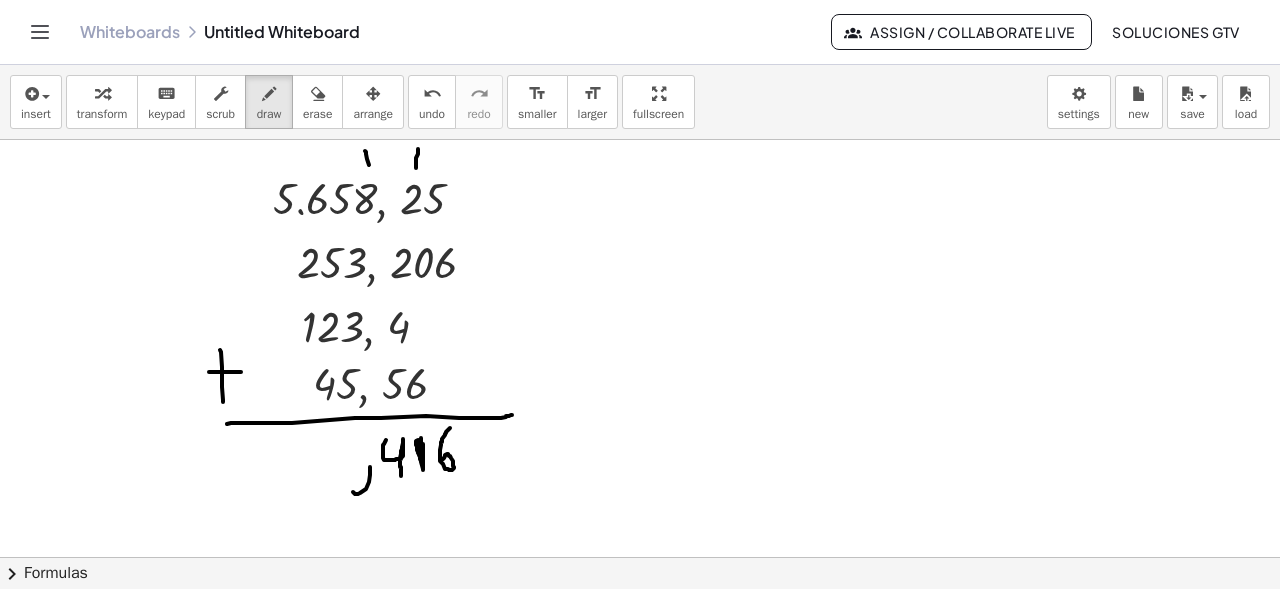 drag, startPoint x: 369, startPoint y: 165, endPoint x: 369, endPoint y: 210, distance: 45 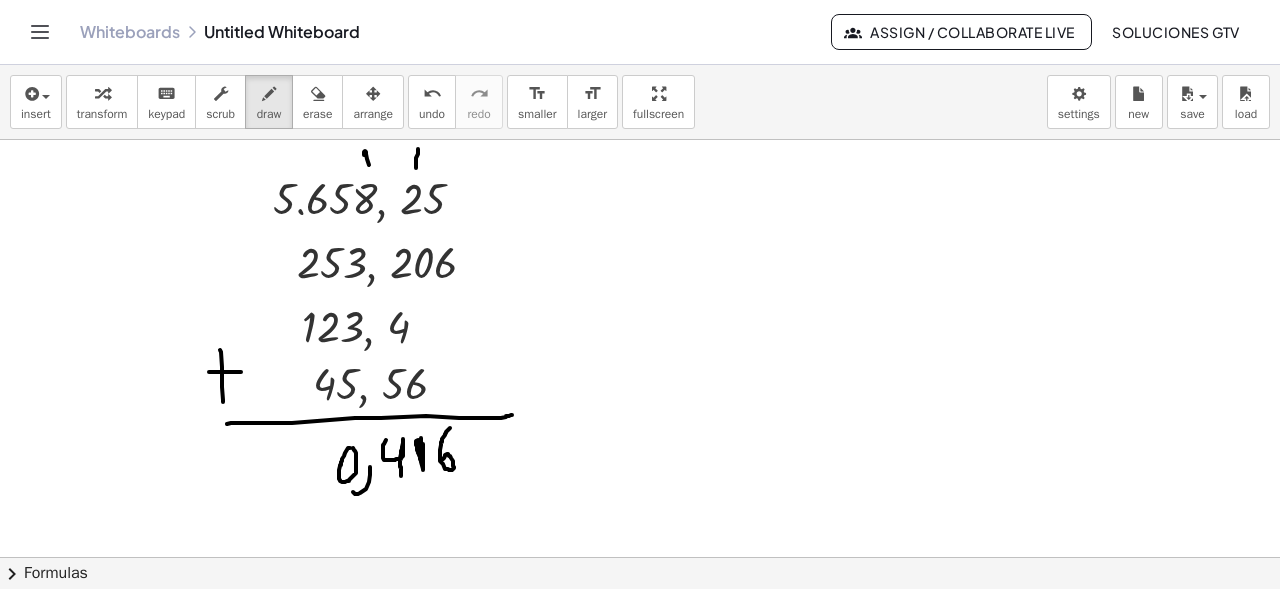 click at bounding box center (640, 57) 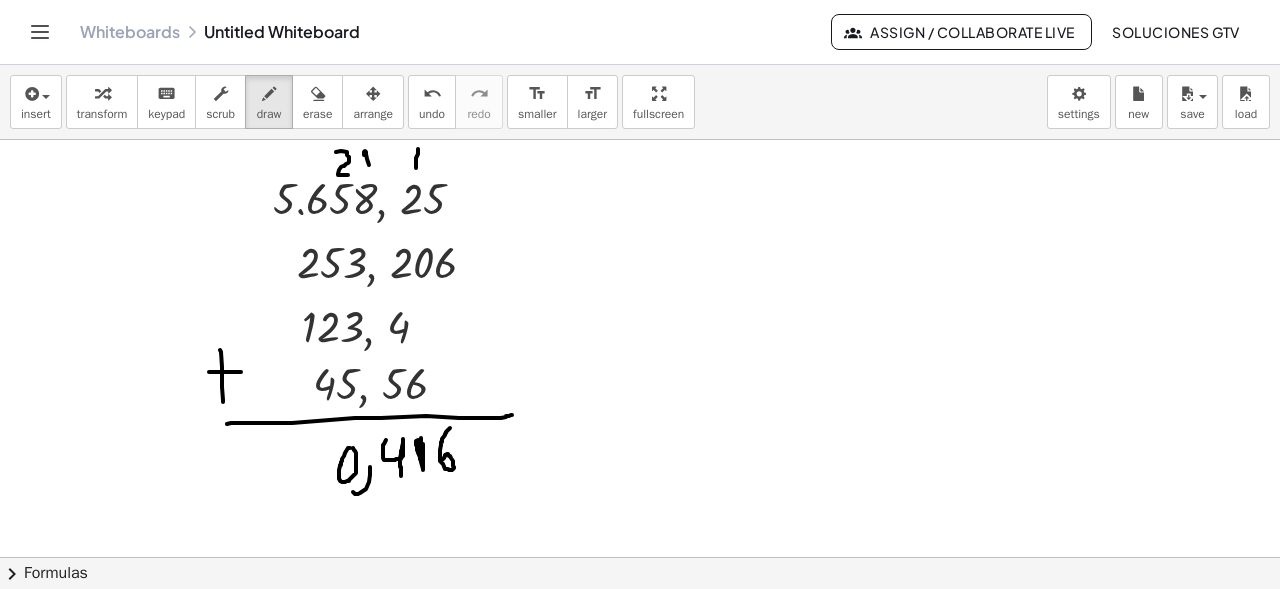 drag, startPoint x: 336, startPoint y: 152, endPoint x: 348, endPoint y: 175, distance: 25.942244 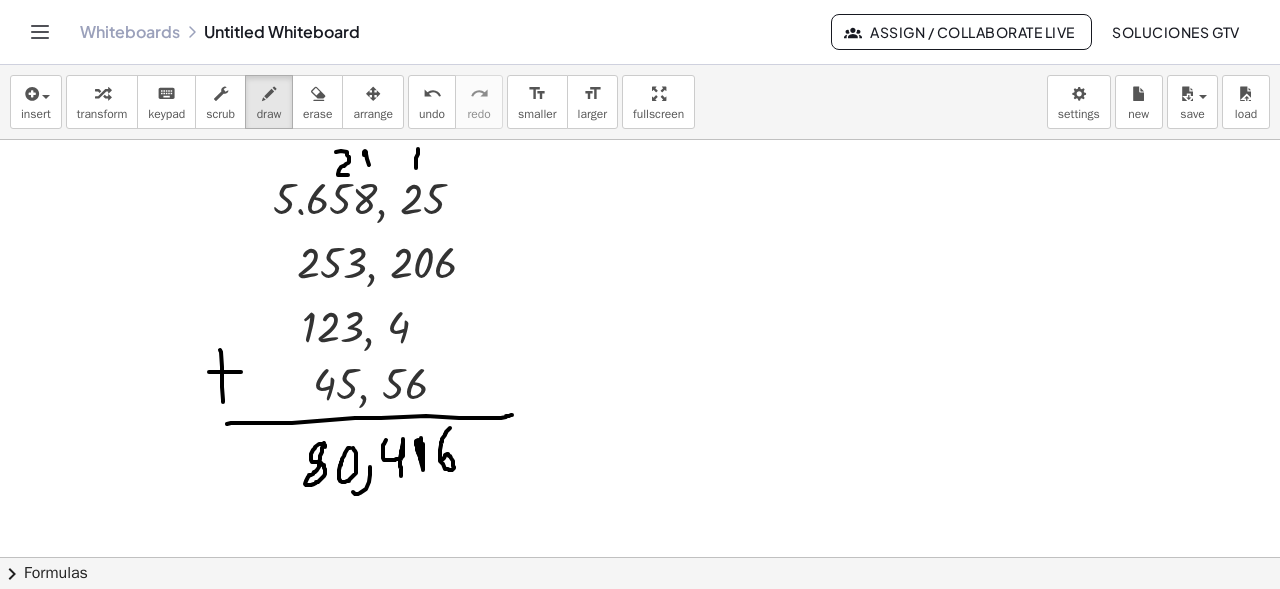 click at bounding box center [640, 57] 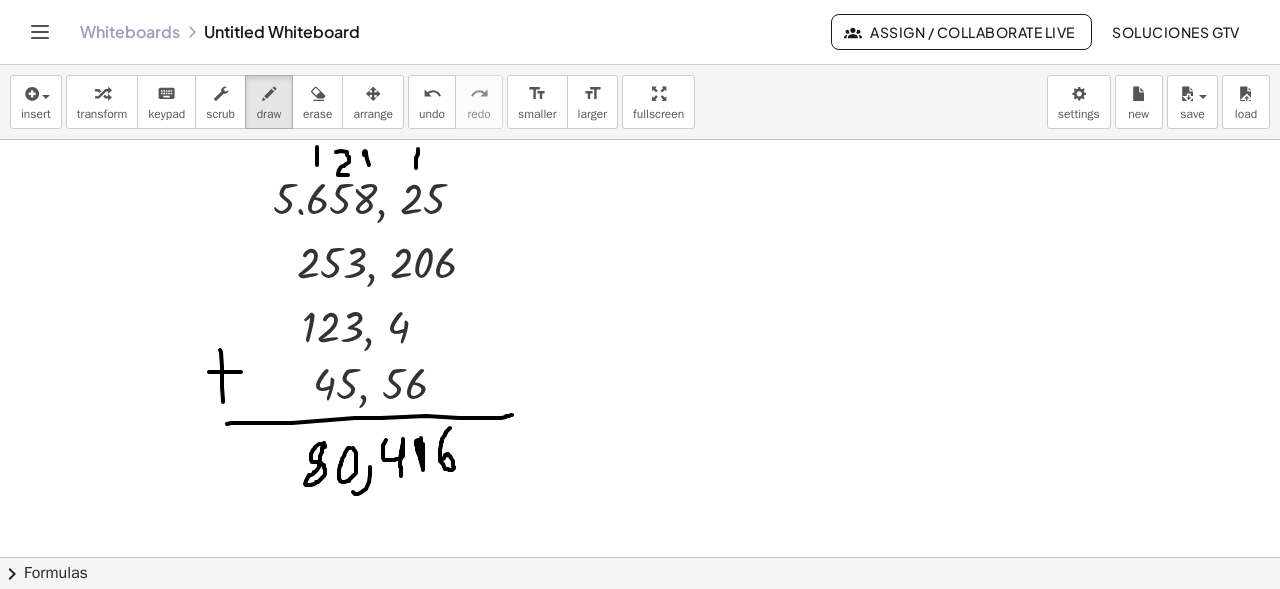 drag, startPoint x: 317, startPoint y: 165, endPoint x: 317, endPoint y: 147, distance: 18 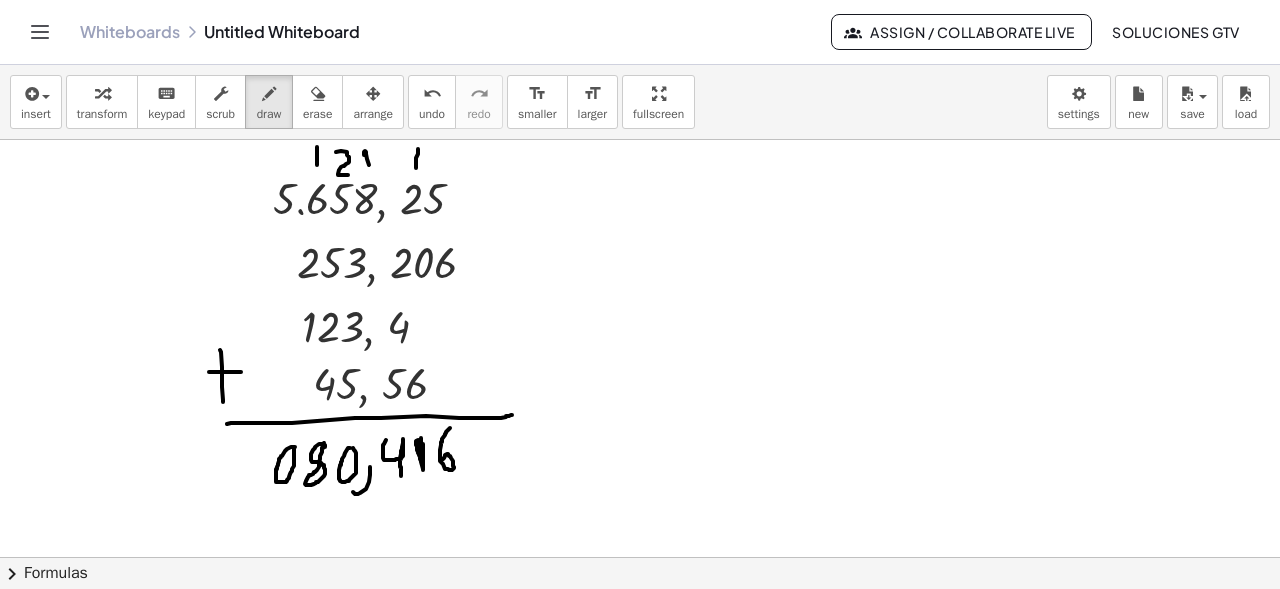 drag, startPoint x: 295, startPoint y: 447, endPoint x: 308, endPoint y: 452, distance: 13.928389 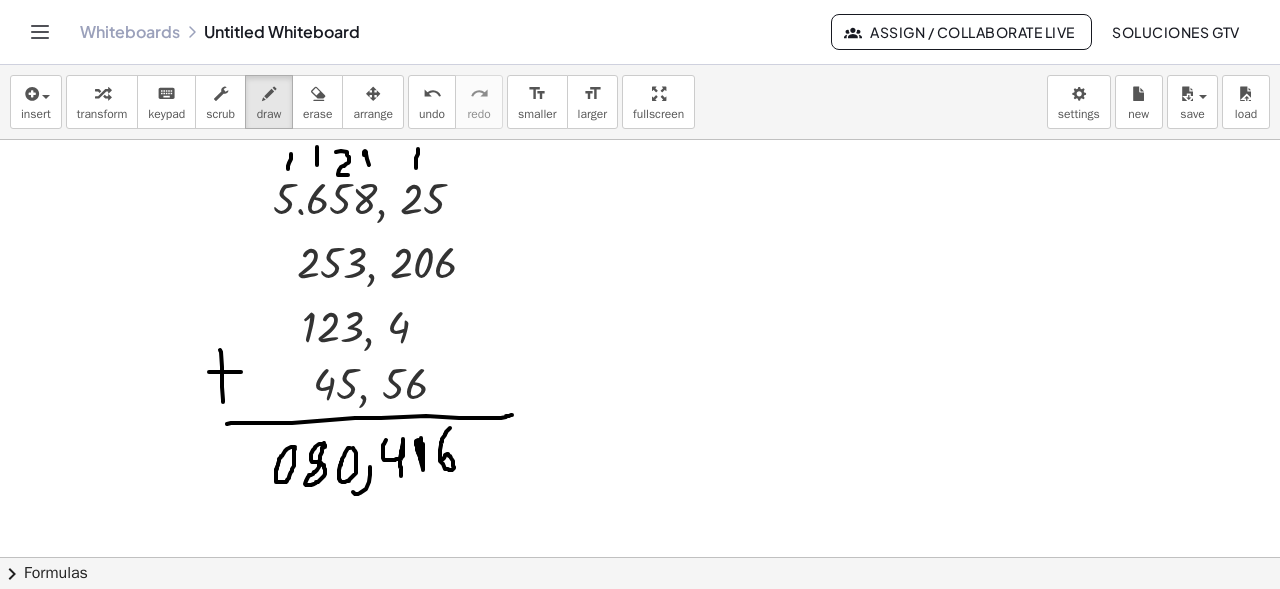 drag, startPoint x: 288, startPoint y: 169, endPoint x: 291, endPoint y: 154, distance: 15.297058 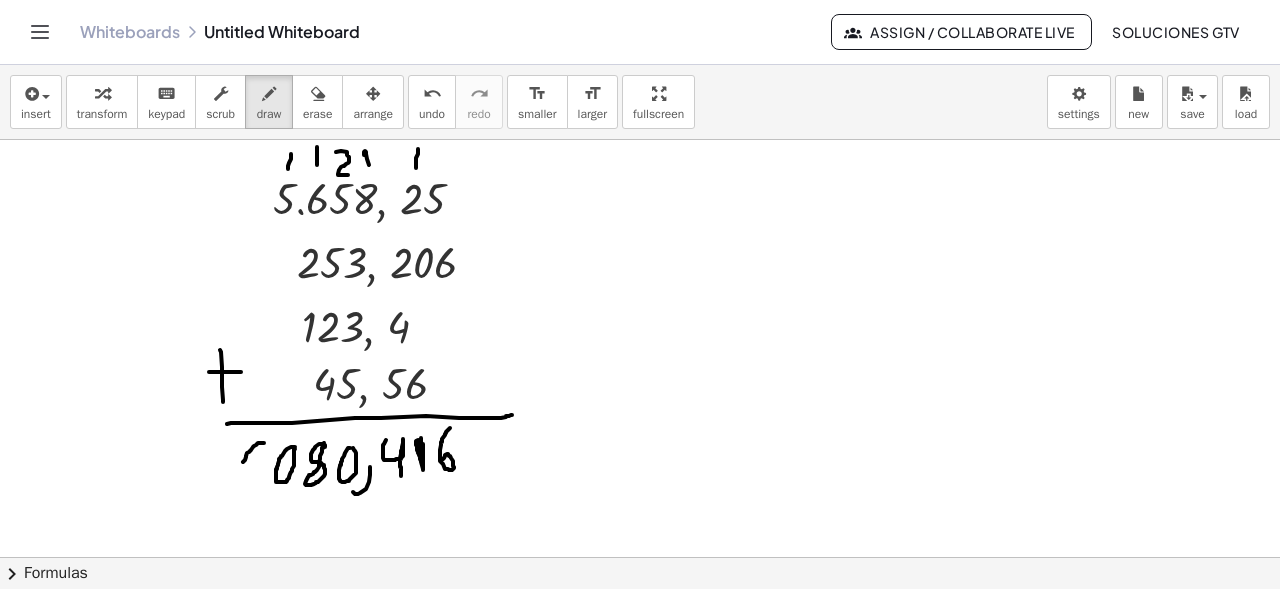 drag, startPoint x: 257, startPoint y: 444, endPoint x: 243, endPoint y: 477, distance: 35.846897 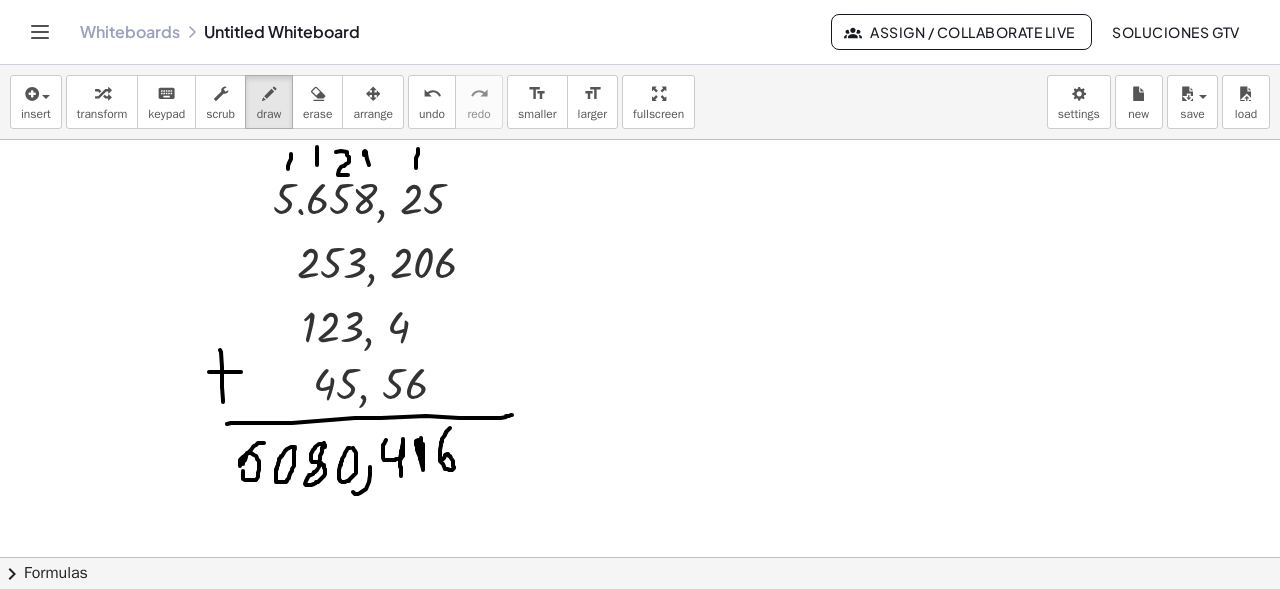 drag, startPoint x: 243, startPoint y: 477, endPoint x: 240, endPoint y: 467, distance: 10.440307 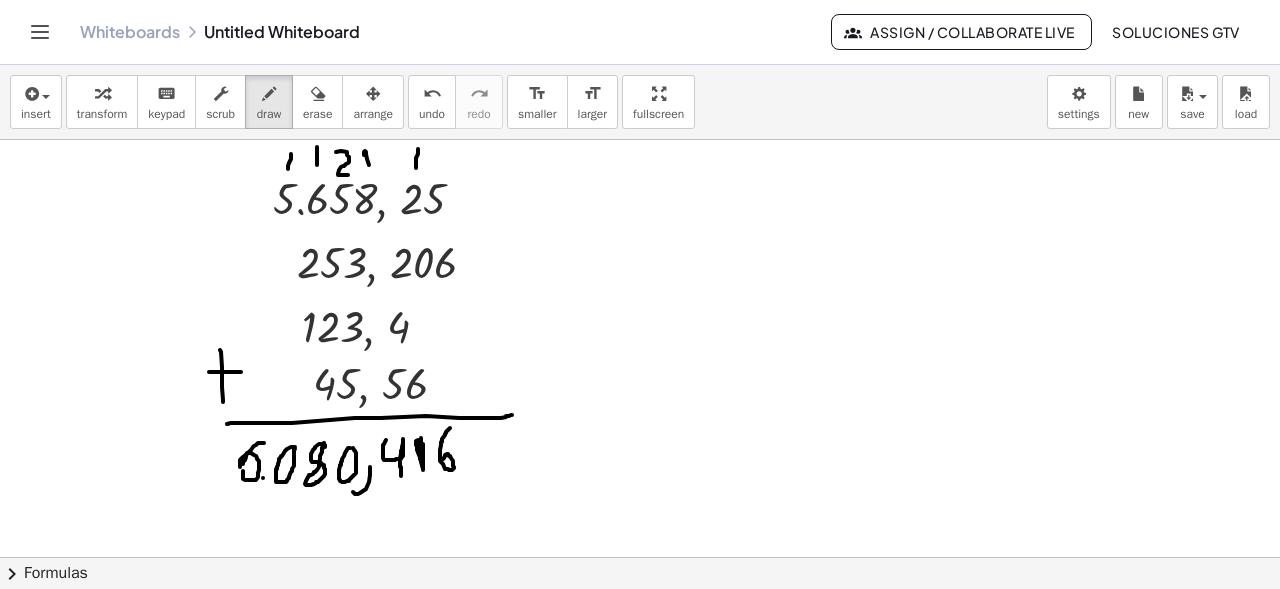 click at bounding box center [640, 57] 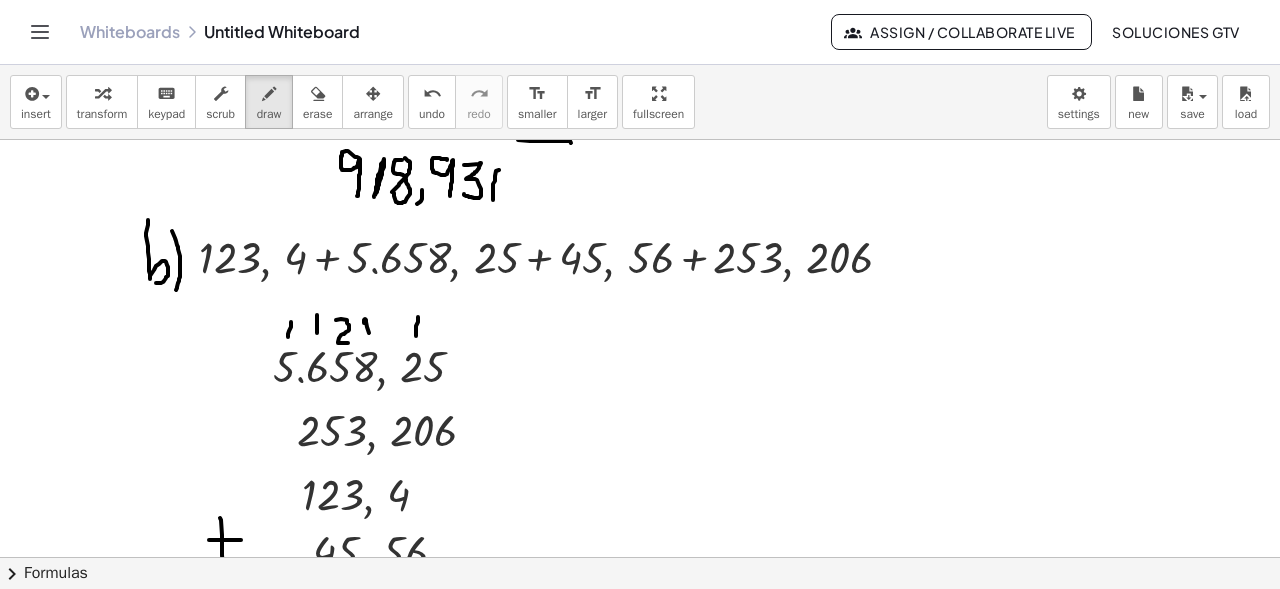 scroll, scrollTop: 438, scrollLeft: 0, axis: vertical 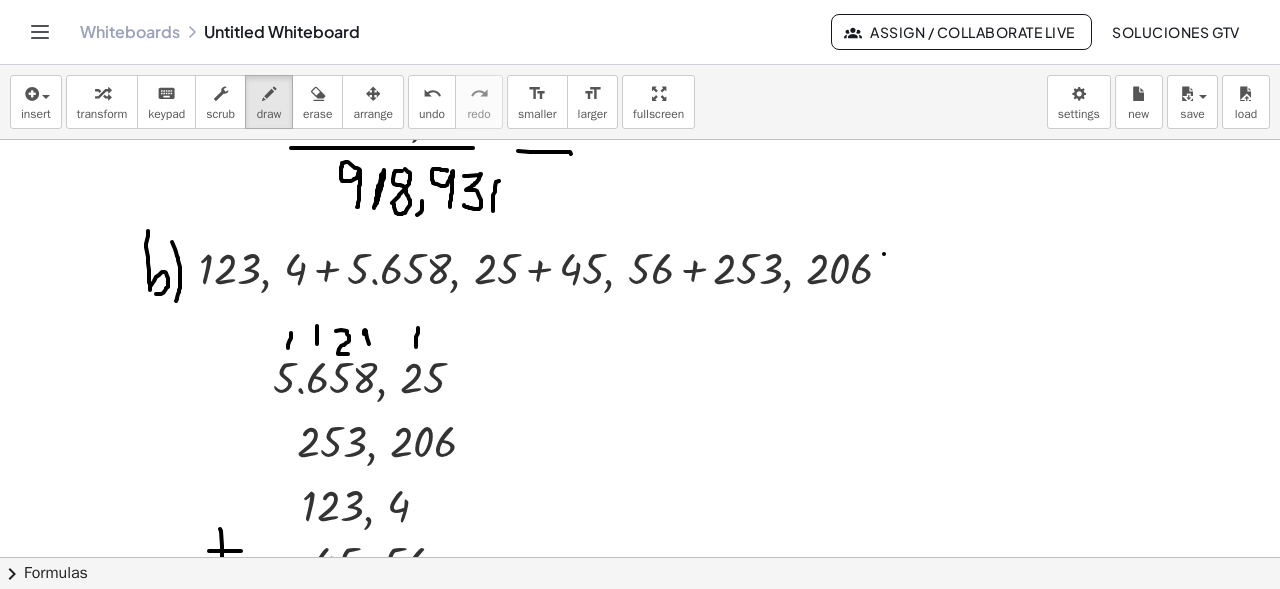 click at bounding box center (640, 236) 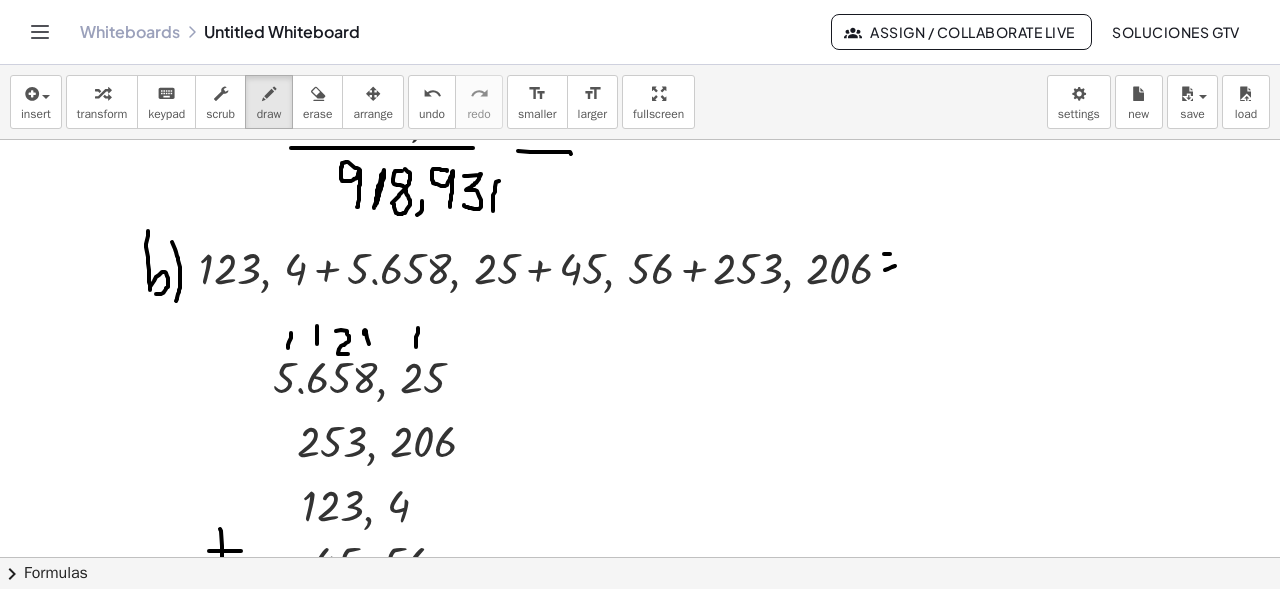 click at bounding box center (640, 236) 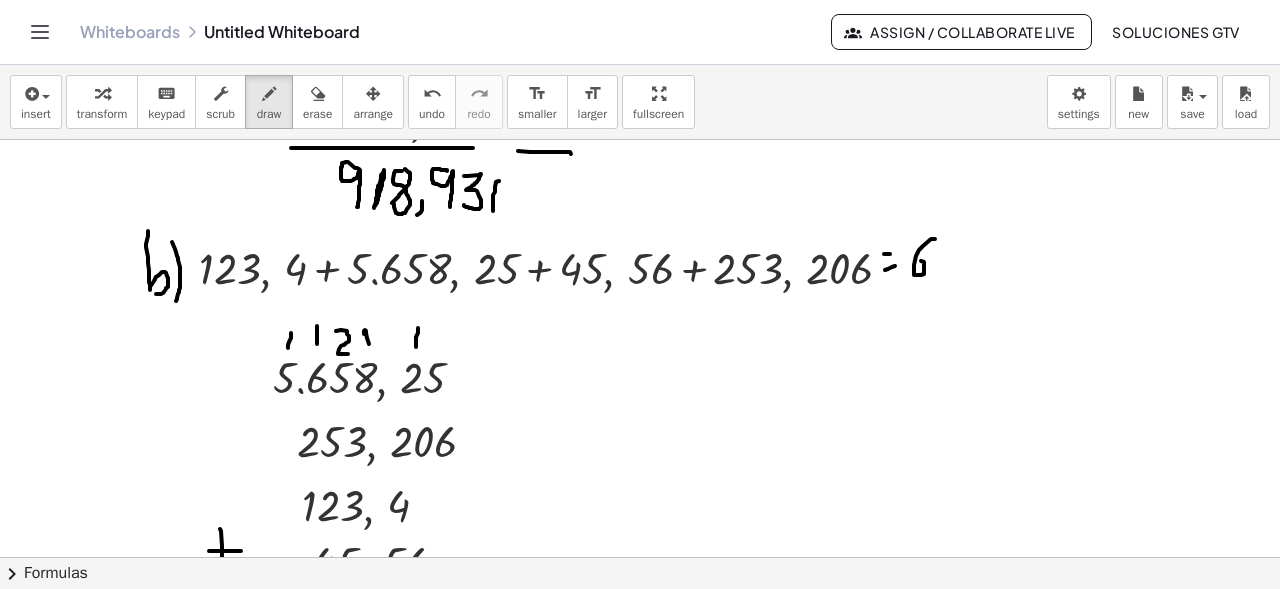 drag, startPoint x: 916, startPoint y: 256, endPoint x: 932, endPoint y: 268, distance: 20 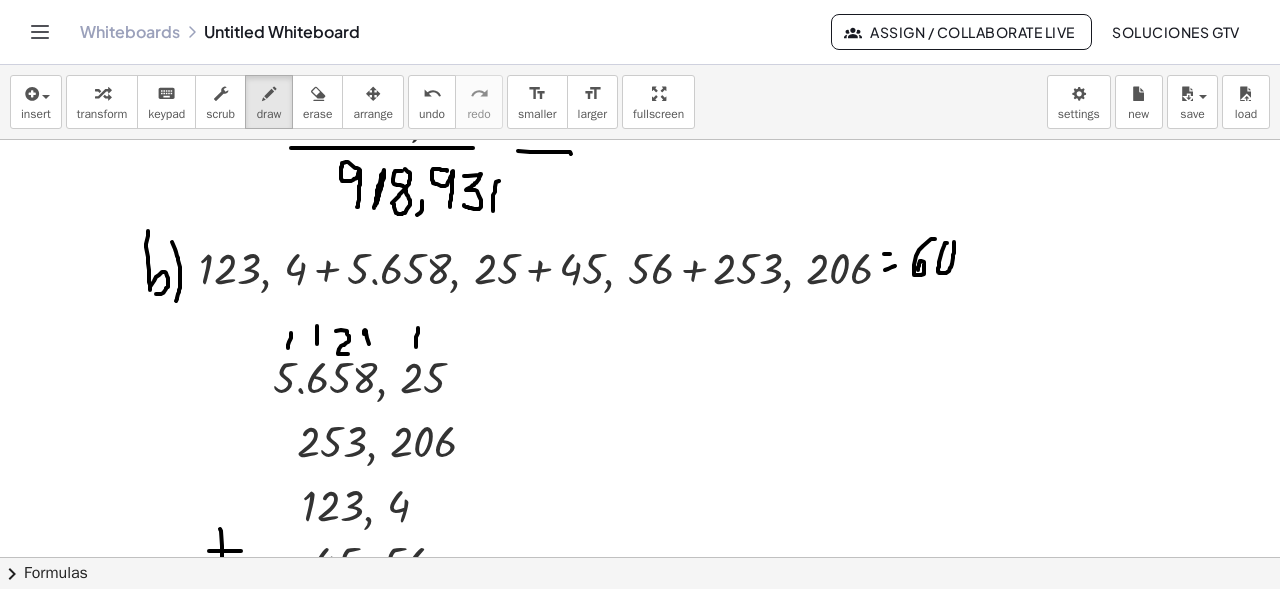 click at bounding box center (640, 236) 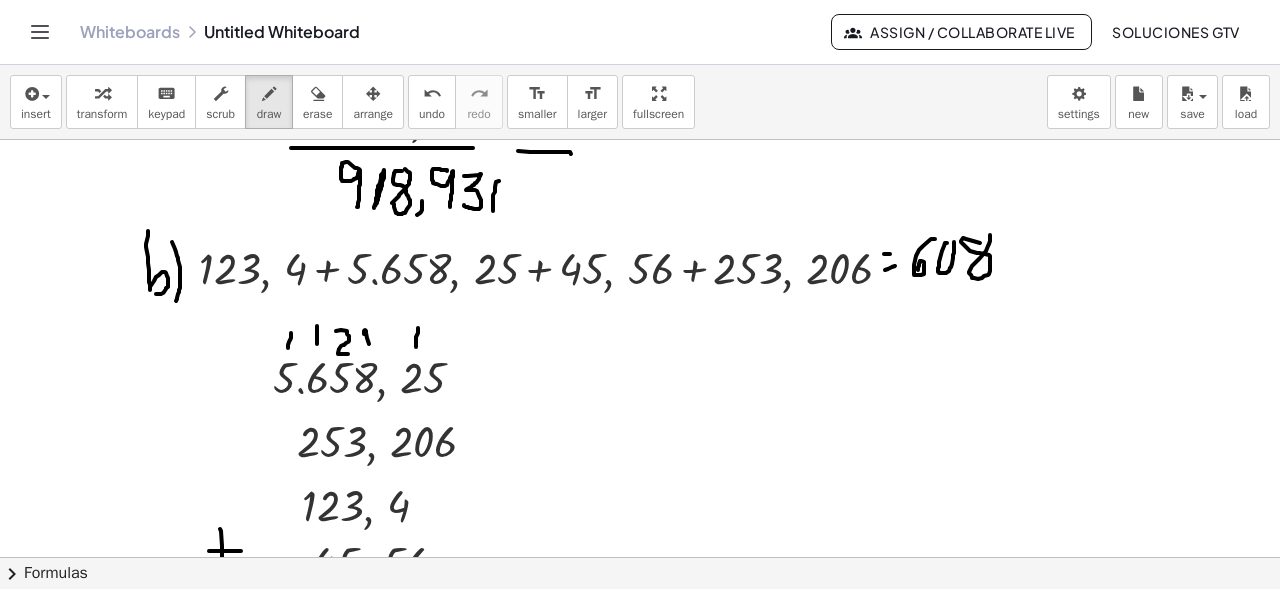 drag, startPoint x: 966, startPoint y: 239, endPoint x: 990, endPoint y: 235, distance: 24.33105 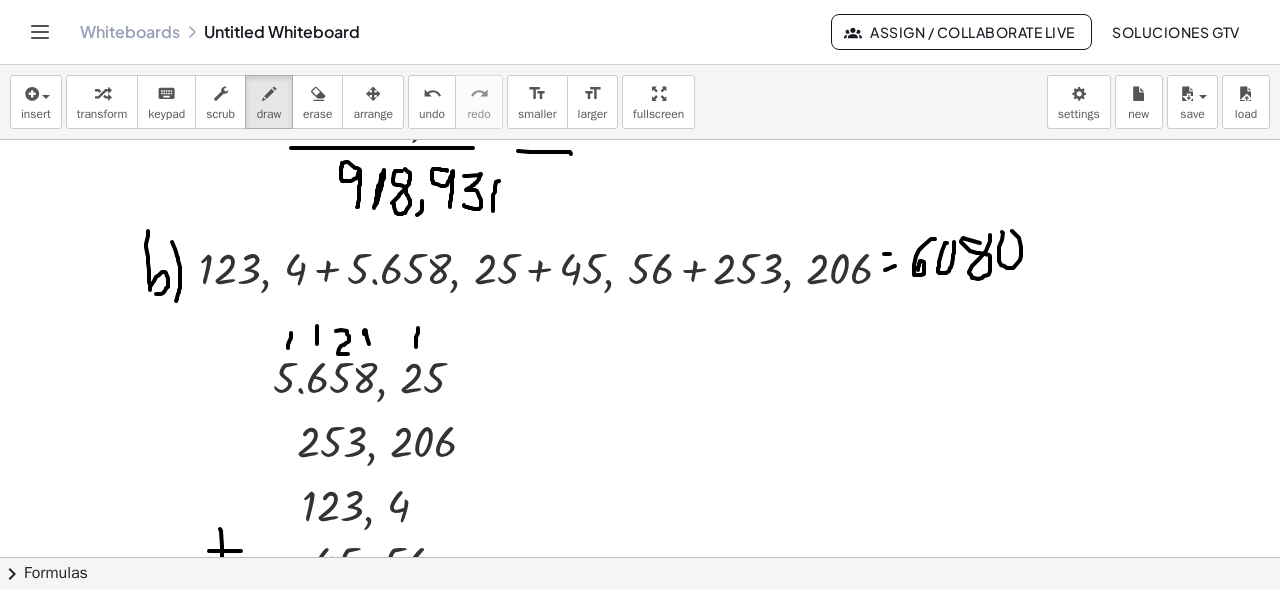 drag, startPoint x: 1002, startPoint y: 240, endPoint x: 1009, endPoint y: 231, distance: 11.401754 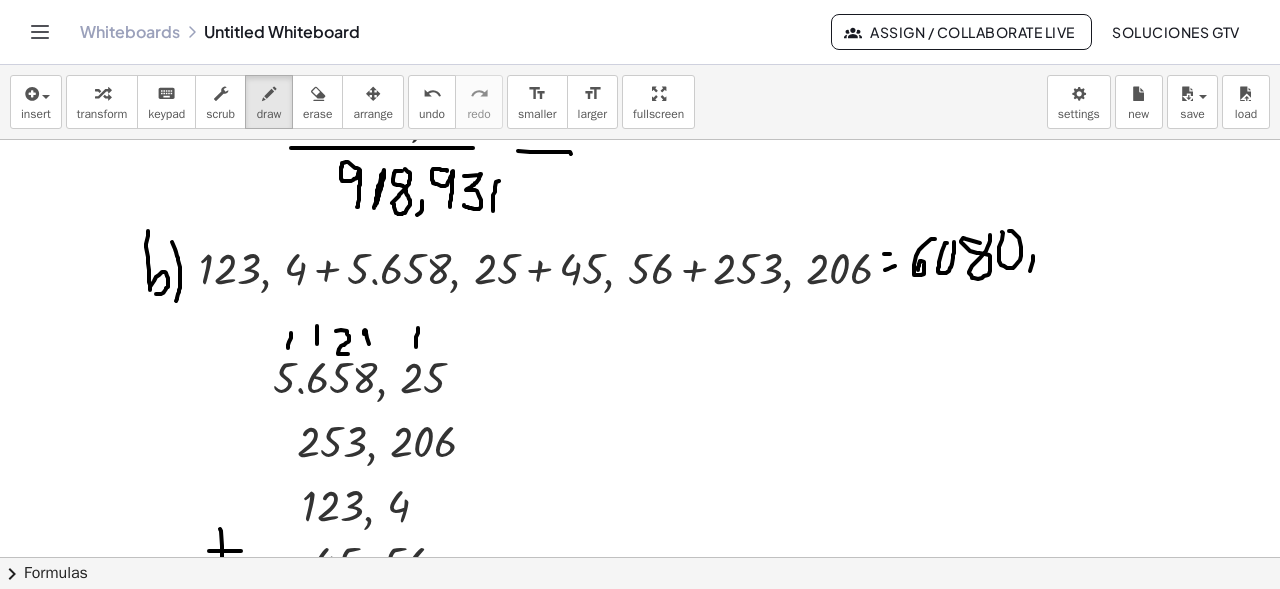 click at bounding box center [640, 236] 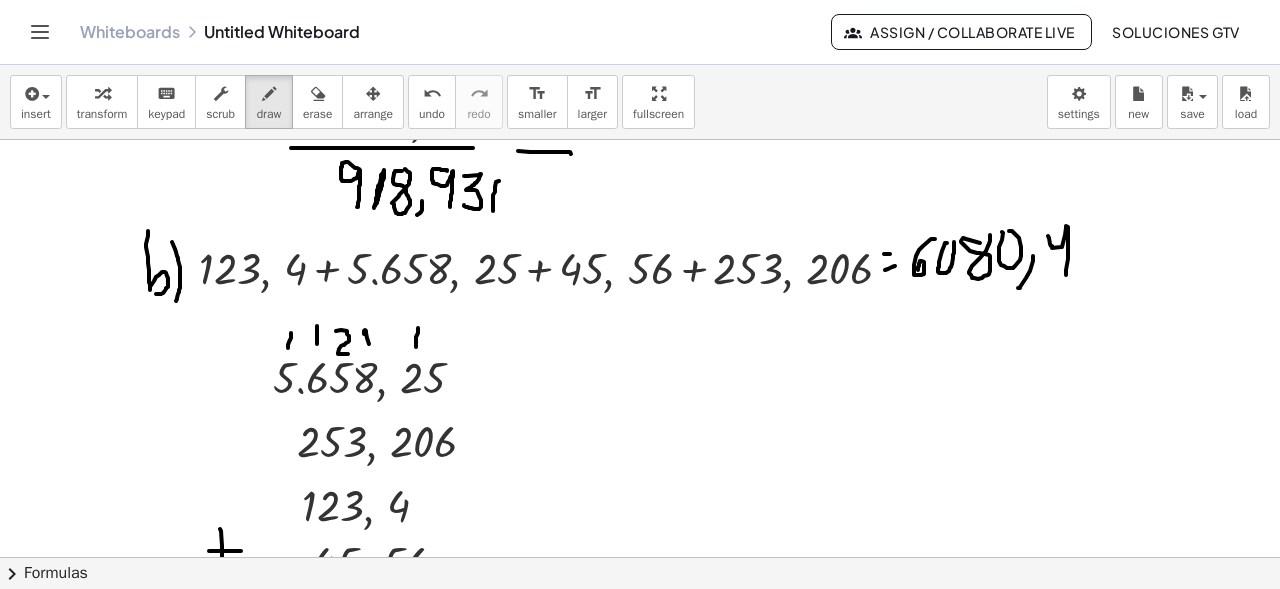drag, startPoint x: 1048, startPoint y: 236, endPoint x: 1066, endPoint y: 275, distance: 42.953465 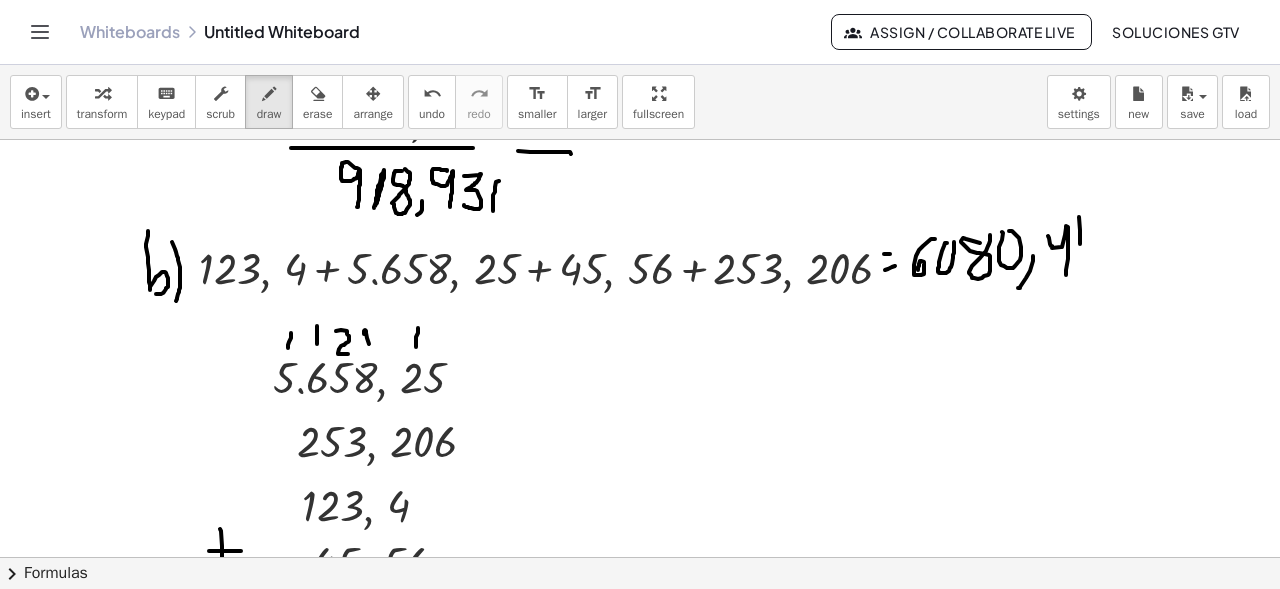 drag, startPoint x: 1079, startPoint y: 217, endPoint x: 1098, endPoint y: 260, distance: 47.010635 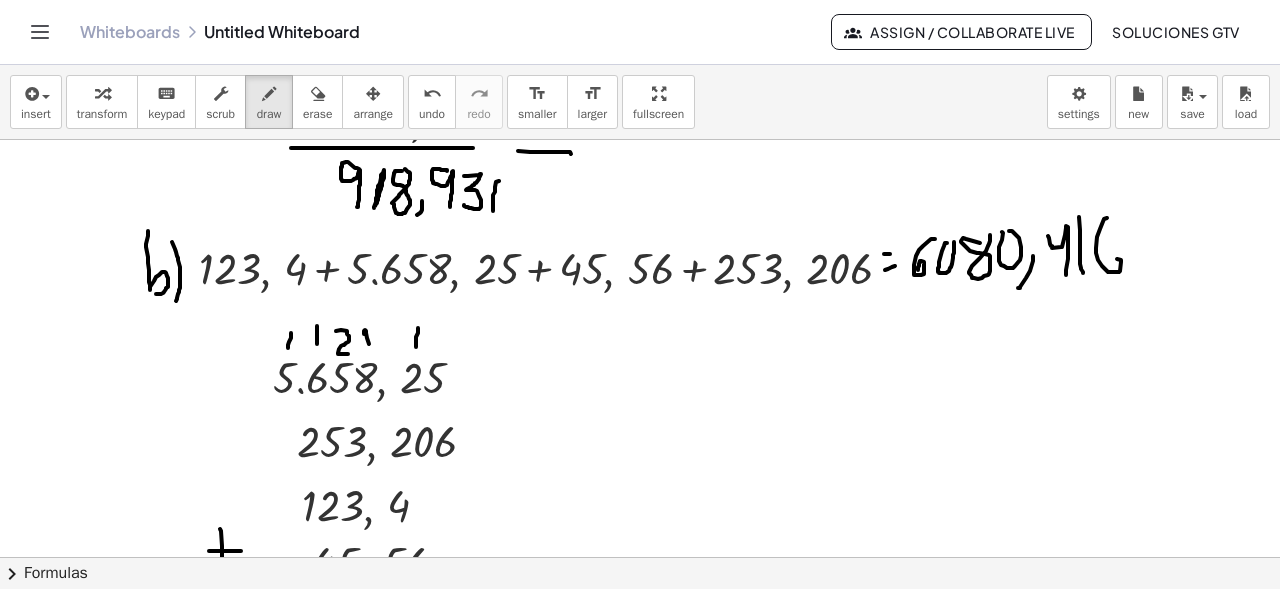 drag, startPoint x: 1104, startPoint y: 219, endPoint x: 1124, endPoint y: 272, distance: 56.648037 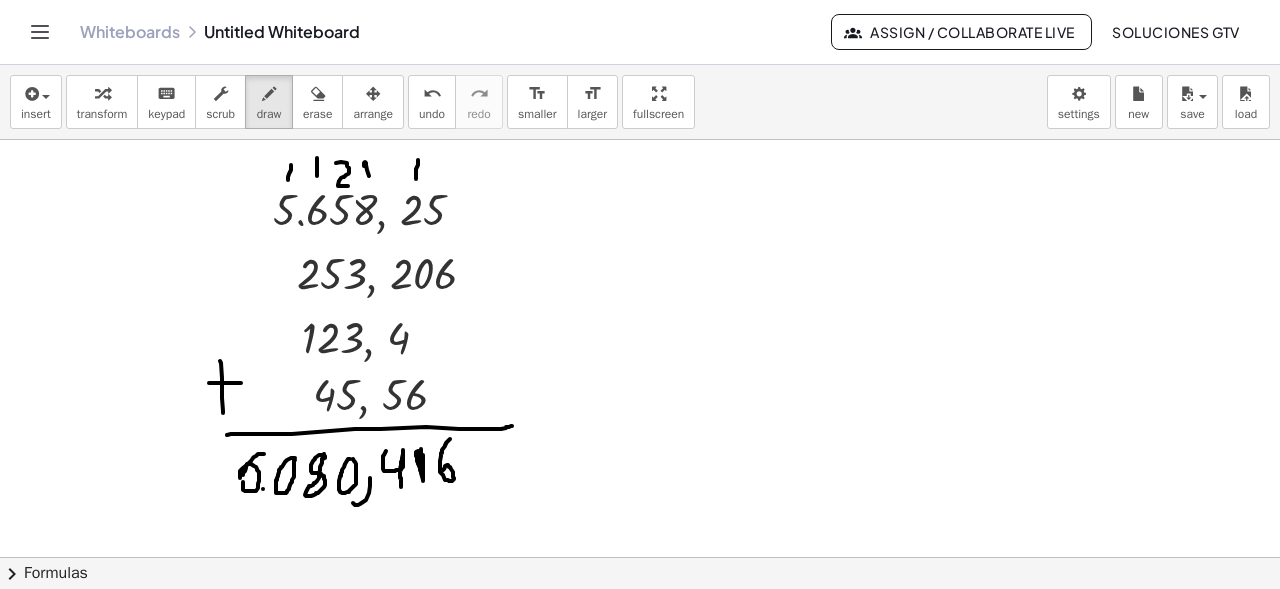 scroll, scrollTop: 575, scrollLeft: 0, axis: vertical 